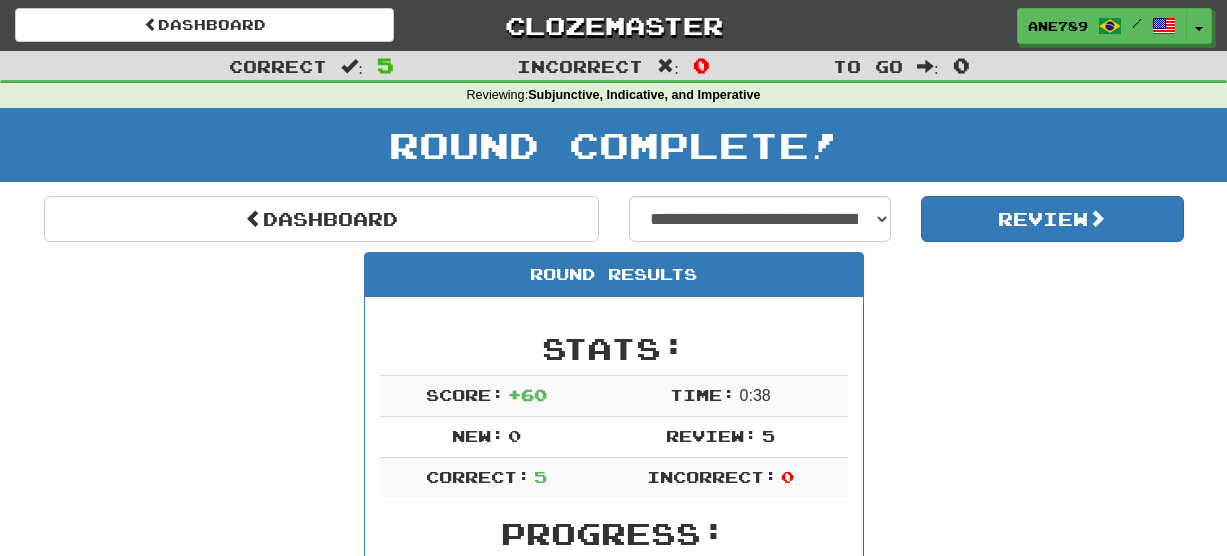 scroll, scrollTop: 0, scrollLeft: 0, axis: both 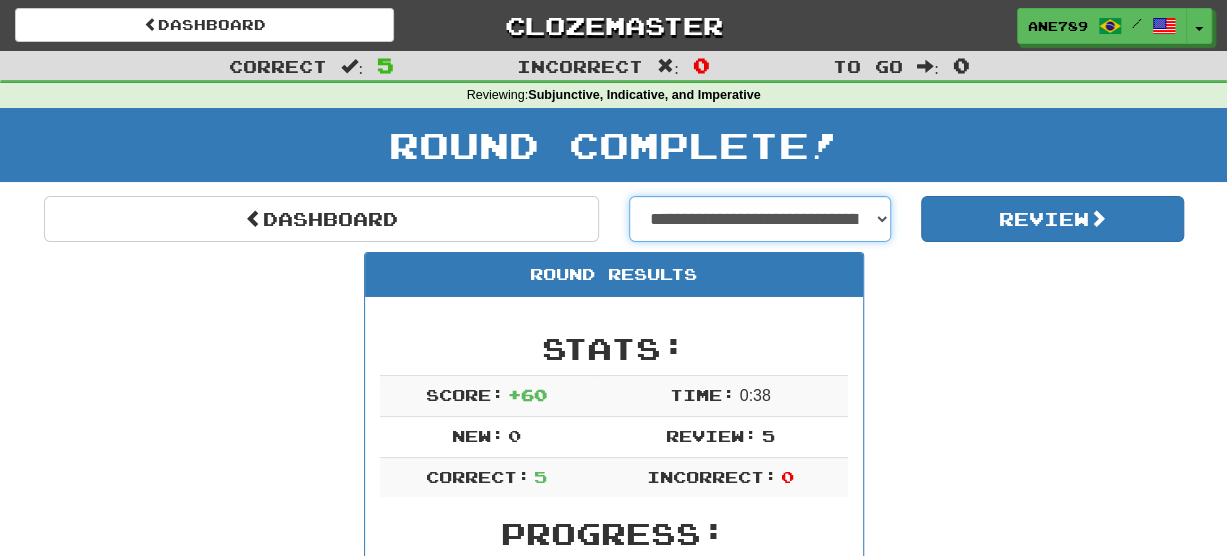 click on "**********" at bounding box center (760, 219) 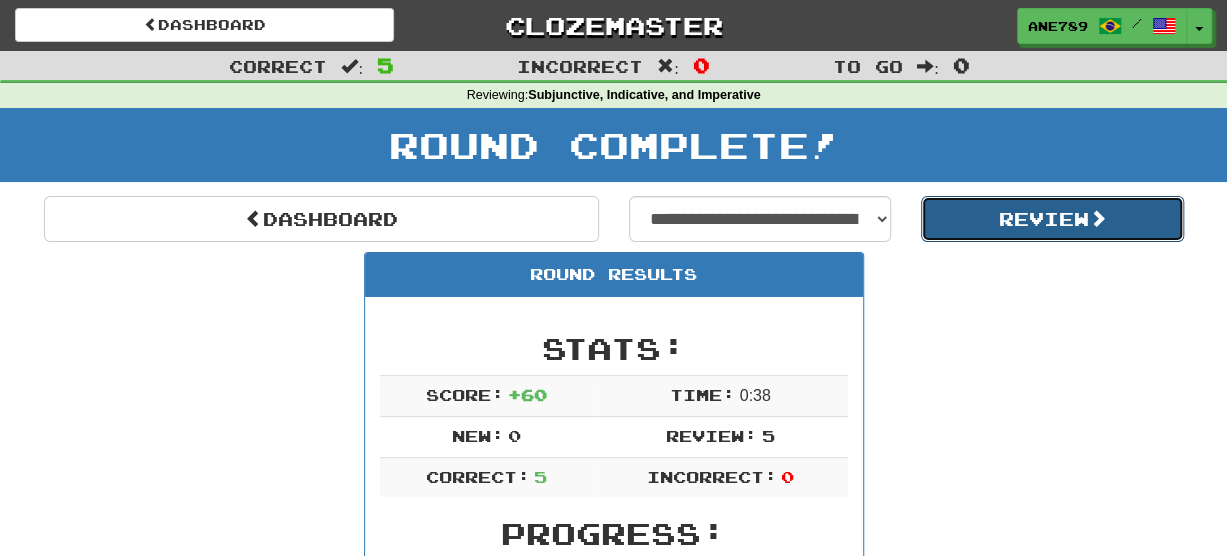 click on "Review" at bounding box center (1052, 219) 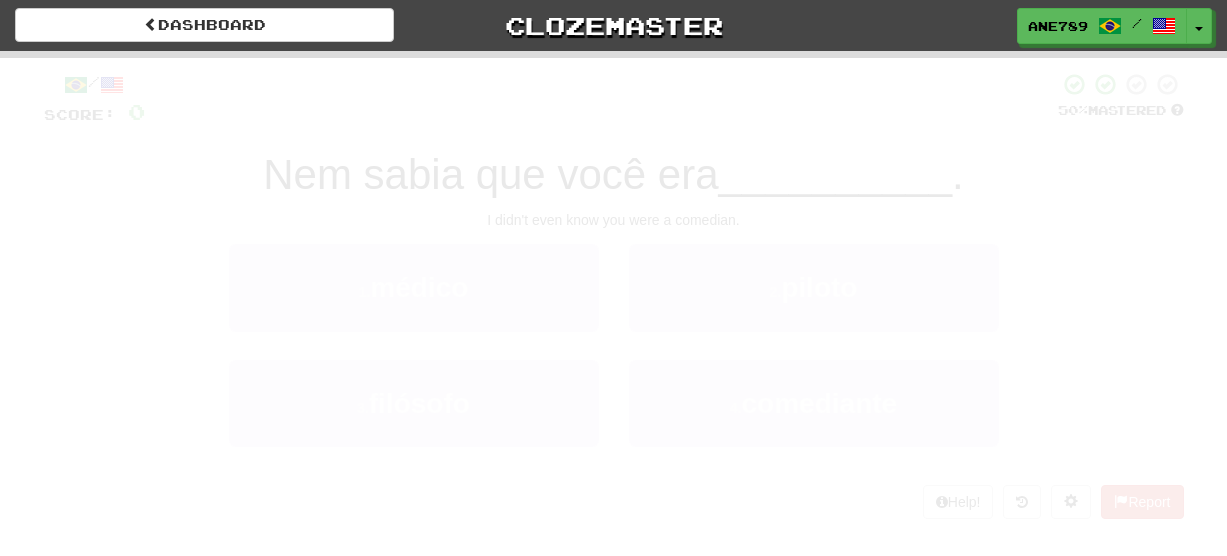 scroll, scrollTop: 0, scrollLeft: 0, axis: both 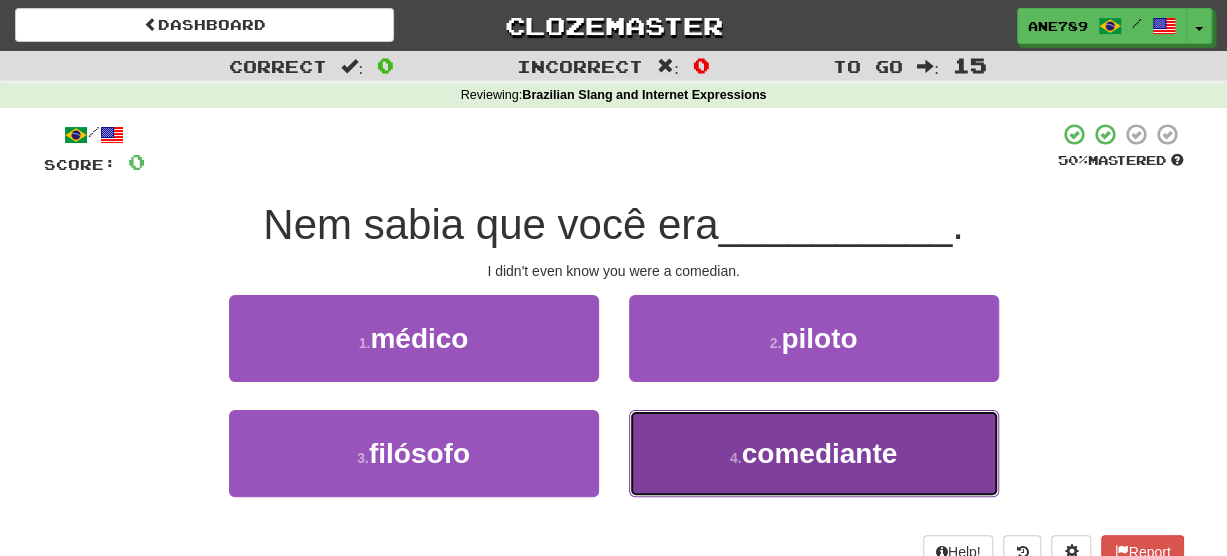 click on "4 .  comediante" at bounding box center [814, 453] 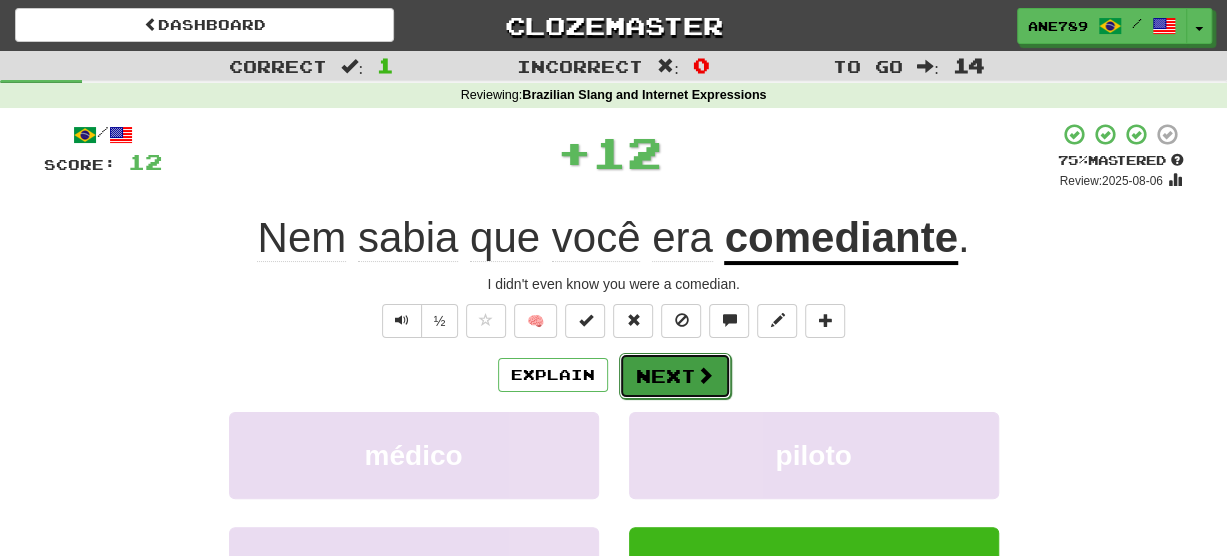 click on "Next" at bounding box center [675, 376] 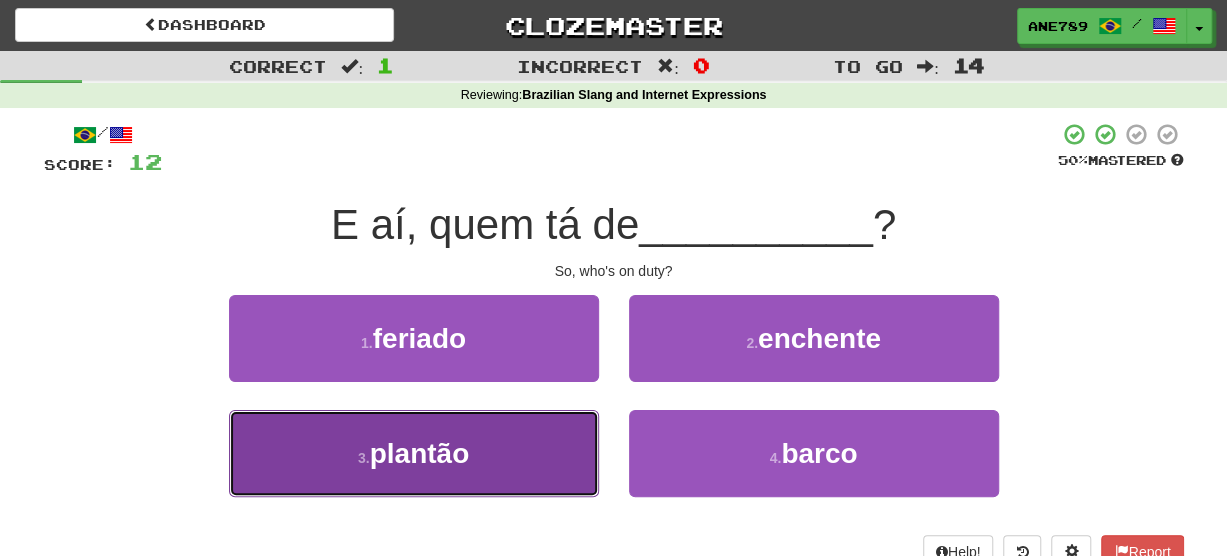 click on "3 .  plantão" at bounding box center [414, 453] 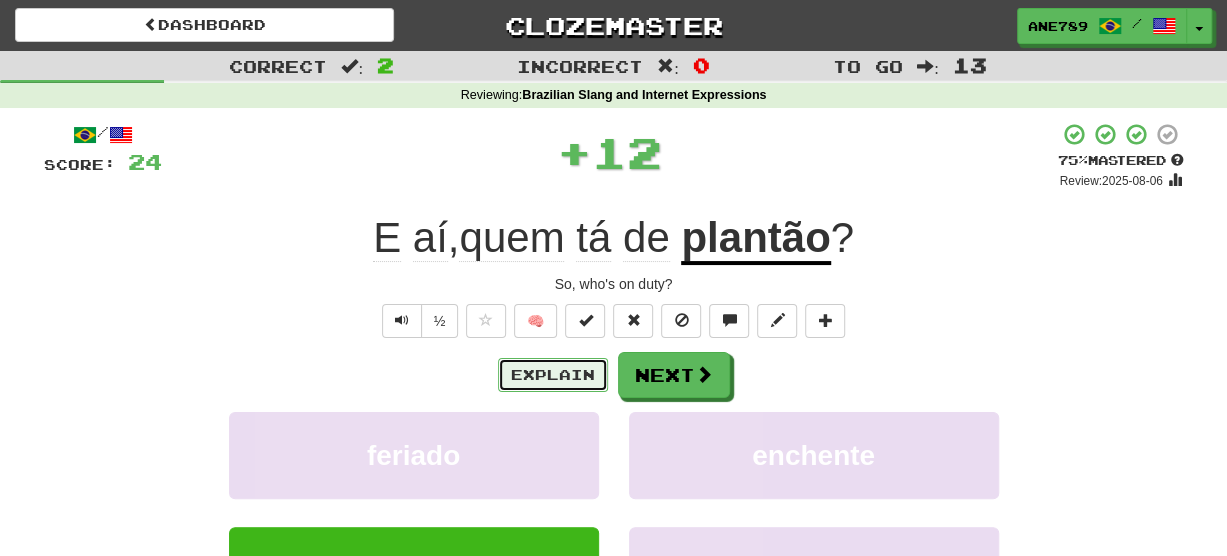 click on "Explain" at bounding box center (553, 375) 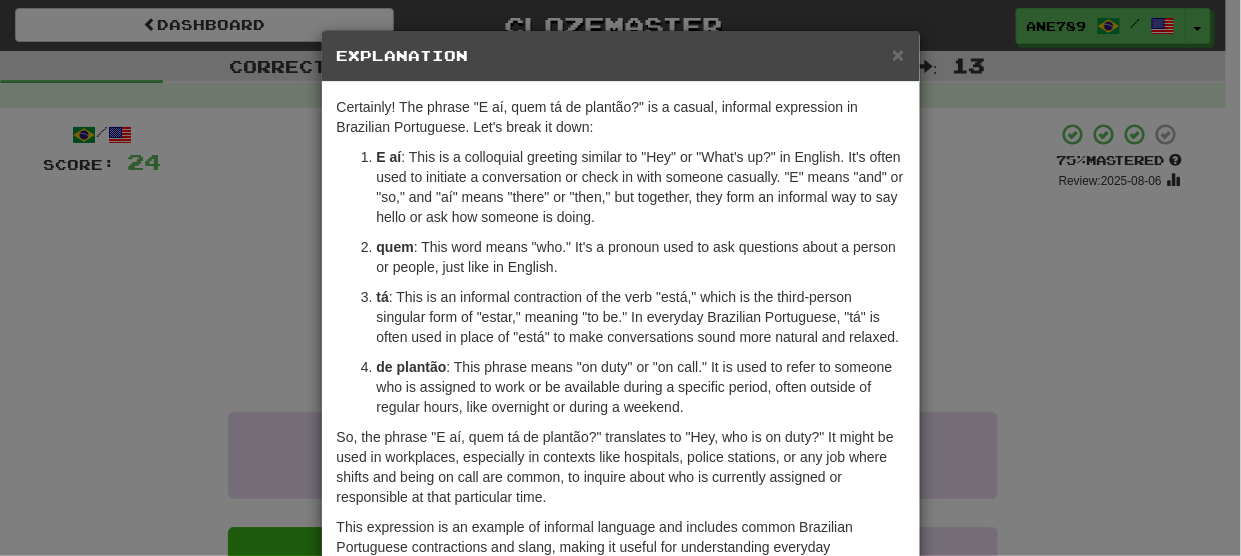 click on "× Explanation Certainly! The phrase "E aí, quem tá de plantão?" is a casual, informal expression in Brazilian Portuguese. Let's break it down:
E aí : This is a colloquial greeting similar to "Hey" or "What's up?" in English. It's often used to initiate a conversation or check in with someone casually. "E" means "and" or "so," and "aí" means "there" or "then," but together, they form an informal way to say hello or ask how someone is doing.
quem : This word means "who." It's a pronoun used to ask questions about a person or people, just like in English.
tá : This is an informal contraction of the verb "está," which is the third-person singular form of "estar," meaning "to be." In everyday Brazilian Portuguese, "tá" is often used in place of "está" to make conversations sound more natural and relaxed.
de plantão
In beta. Generated by ChatGPT. Like it? Hate it?  Let us know ! Close" at bounding box center [620, 278] 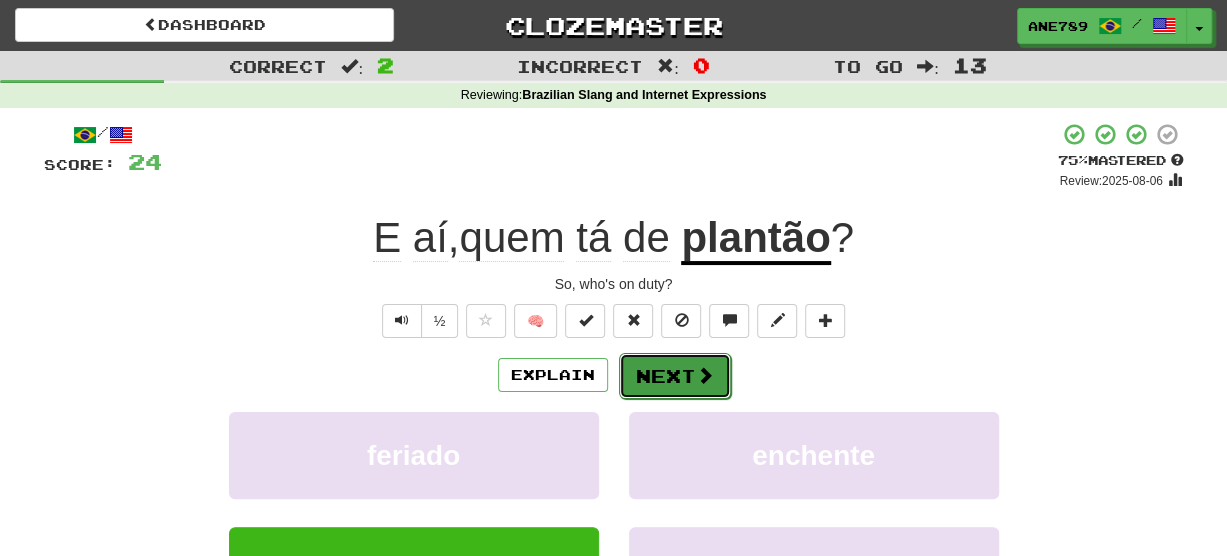 click on "Next" at bounding box center [675, 376] 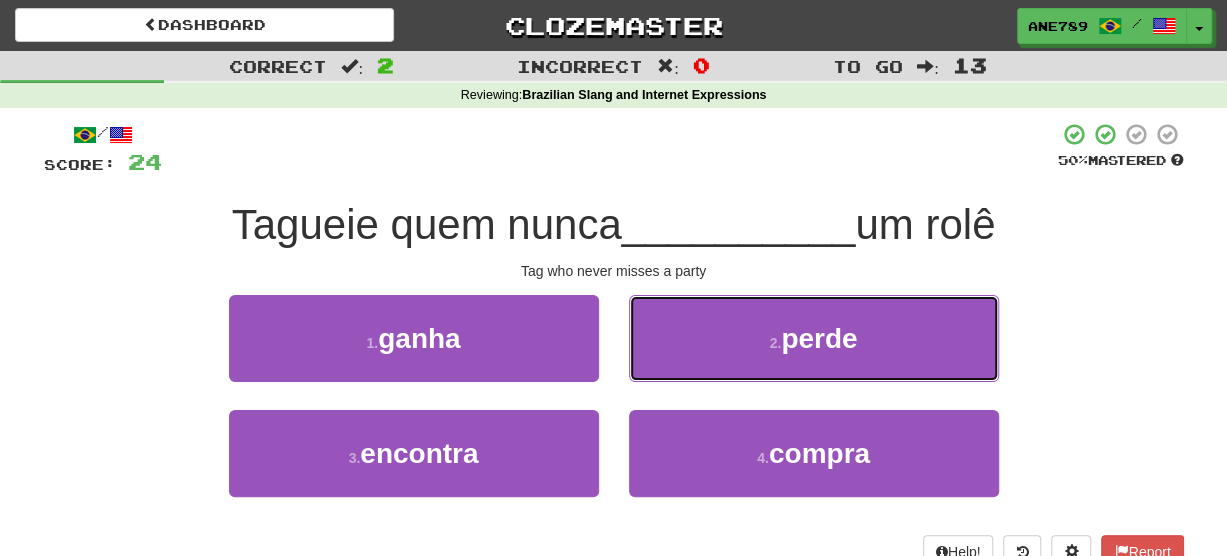 click on "2 .  perde" at bounding box center (814, 338) 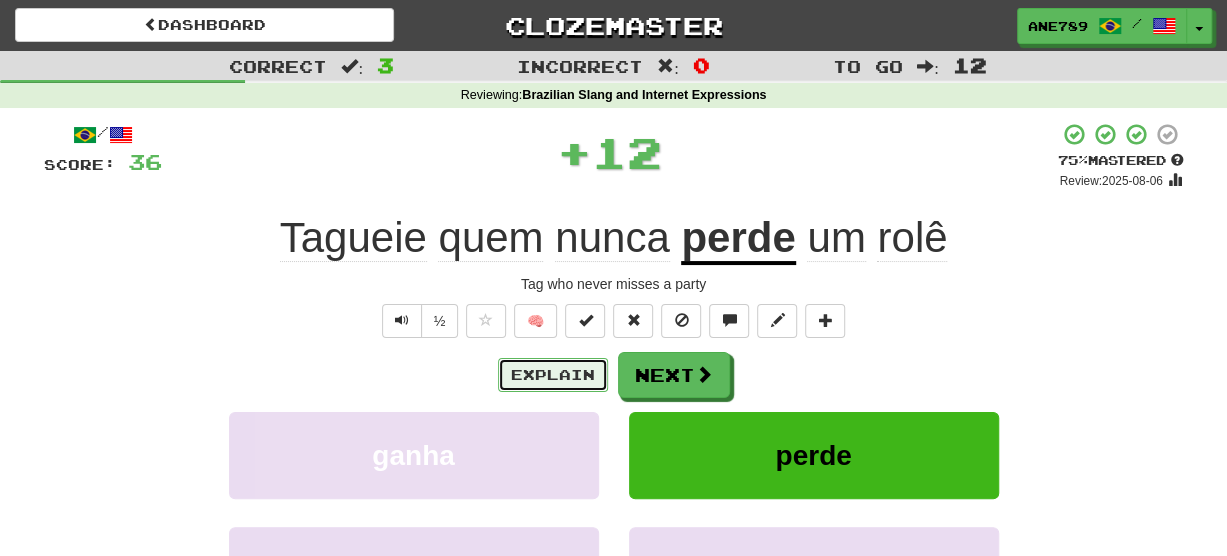 click on "Explain" at bounding box center (553, 375) 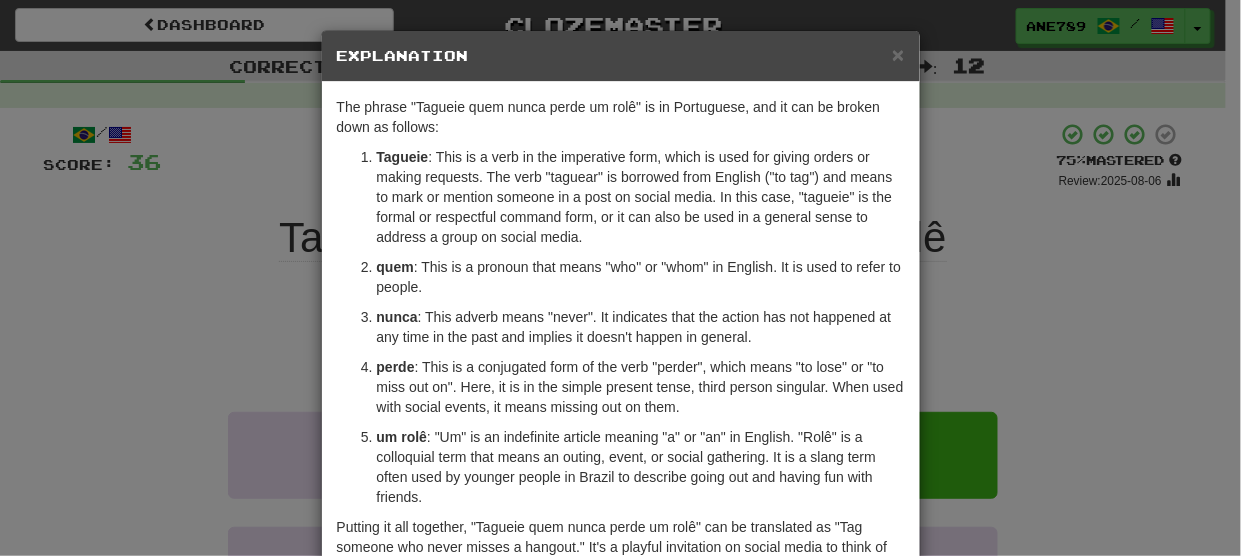 click on "× Explanation The phrase "Tagueie quem nunca perde um rolê" is in Portuguese, and it can be broken down as follows:
Tagueie : This is a verb in the imperative form, which is used for giving orders or making requests. The verb "taguear" is borrowed from English ("to tag") and means to mark or mention someone in a post on social media. In this case, "tagueie" is the formal or respectful command form, or it can also be used in a general sense to address a group on social media.
quem : This is a pronoun that means "who" or "whom" in English. It is used to refer to people.
nunca : This adverb means "never". It indicates that the action has not happened at any time in the past and implies it doesn't happen in general.
perde : This is a conjugated form of the verb "perder", which means "to lose" or "to miss out on". Here, it is in the simple present tense, third person singular. When used with social events, it means missing out on them.
um rolê
Let us know ! Close" at bounding box center (620, 278) 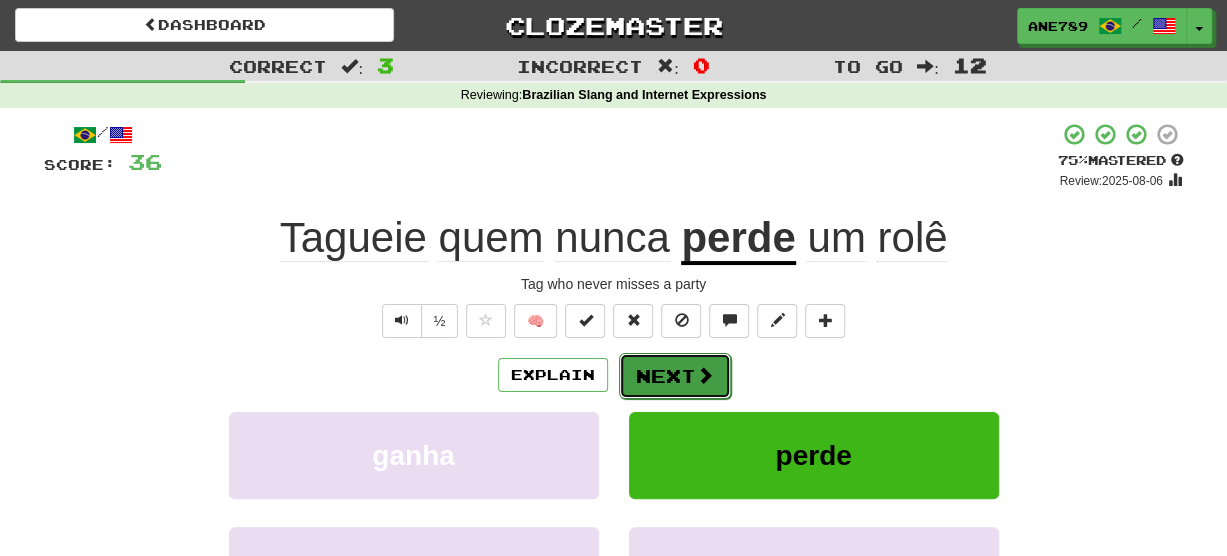 click on "Next" at bounding box center [675, 376] 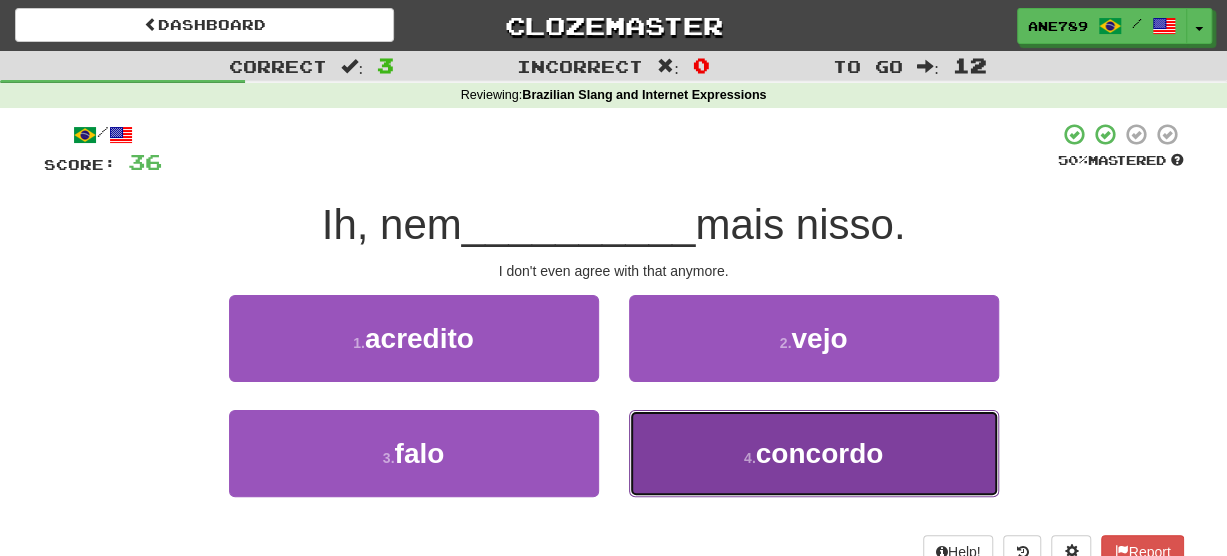 click on "4 .  concordo" at bounding box center [814, 453] 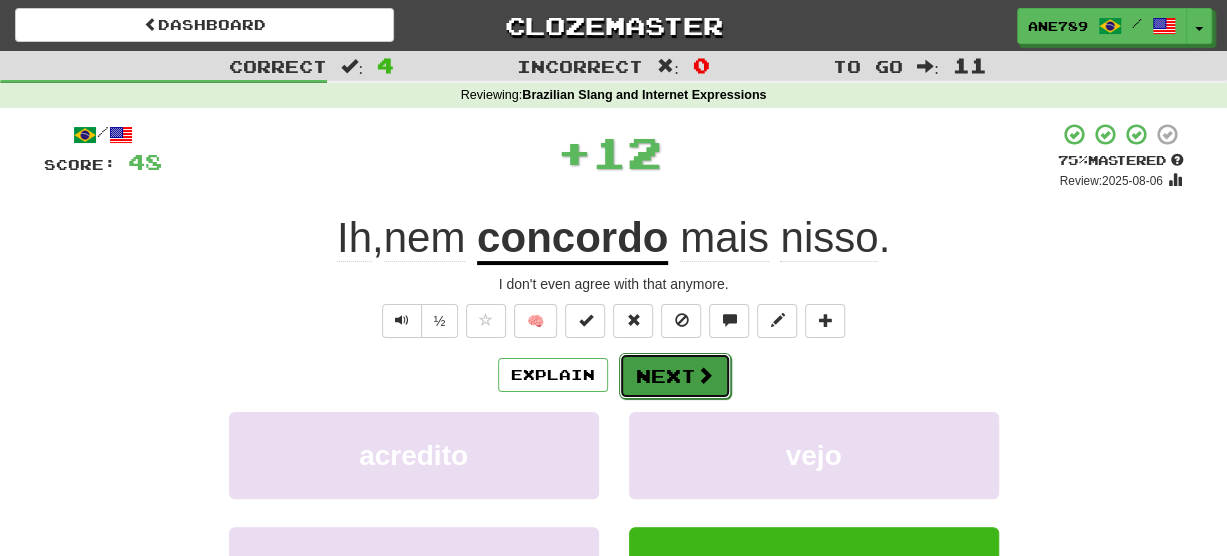 click on "Next" at bounding box center [675, 376] 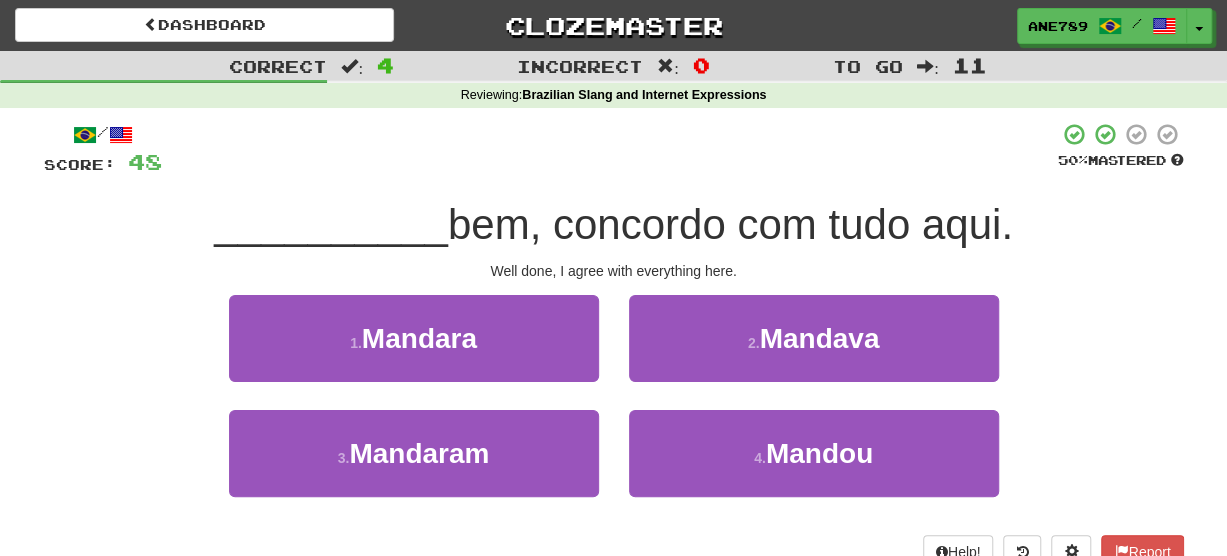 click on "4 .  Mandou" at bounding box center [814, 467] 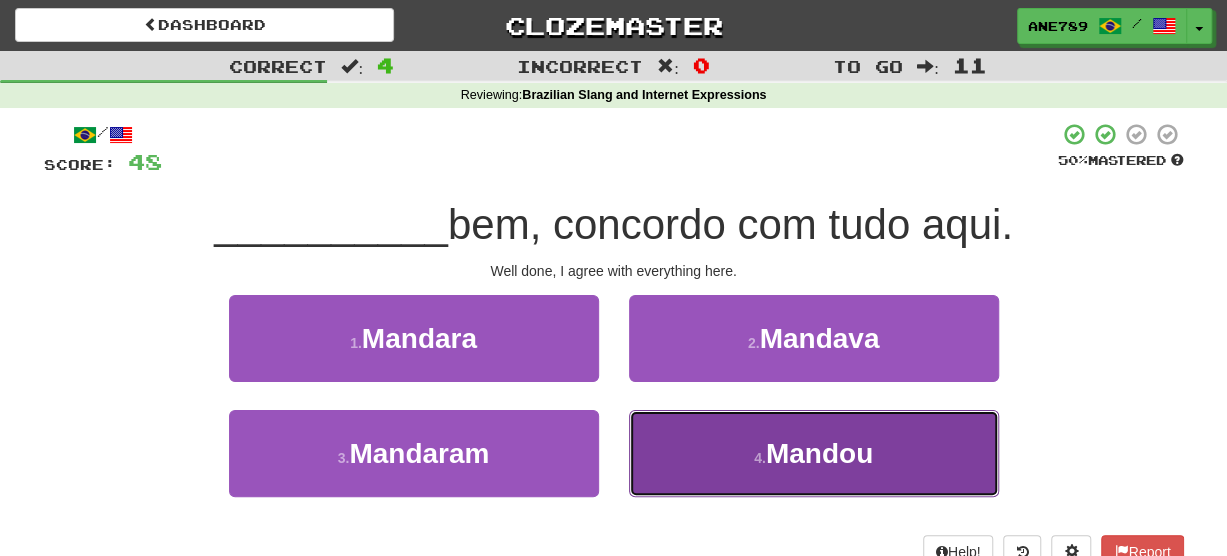 click on "4 .  Mandou" at bounding box center [814, 453] 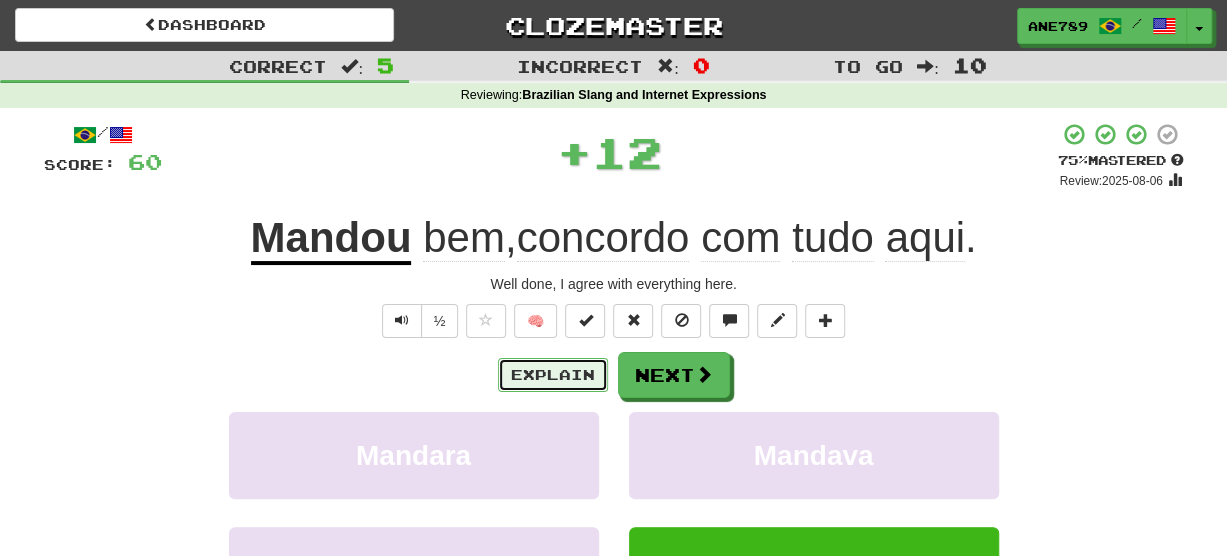 click on "Explain" at bounding box center [553, 375] 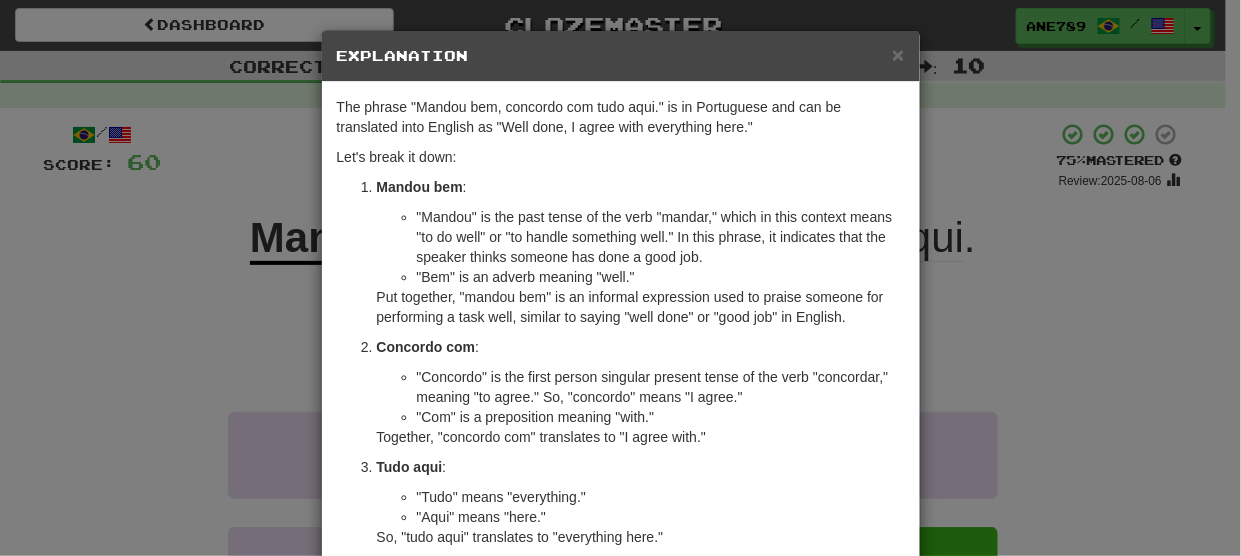 click on "Dashboard
Clozemaster
Ane789
/
Toggle Dropdown
Dashboard
Leaderboard
Activity Feed
Notifications
Profile
Discussions
Deutsch
/
English
Streak:
4
Review:
20
Points Today: 32
Español
/
English
Streak:
0
Review:
0
Points Today: 0
Français
/
English
Streak:
3
Review:
100
Points Today: 252
Français
/
Norsk bokmål
Streak:
1
Review:
20
Points Today: 304
Italiano
/
English
Streak:
3
Review:
0
Points Today: 152
Polski
/
English
Streak:
3
Review:
20
Points Today: 12
Português
/
English
Streak:
4
Review:
15
Points Today: 60
/" at bounding box center (620, 727) 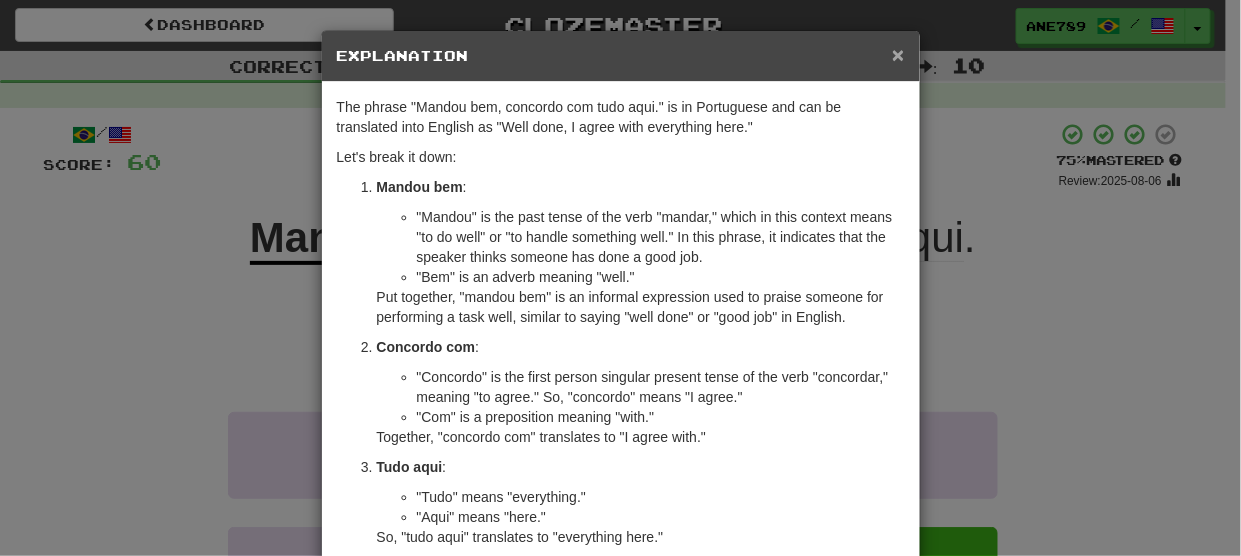 click on "×" at bounding box center [898, 54] 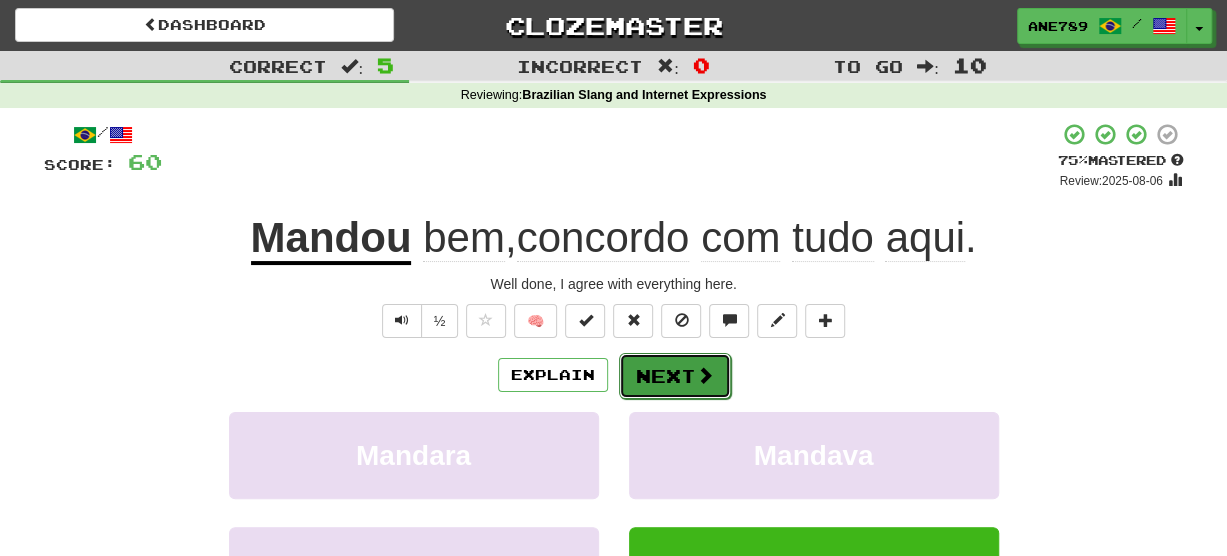 click on "Next" at bounding box center [675, 376] 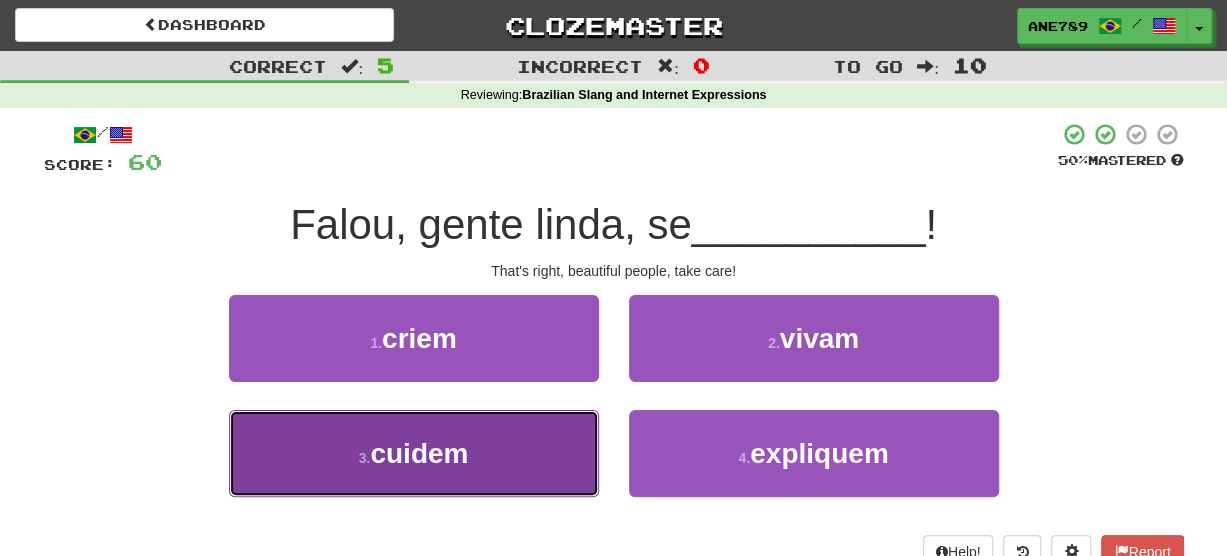 click on "3 .  cuidem" at bounding box center (414, 453) 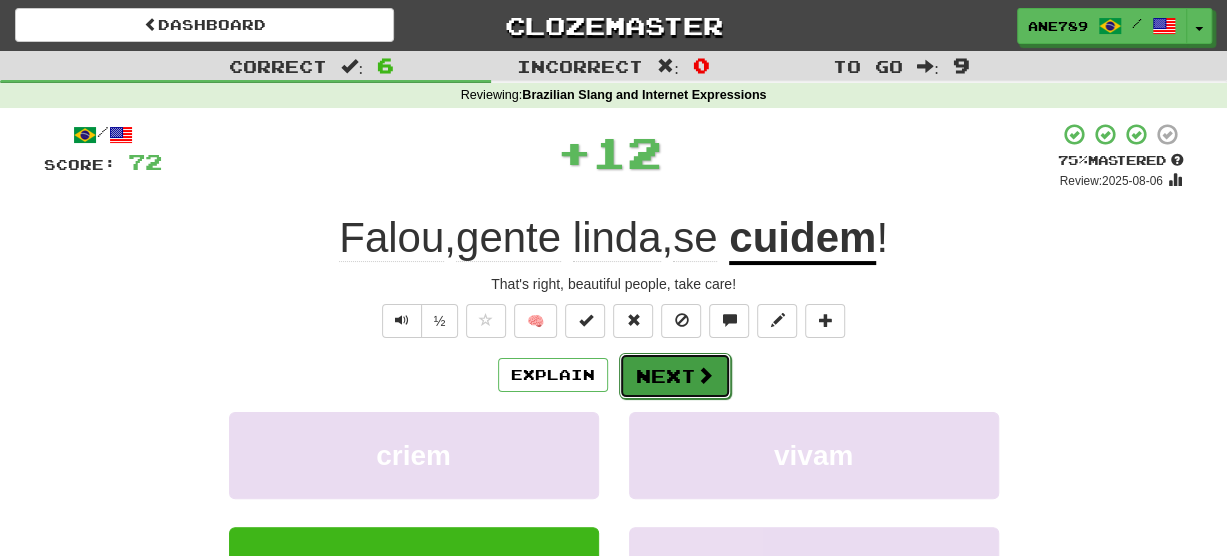 click on "Next" at bounding box center (675, 376) 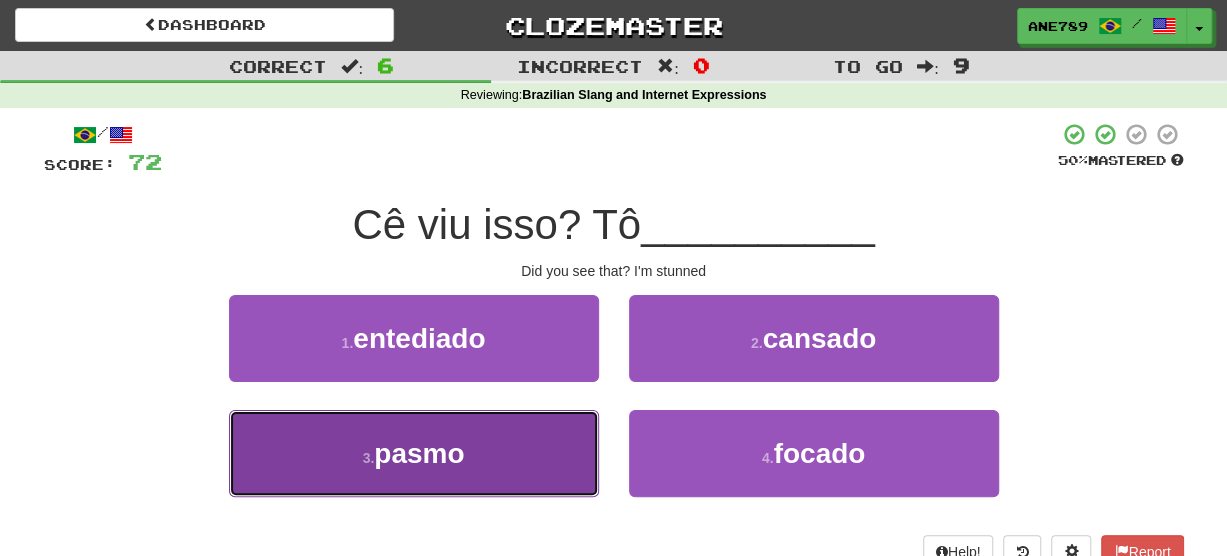 click on "3 .  pasmo" at bounding box center [414, 453] 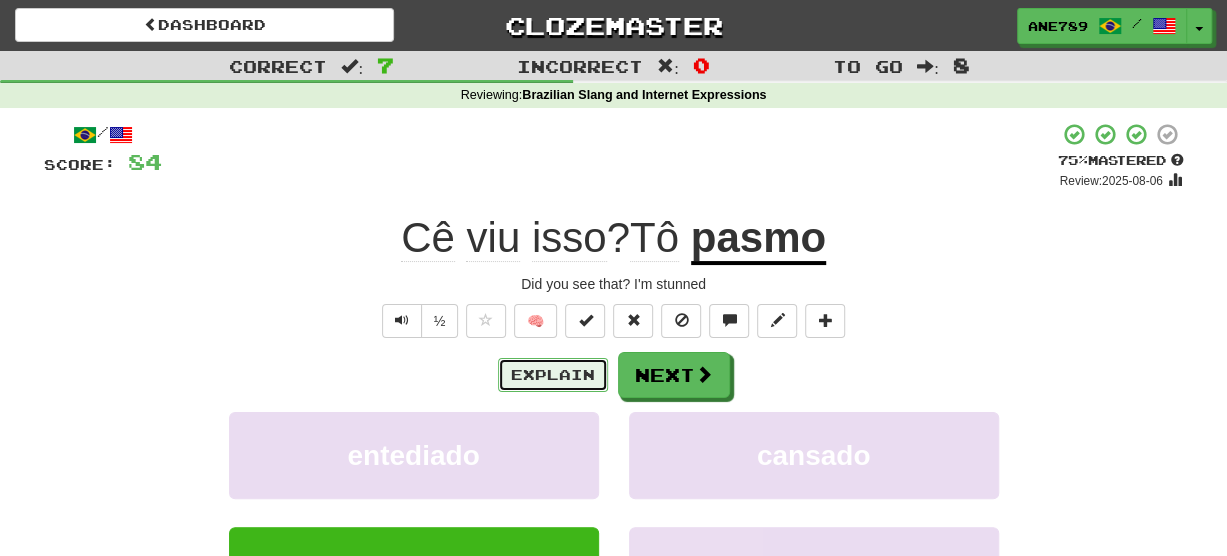 click on "Explain" at bounding box center (553, 375) 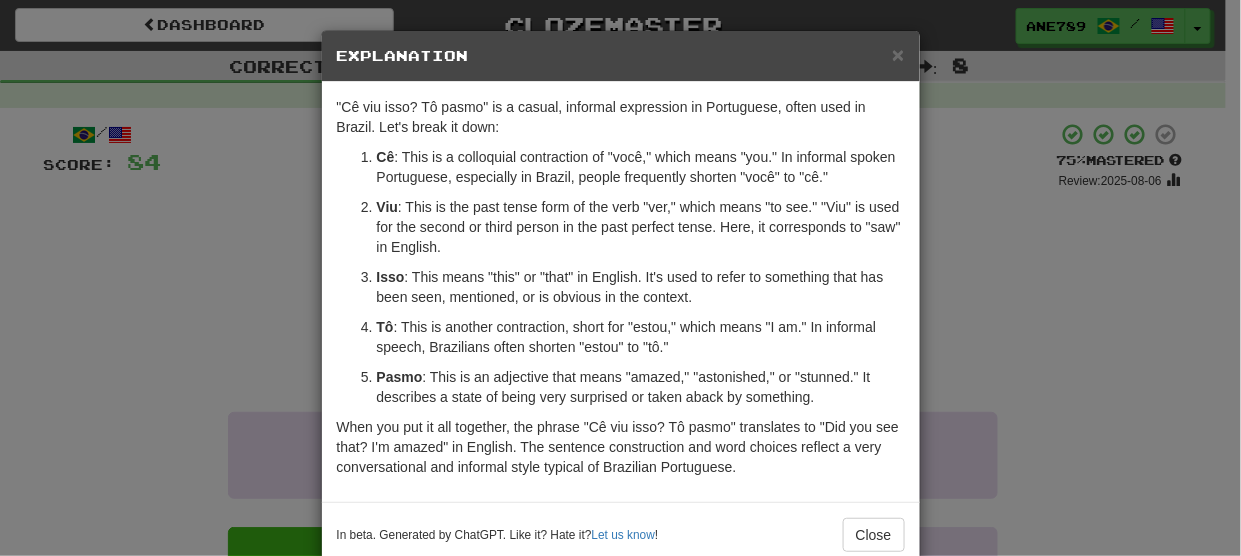 click on "× Explanation "Cê viu isso? Tô pasmo" is a casual, informal expression in Portuguese, often used in Brazil. Let's break it down:
Cê : This is a colloquial contraction of "você," which means "you." In informal spoken Portuguese, especially in Brazil, people frequently shorten "você" to "cê."
Viu : This is the past tense form of the verb "ver," which means "to see." "Viu" is used for the second or third person in the past perfect tense. Here, it corresponds to "saw" in English.
Isso : This means "this" or "that" in English. It's used to refer to something that has been seen, mentioned, or is obvious in the context.
Tô : This is another contraction, short for "estou," which means "I am." In informal speech, Brazilians often shorten "estou" to "tô."
Pasmo : This is an adjective that means "amazed," "astonished," or "stunned." It describes a state of being very surprised or taken aback by something.
In beta. Generated by ChatGPT. Like it? Hate it?  Let us know ! Close" at bounding box center [620, 278] 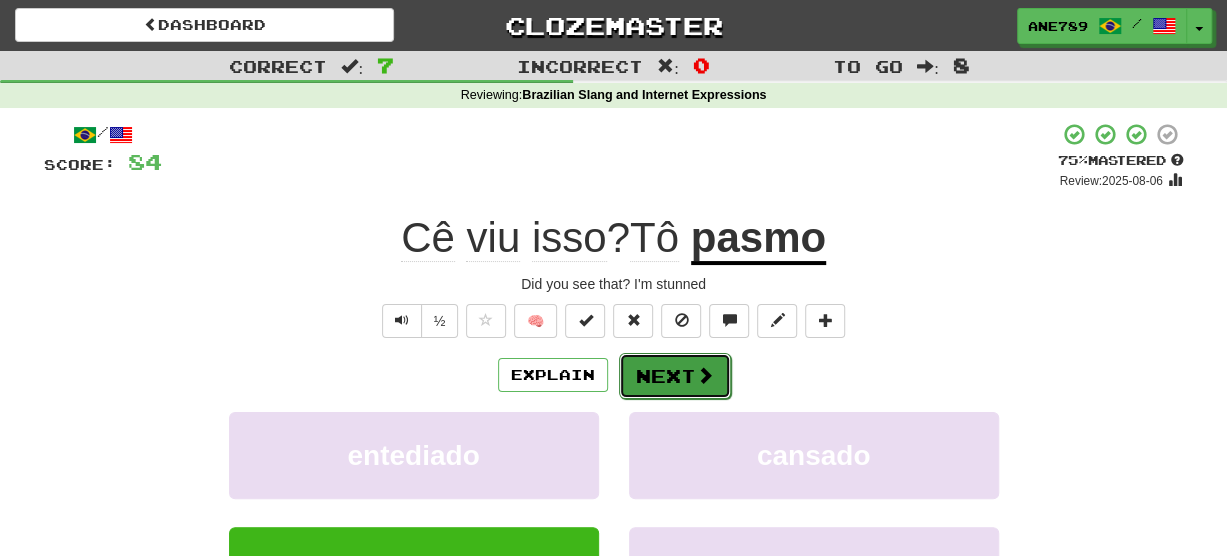 click on "Next" at bounding box center [675, 376] 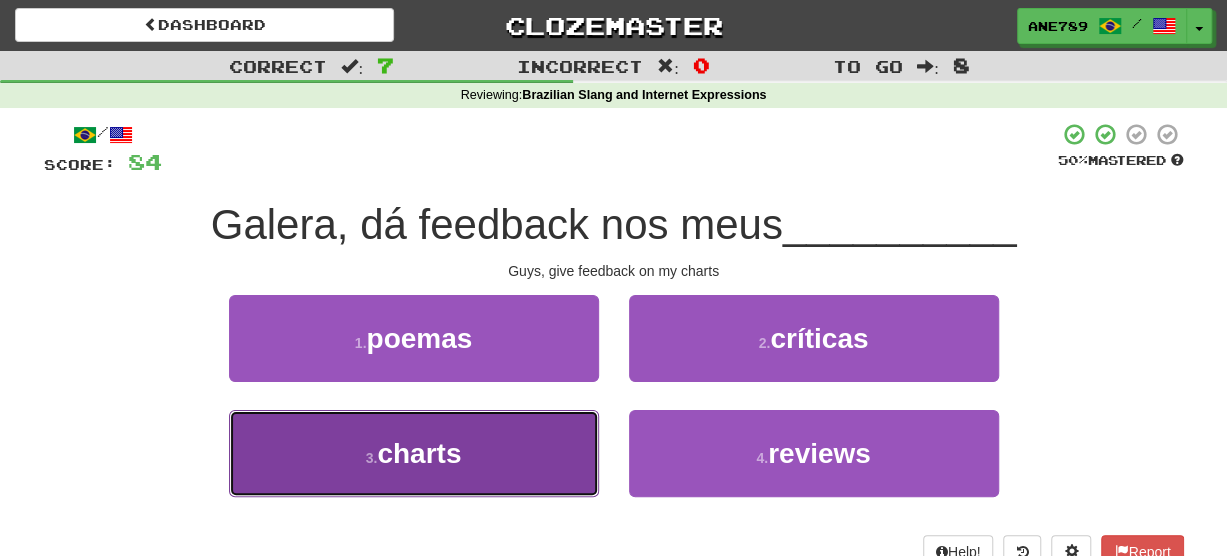 click on "3 .  charts" at bounding box center (414, 453) 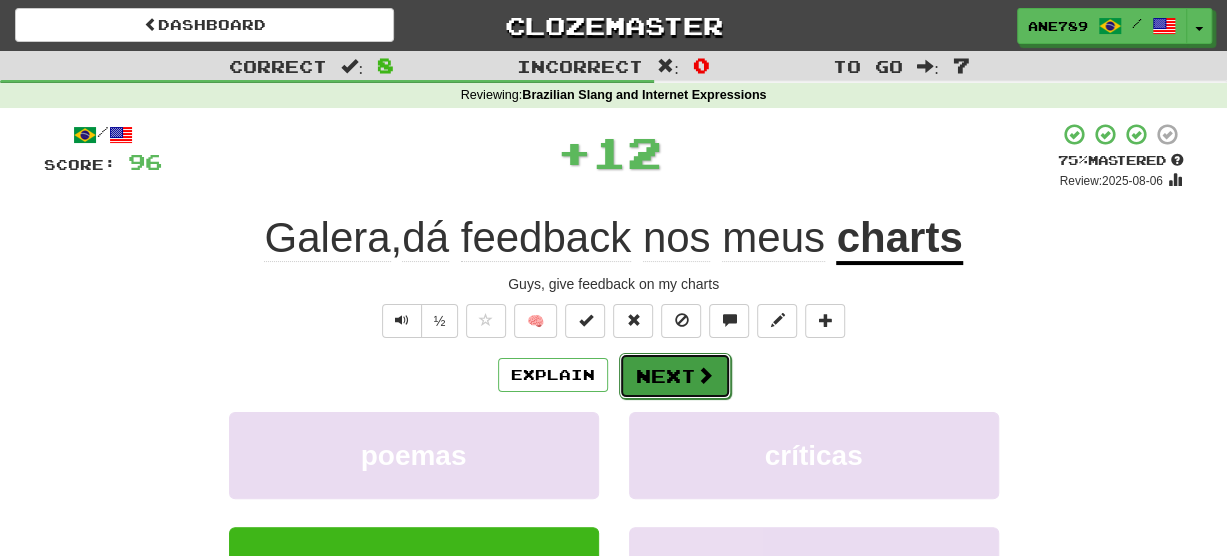 click on "Next" at bounding box center (675, 376) 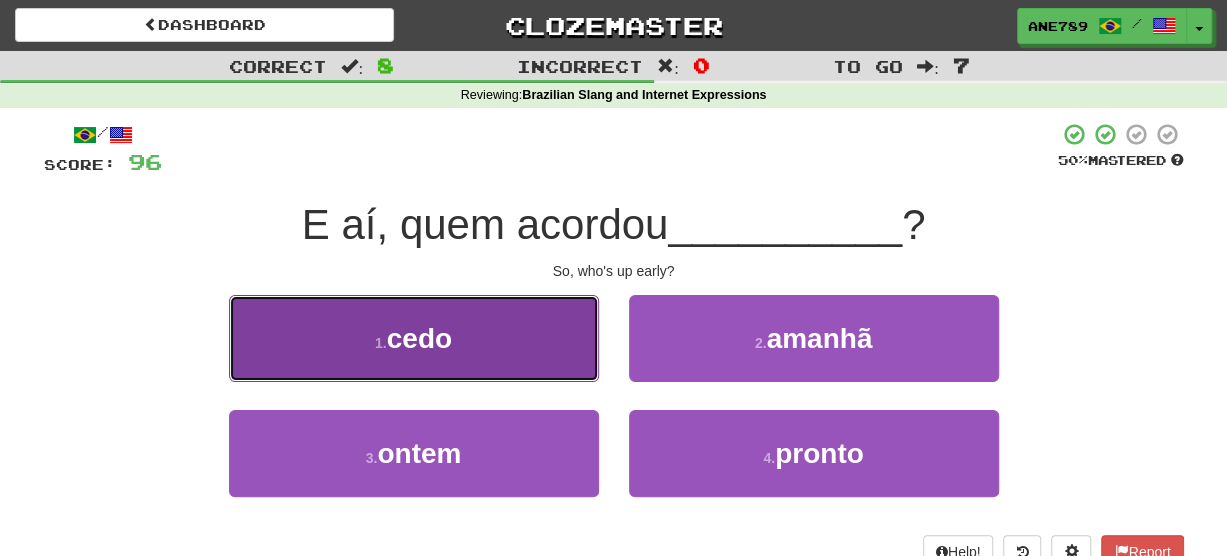 click on "1 .  cedo" at bounding box center [414, 338] 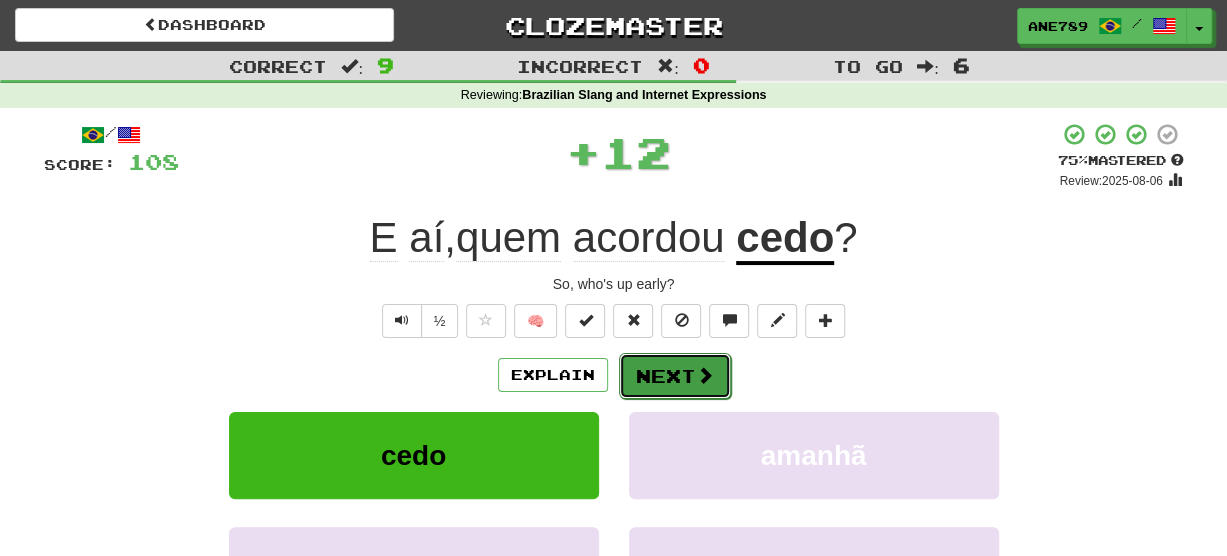 click on "Next" at bounding box center (675, 376) 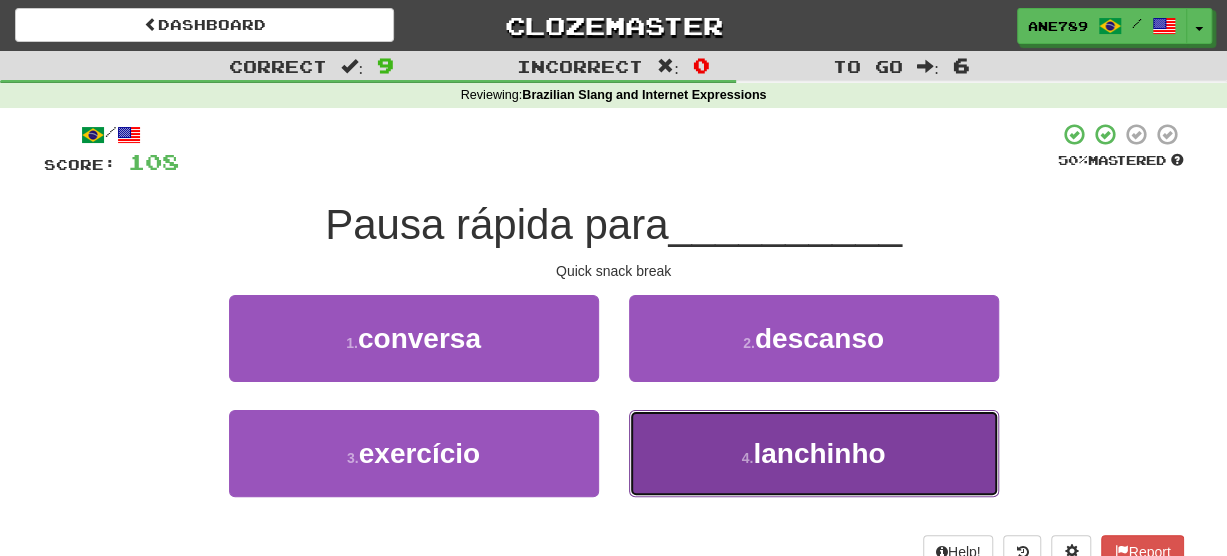 click on "4 .  lanchinho" at bounding box center [814, 453] 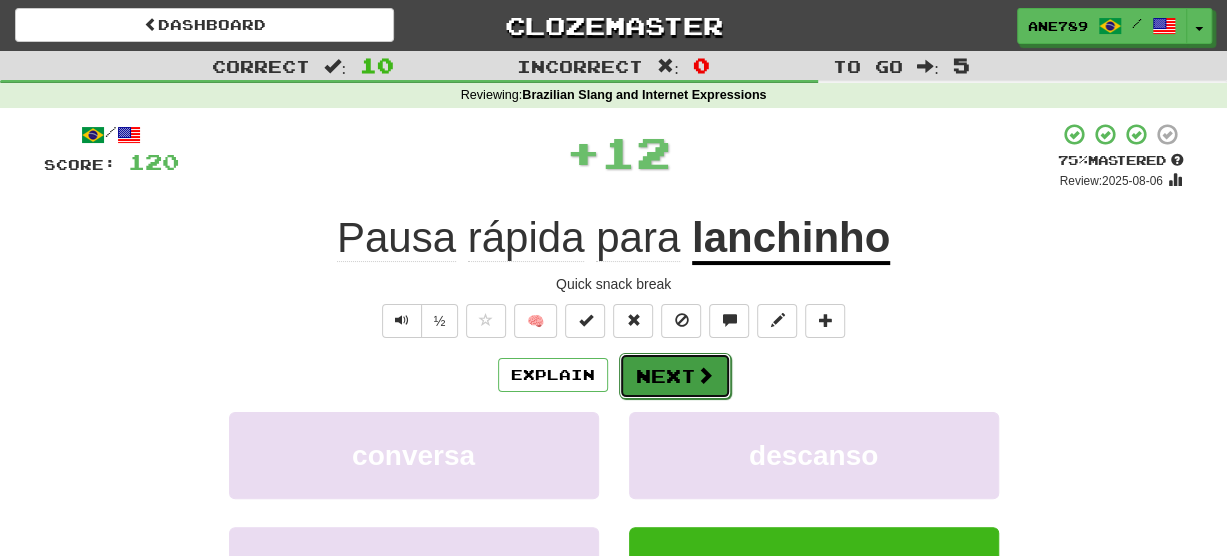 click at bounding box center (705, 375) 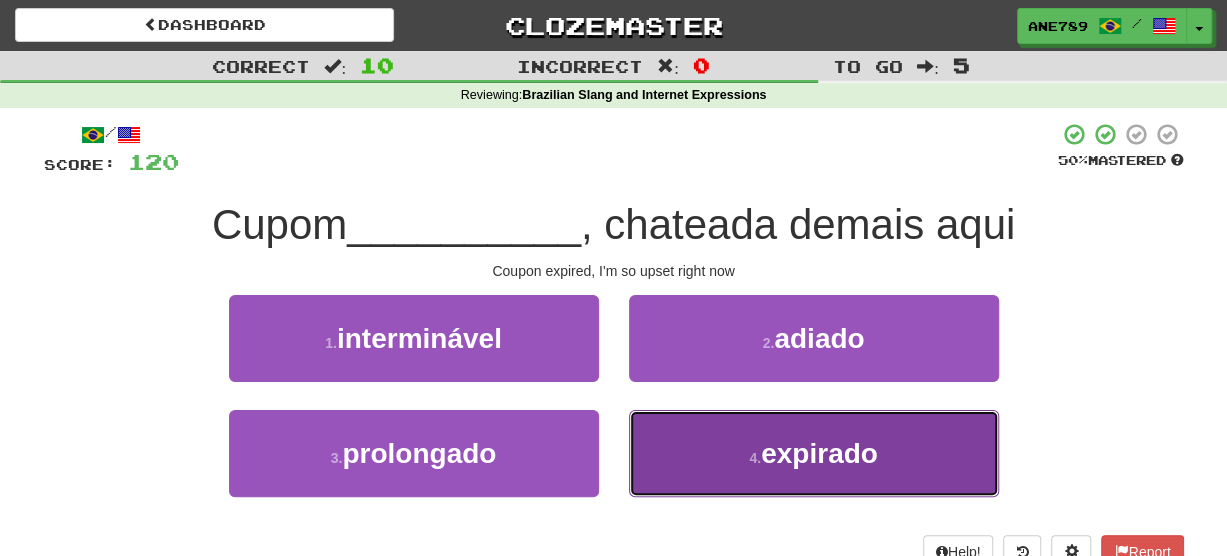 click on "4 .  expirado" at bounding box center [814, 453] 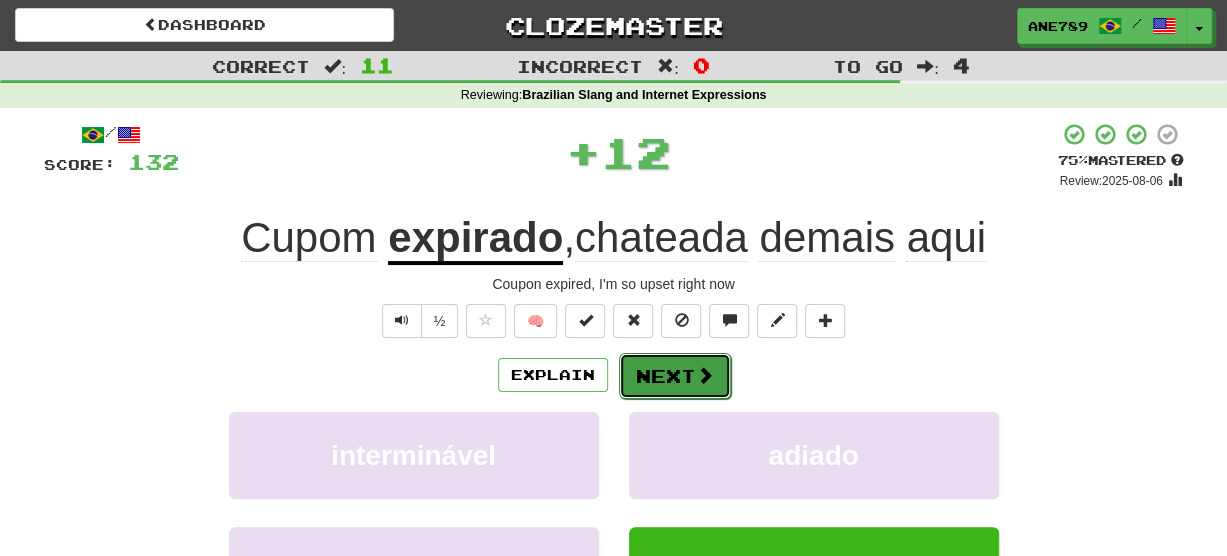 click on "Next" at bounding box center [675, 376] 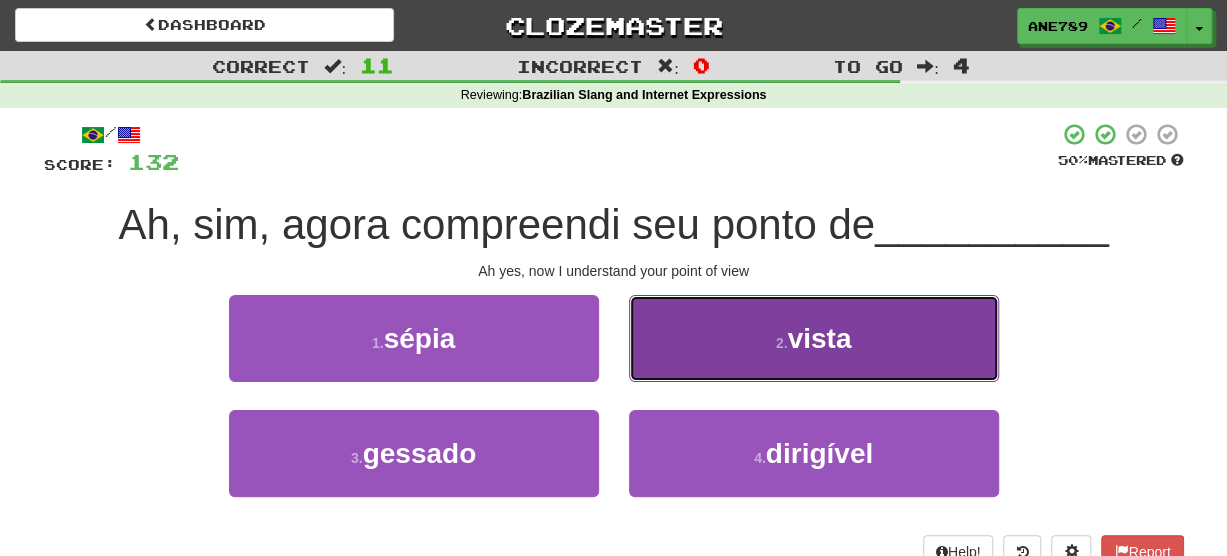 click on "2 .  vista" at bounding box center (814, 338) 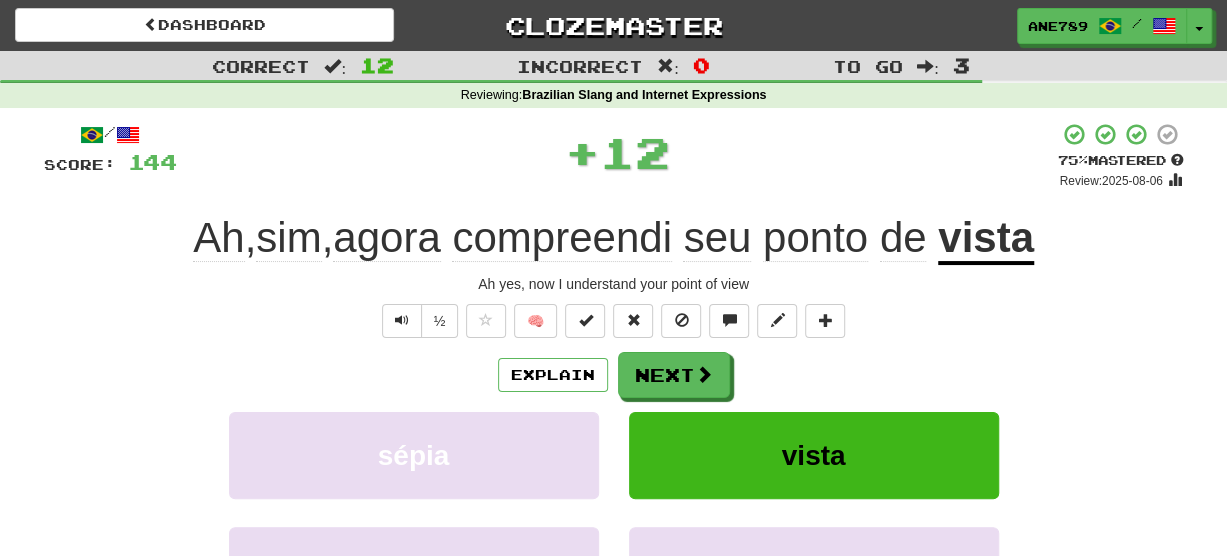 click on "/  Score:   144 + 12 75 %  Mastered Review:  2025-08-06 Ah ,  sim ,  agora   compreendi   seu   ponto   de   vista Ah yes, now I understand your point of view ½ 🧠 Explain Next sépia vista gessado dirigível Learn more: sépia vista gessado dirigível  Help!  Report" at bounding box center (614, 419) 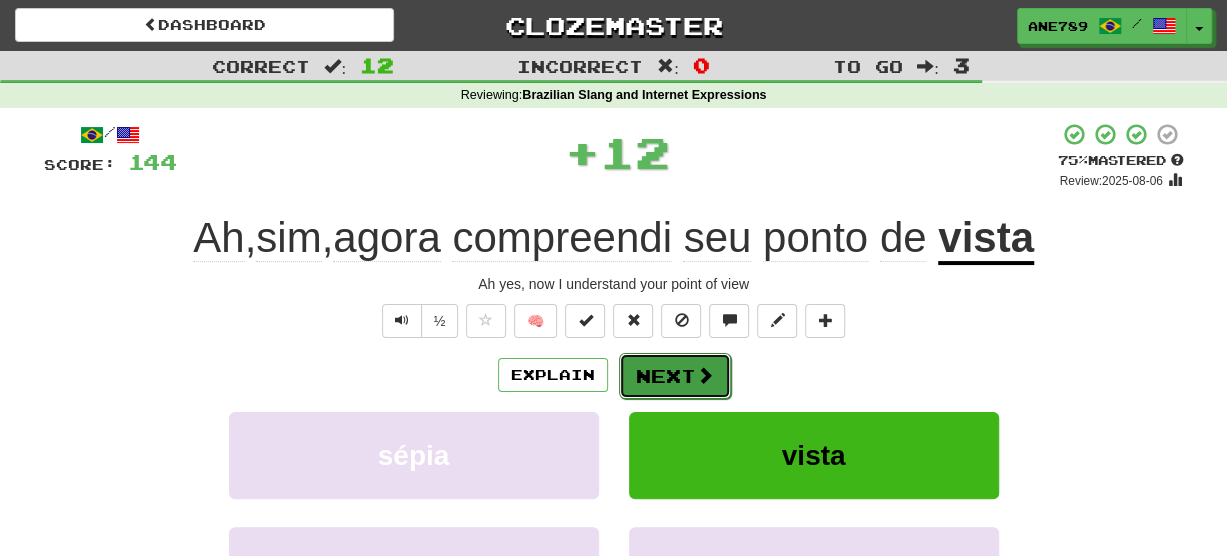 click on "Next" at bounding box center [675, 376] 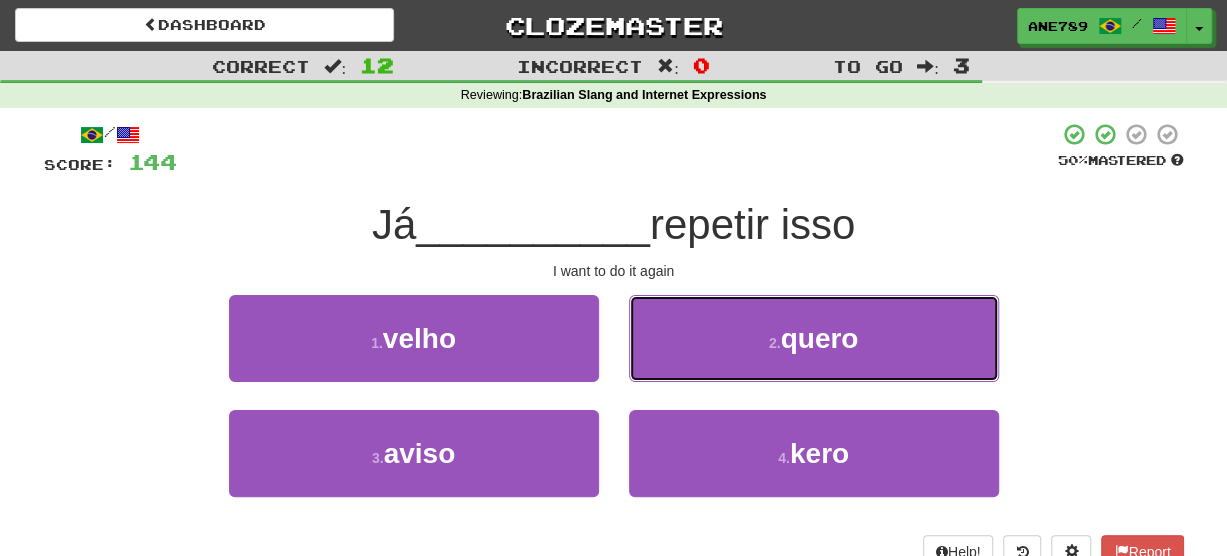 click on "2 .  quero" at bounding box center [814, 338] 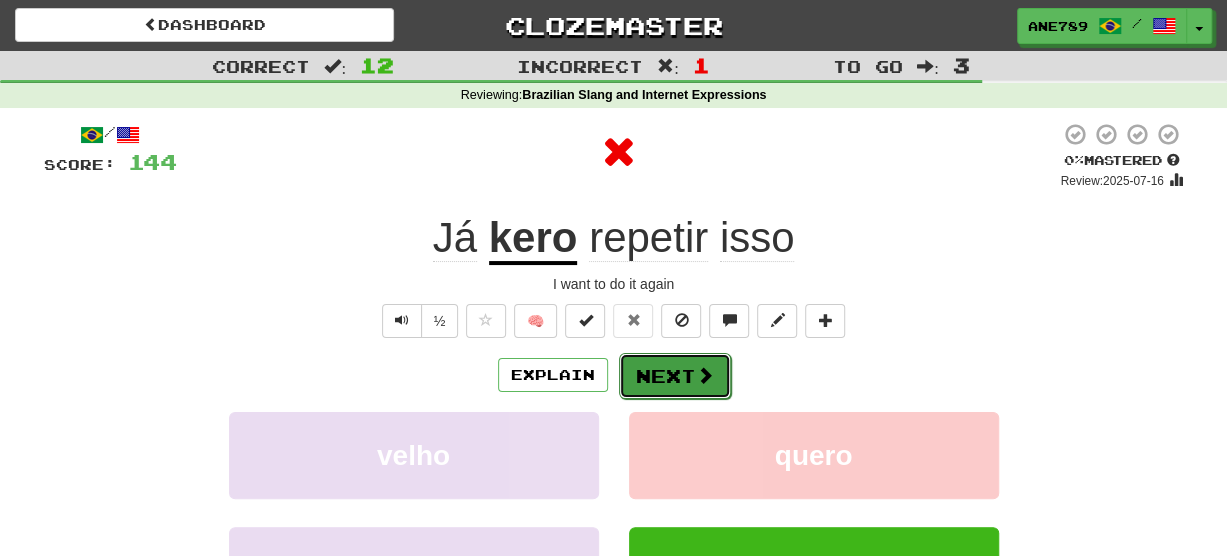 click on "Next" at bounding box center [675, 376] 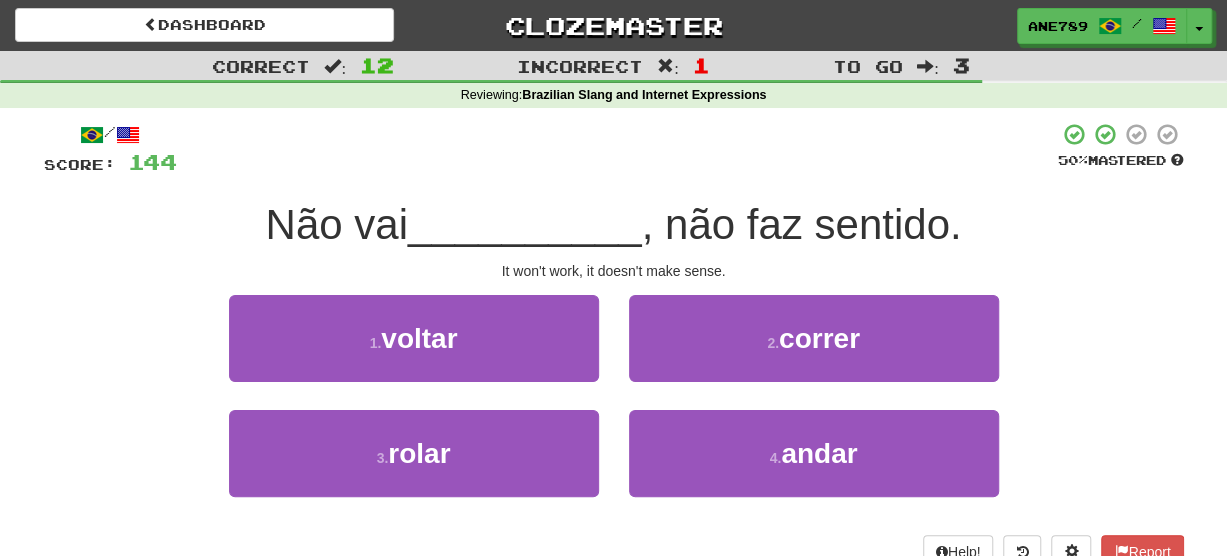 click on "3 .  rolar" at bounding box center [414, 467] 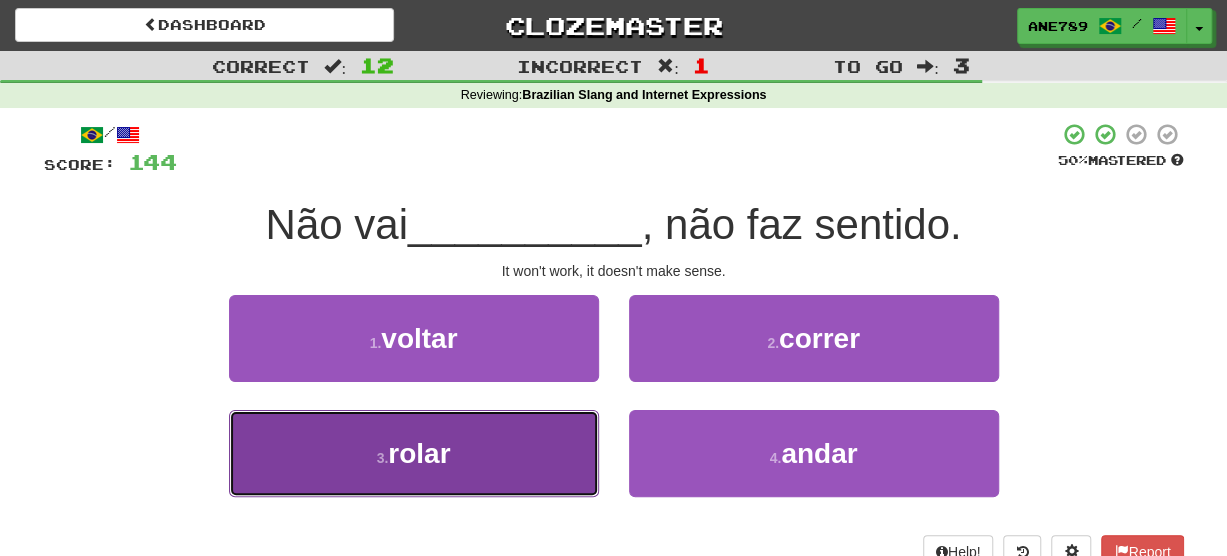 click on "3 .  rolar" at bounding box center (414, 453) 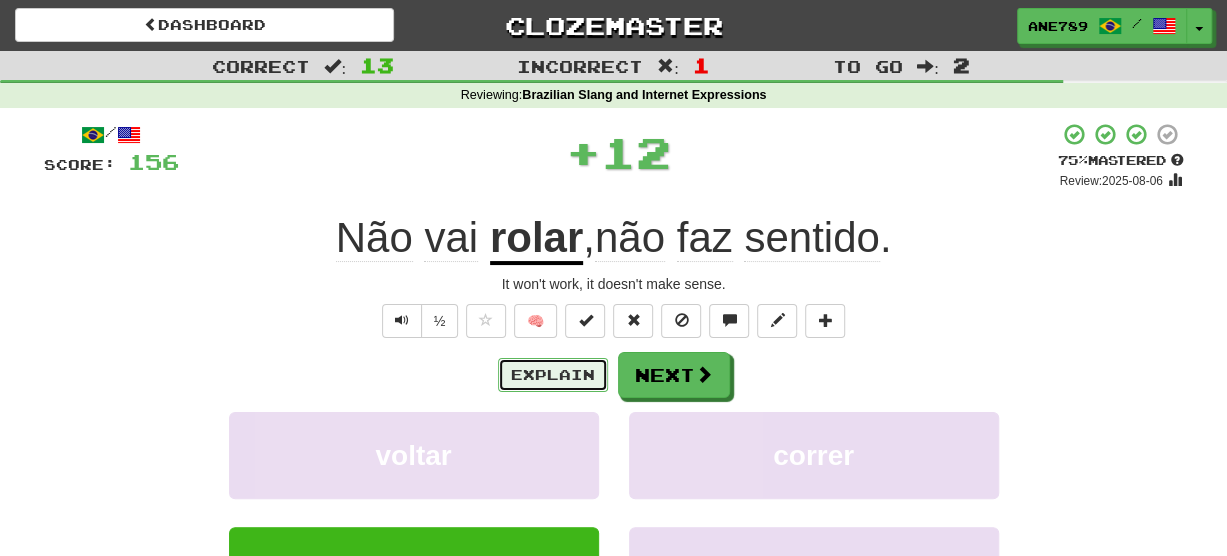 click on "Explain" at bounding box center (553, 375) 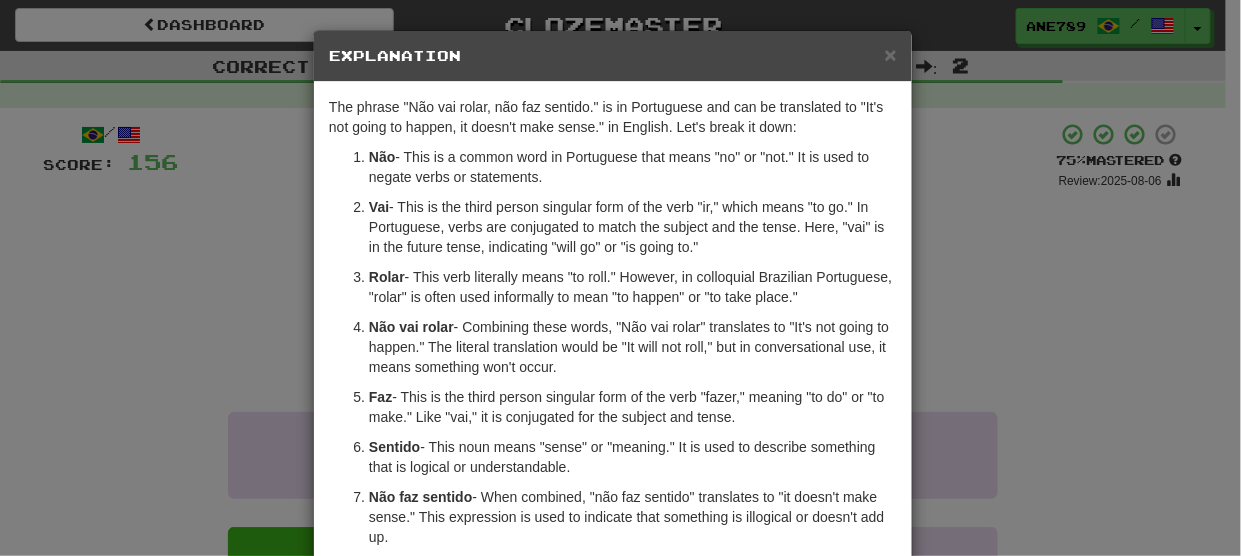 click on "× Explanation The phrase "Não vai rolar, não faz sentido." is in Portuguese and can be translated to "It's not going to happen, it doesn't make sense." in English. Let's break it down:
Não  - This is a common word in Portuguese that means "no" or "not." It is used to negate verbs or statements.
Vai  - This is the third person singular form of the verb "ir," which means "to go." In Portuguese, verbs are conjugated to match the subject and the tense. Here, "vai" is in the future tense, indicating "will go" or "is going to."
Rolar  - This verb literally means "to roll." However, in colloquial Brazilian Portuguese, "rolar" is often used informally to mean "to happen" or "to take place."
Não vai rolar  - Combining these words, "Não vai rolar" translates to "It's not going to happen." The literal translation would be "It will not roll," but in conversational use, it means something won't occur.
Faz
Sentido
Não faz sentido
Let us know ! Close" at bounding box center (620, 278) 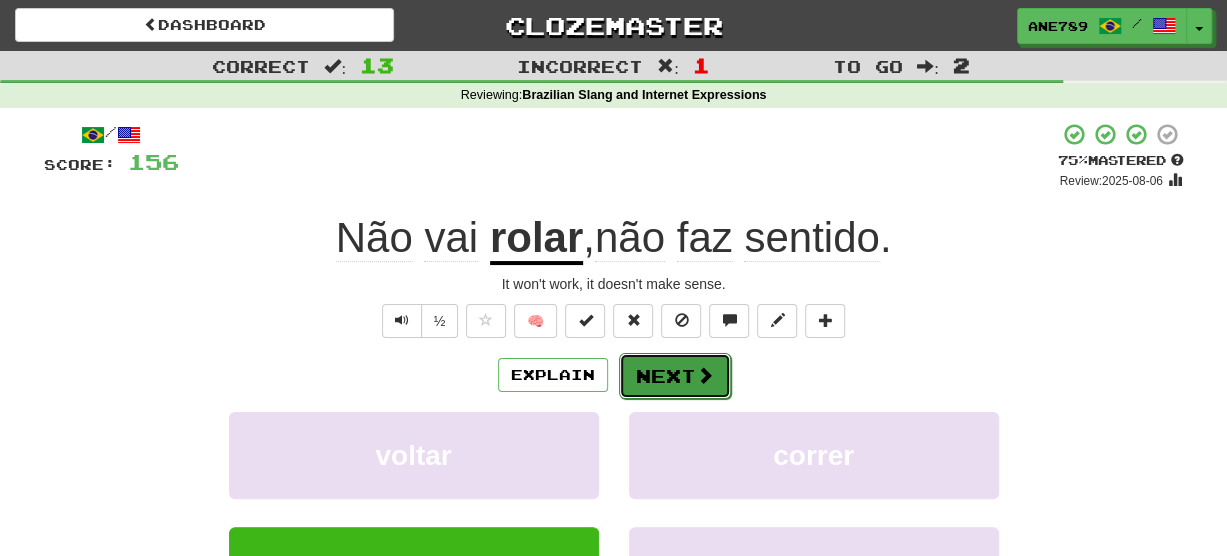 click on "Next" at bounding box center [675, 376] 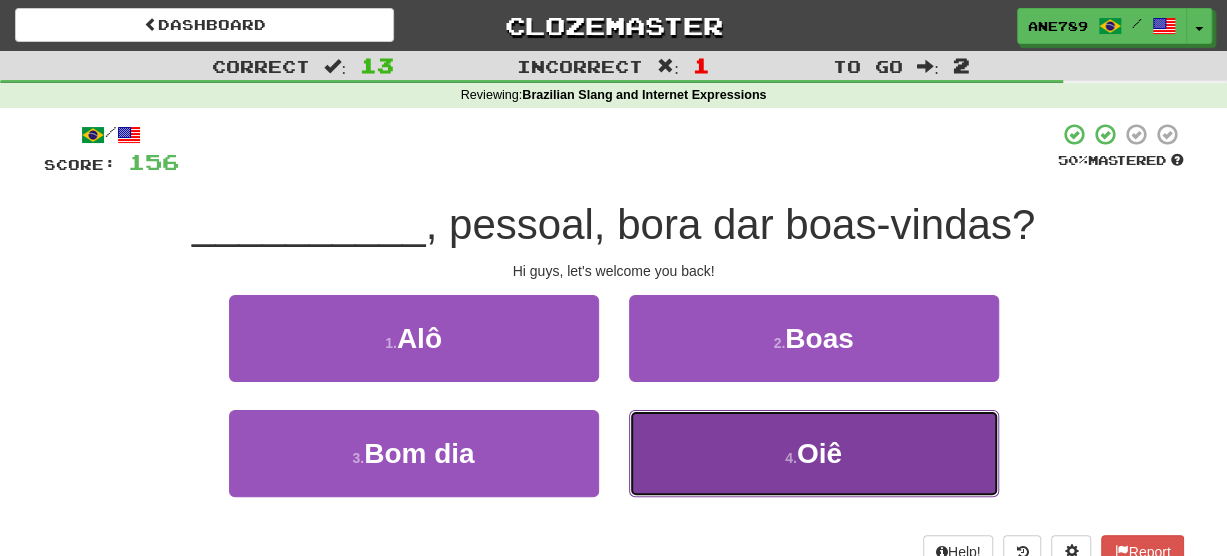 click on "4 .  Oiê" at bounding box center (814, 453) 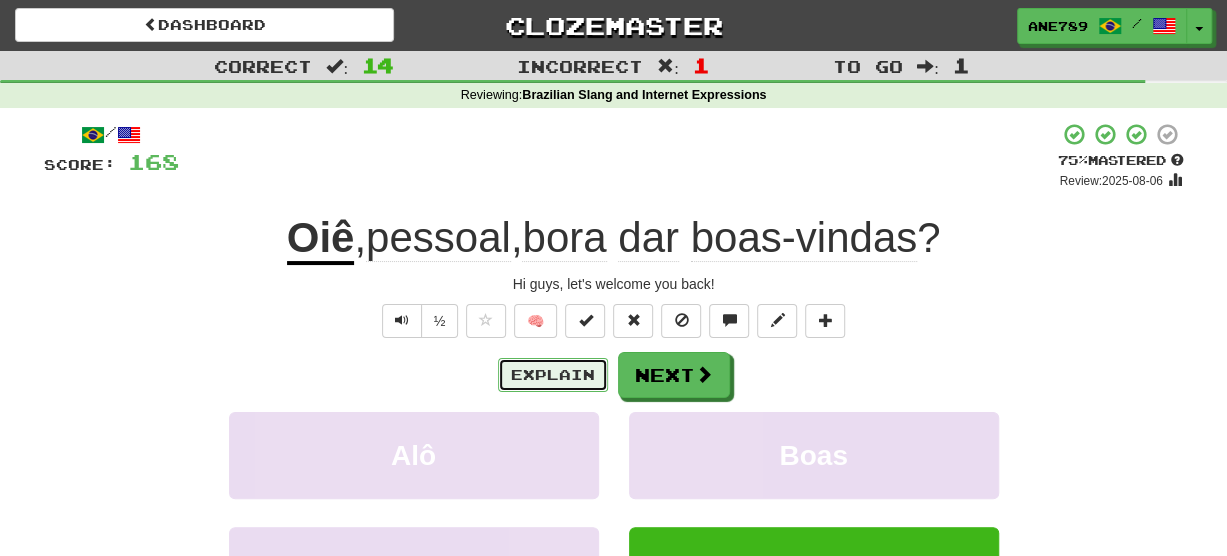 click on "Explain" at bounding box center [553, 375] 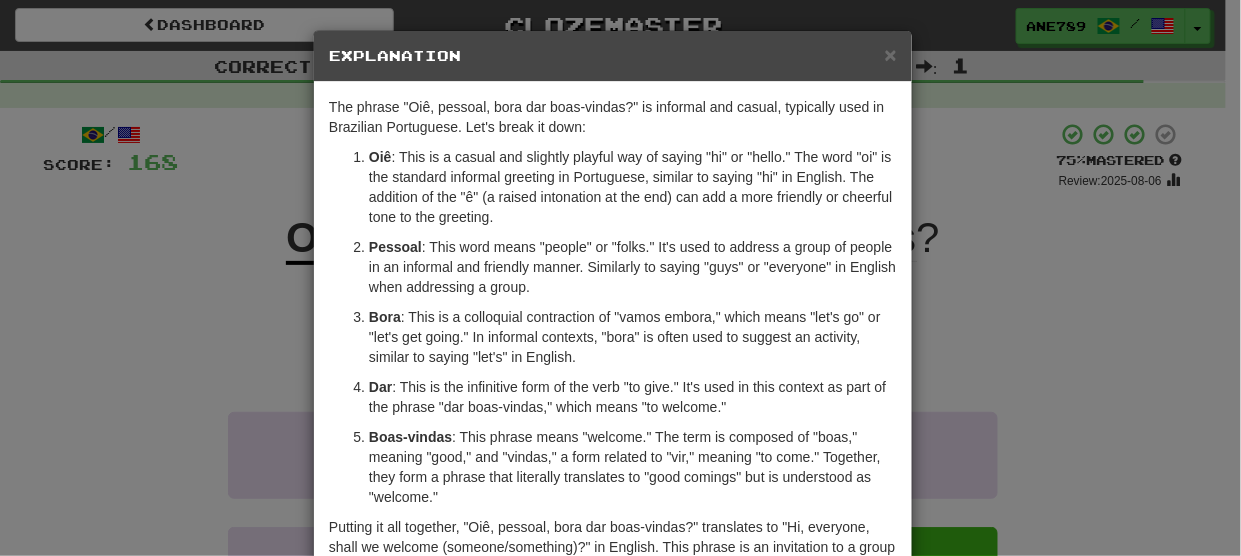 click on "× Explanation The phrase "Oiê, pessoal, bora dar boas-vindas?" is informal and casual, typically used in Brazilian Portuguese. Let's break it down:
Oiê : This is a casual and slightly playful way of saying "hi" or "hello." The word "oi" is the standard informal greeting in Portuguese, similar to saying "hi" in English. The addition of the "ê" (a raised intonation at the end) can add a more friendly or cheerful tone to the greeting.
Pessoal : This word means "people" or "folks." It's used to address a group of people in an informal and friendly manner. Similarly to saying "guys" or "everyone" in English when addressing a group.
Bora : This is a colloquial contraction of "vamos embora," which means "let's go" or "let's get going." In informal contexts, "bora" is often used to suggest an activity, similar to saying "let's" in English.
Dar : This is the infinitive form of the verb "to give." It's used in this context as part of the phrase "dar boas-vindas," which means "to welcome."" at bounding box center (620, 278) 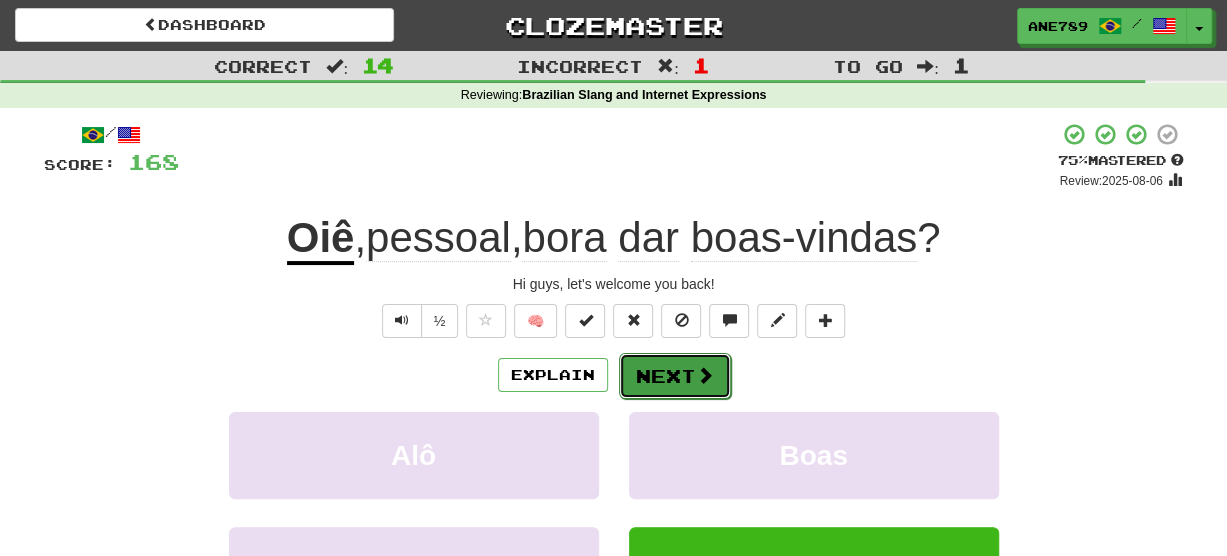 click on "Next" at bounding box center (675, 376) 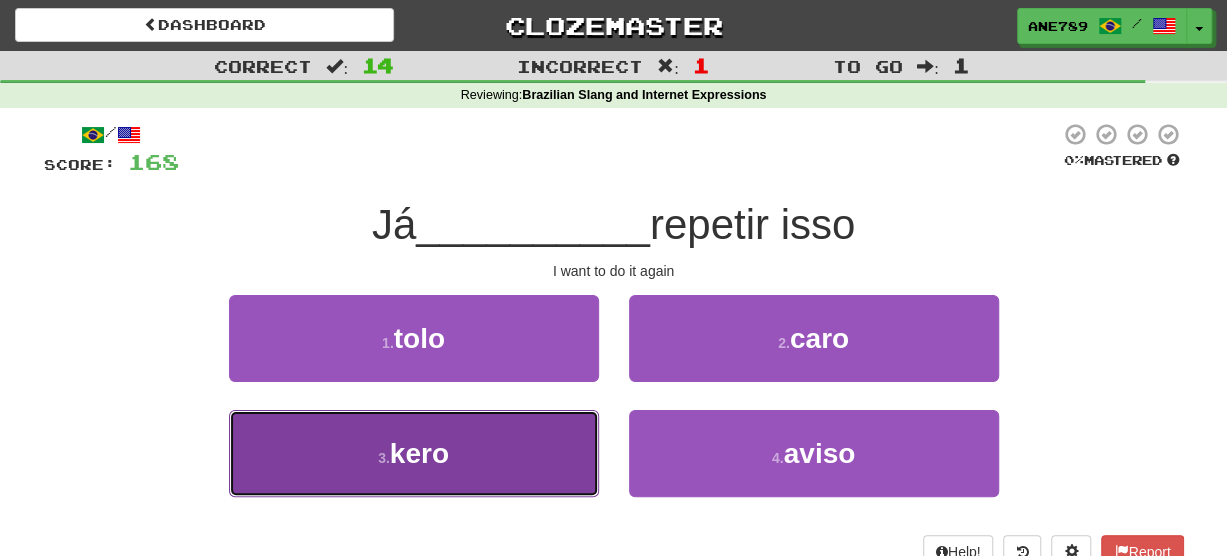 click on "kero" at bounding box center [419, 453] 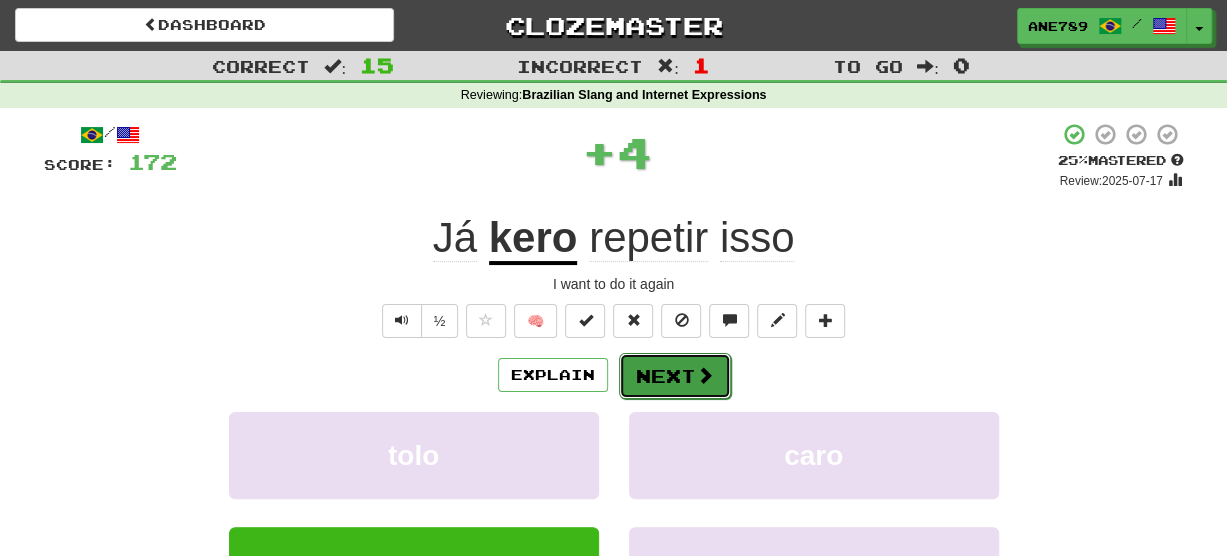 click on "Next" at bounding box center (675, 376) 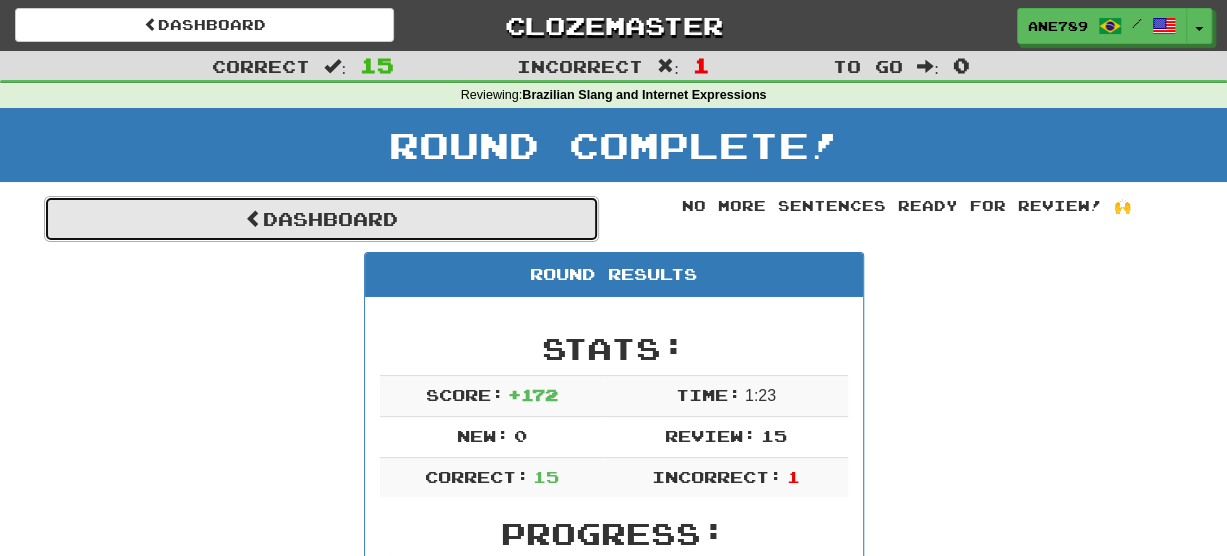 click on "Dashboard" at bounding box center [321, 219] 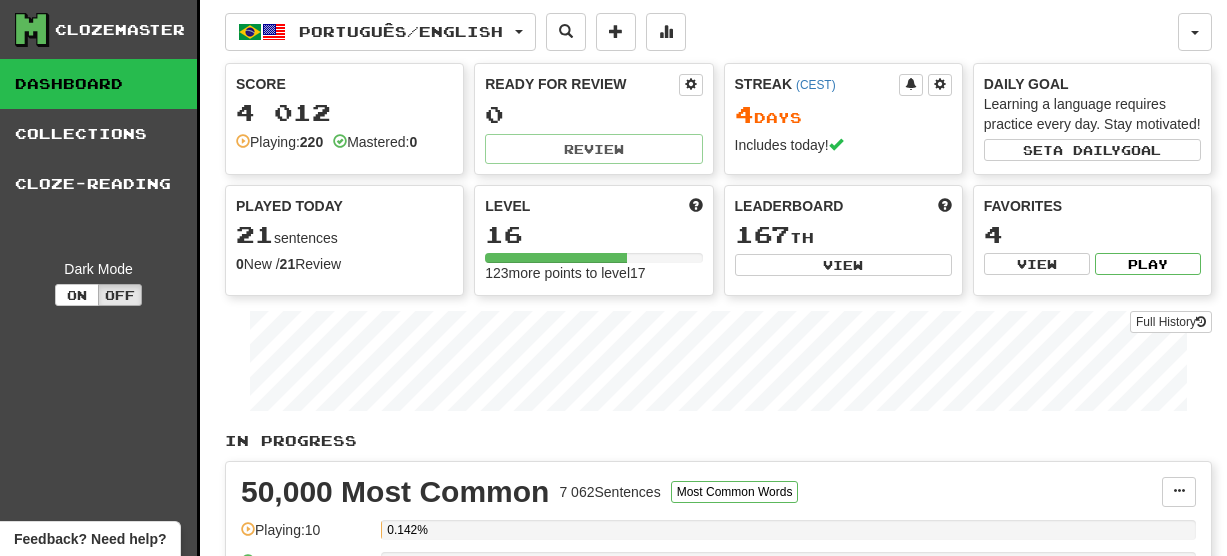 scroll, scrollTop: 0, scrollLeft: 0, axis: both 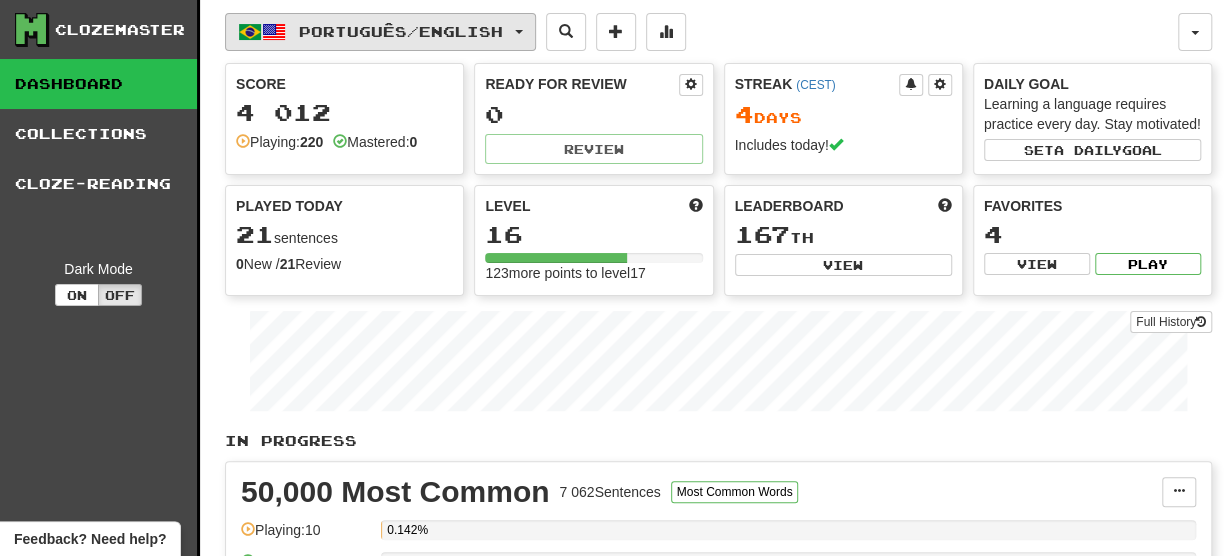 click on "Português  /  English" at bounding box center (401, 31) 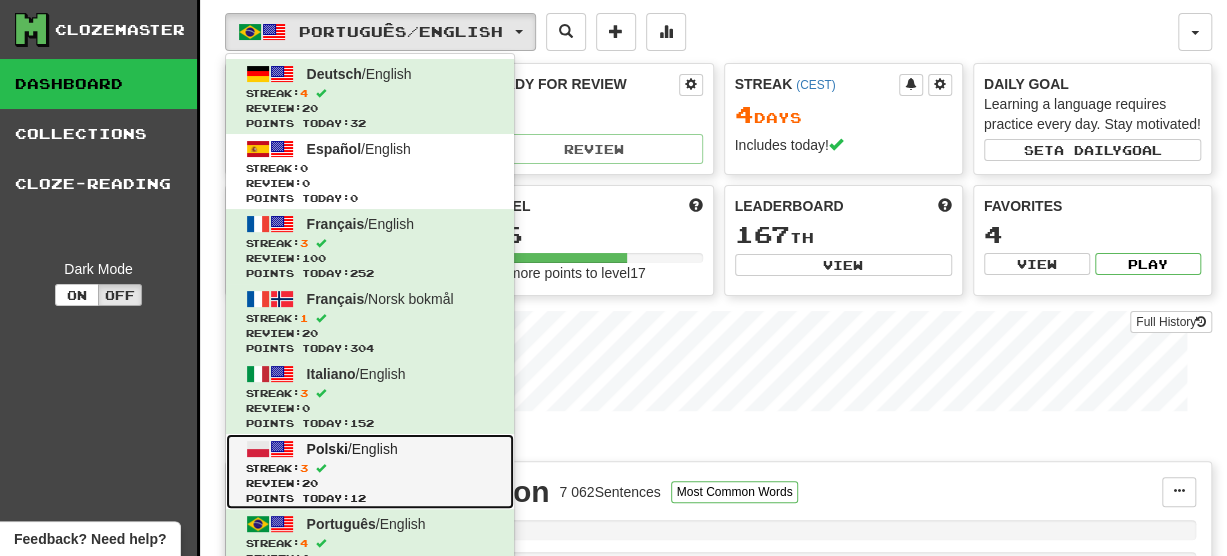click on "Polski  /  English Streak:  3   Review:  20 Points today:  12" at bounding box center [370, 471] 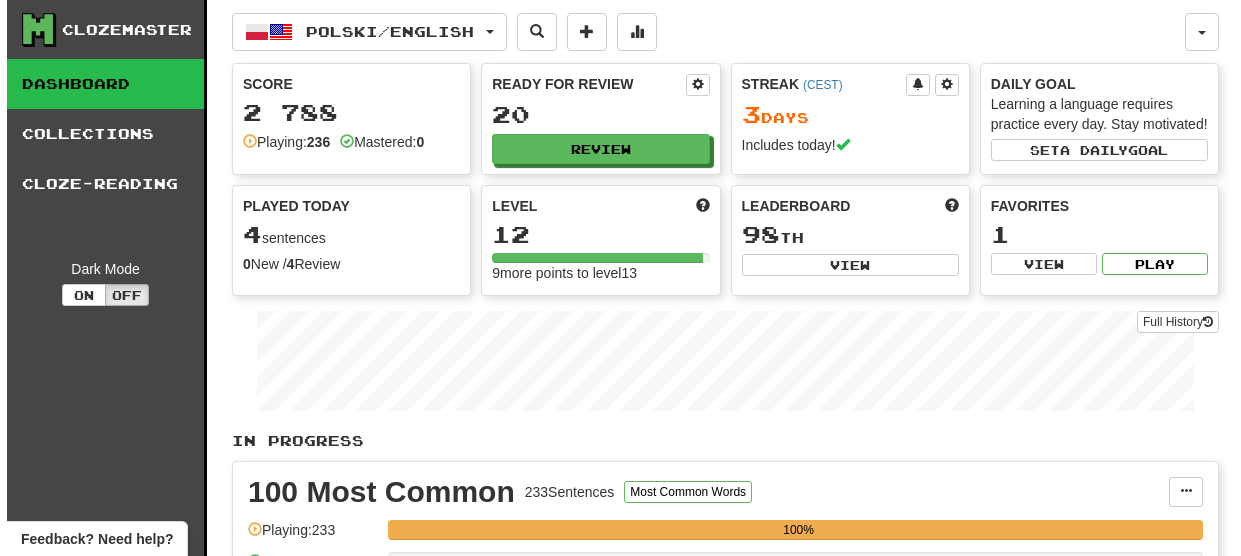 scroll, scrollTop: 0, scrollLeft: 0, axis: both 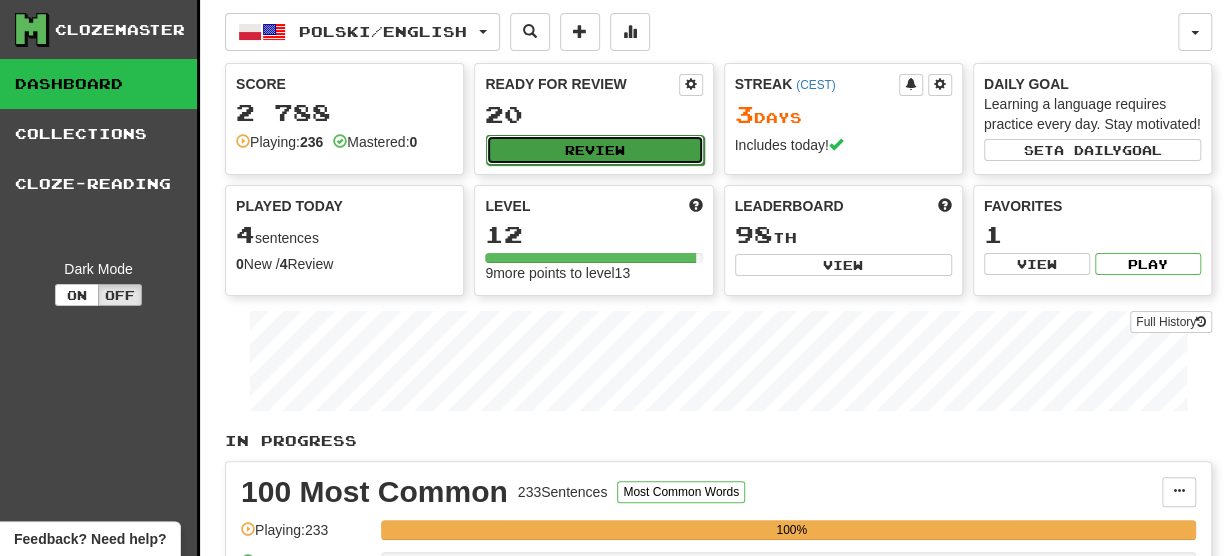 click on "Review" at bounding box center (594, 150) 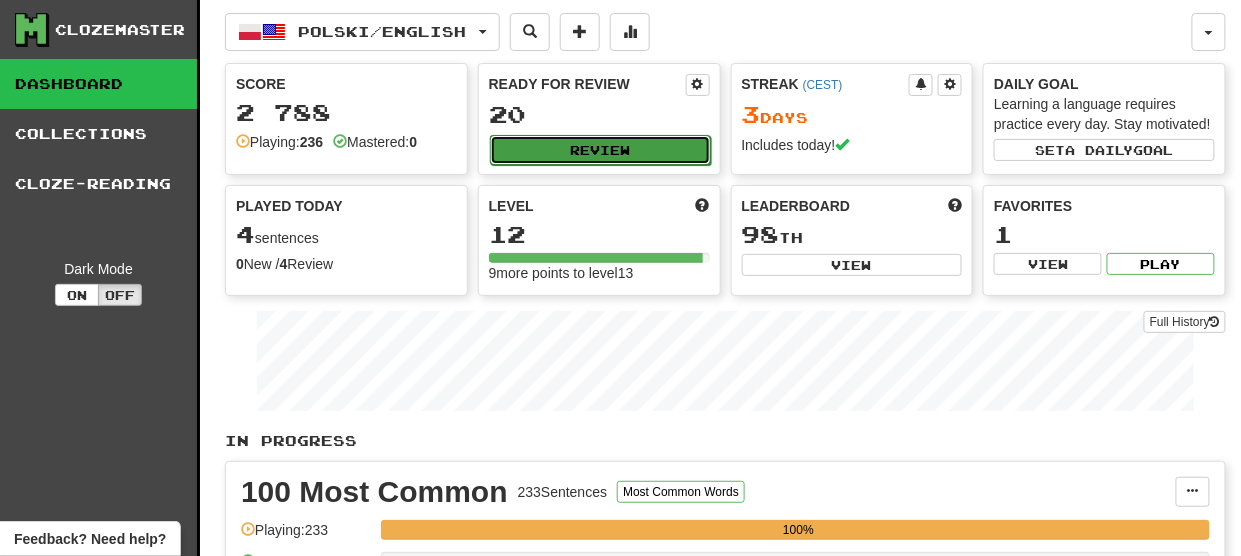 select on "**" 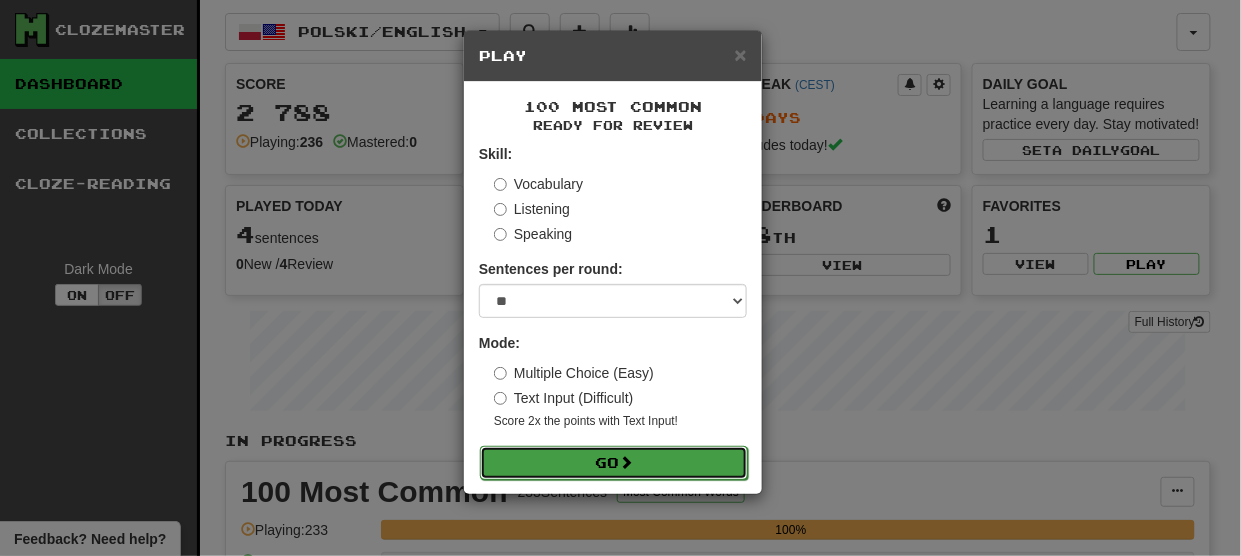 click at bounding box center [626, 462] 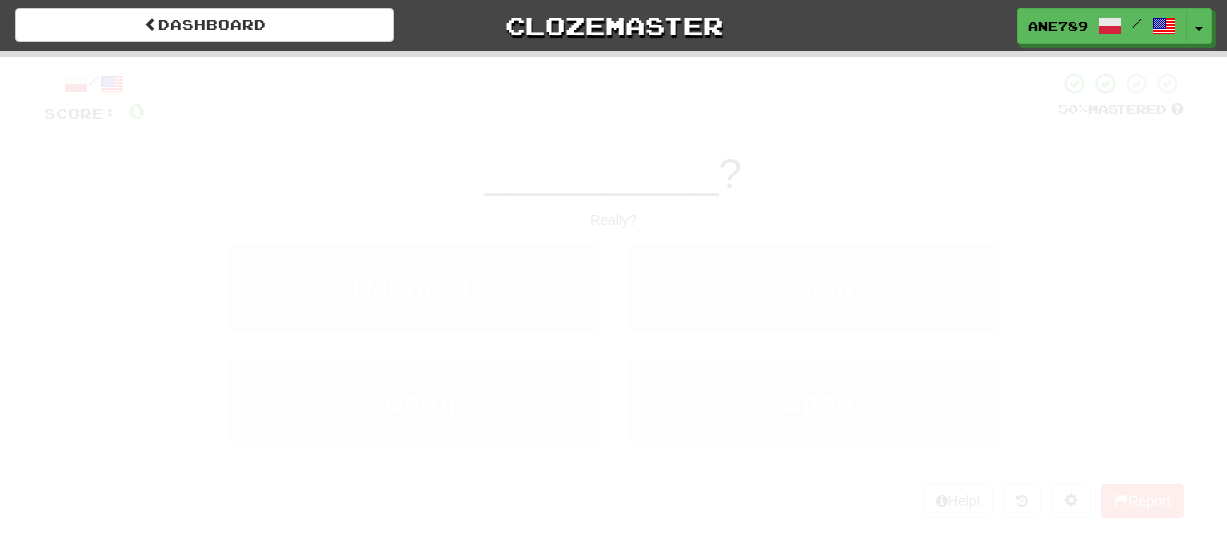 scroll, scrollTop: 0, scrollLeft: 0, axis: both 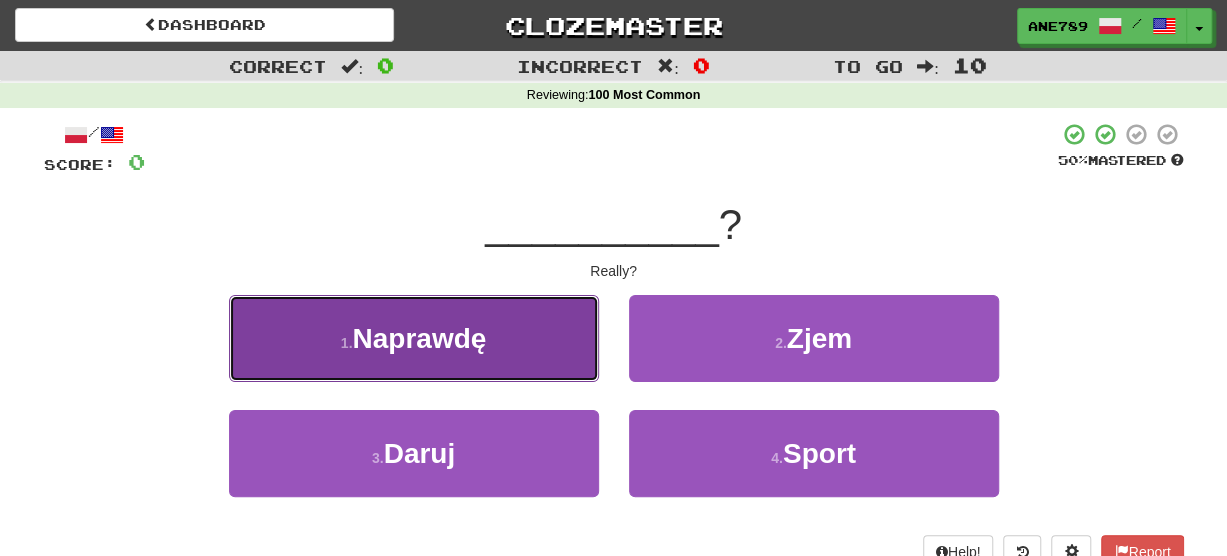 click on "1 .  Naprawdę" at bounding box center [414, 338] 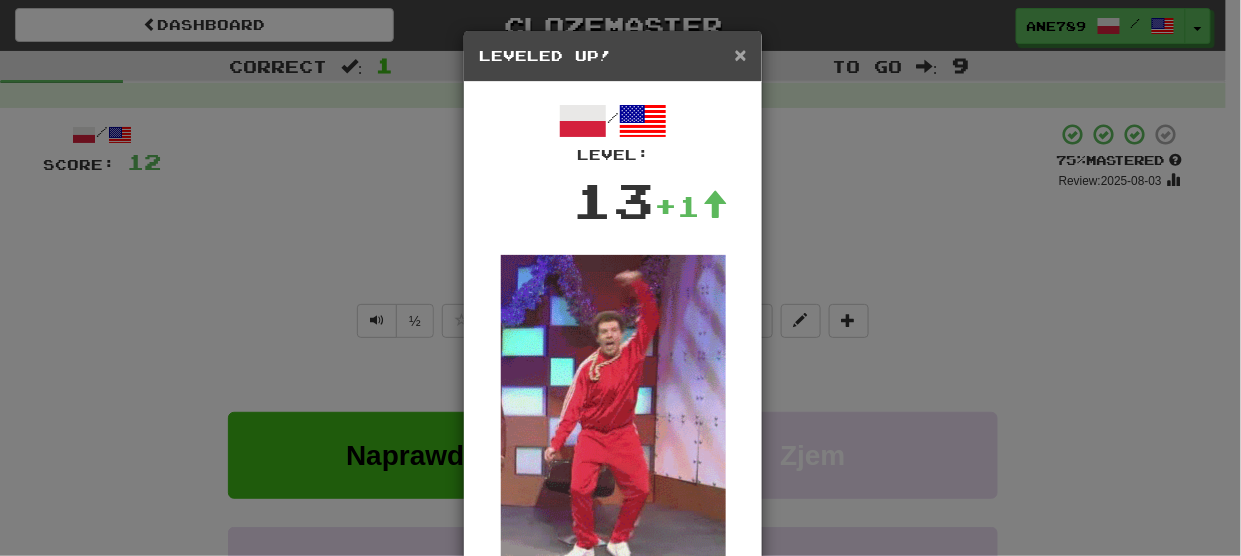 click on "×" at bounding box center (741, 54) 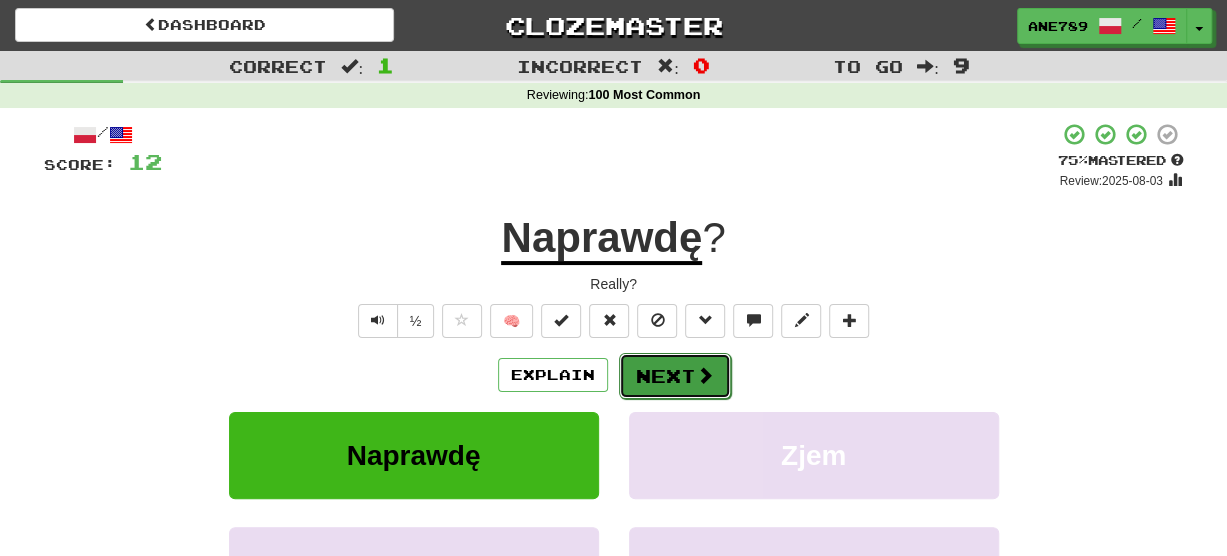 click on "Next" at bounding box center [675, 376] 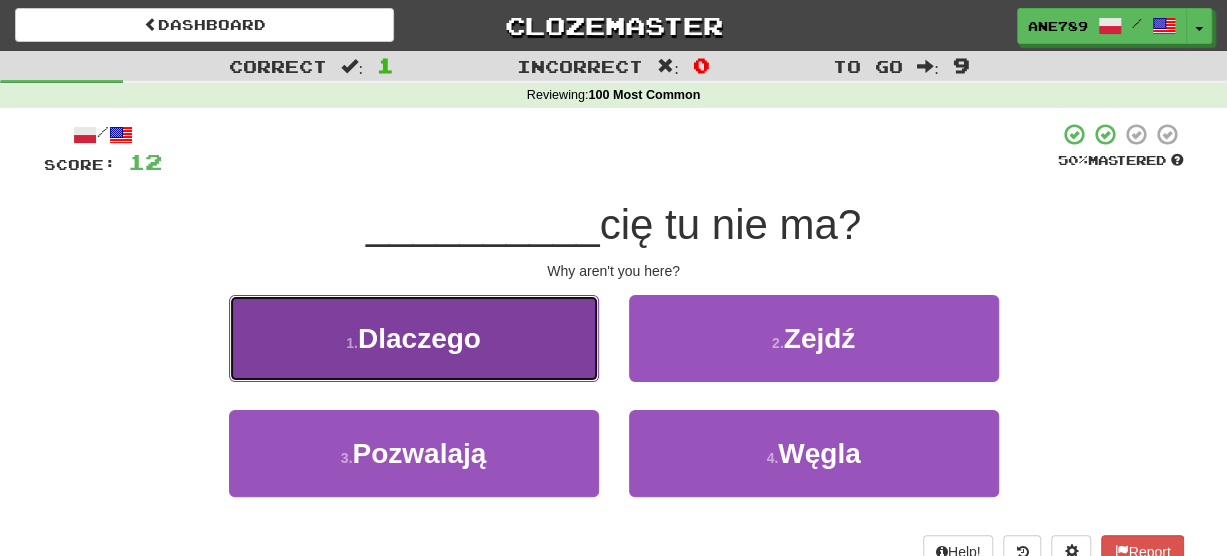 click on "1 .  Dlaczego" at bounding box center [414, 338] 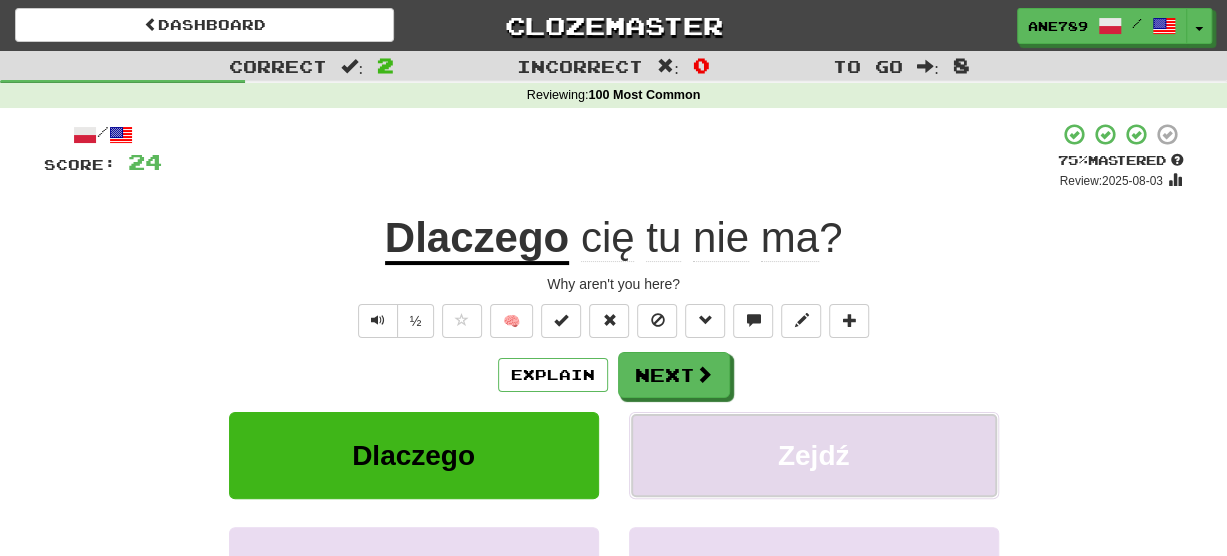 click on "Zejdź" at bounding box center (814, 455) 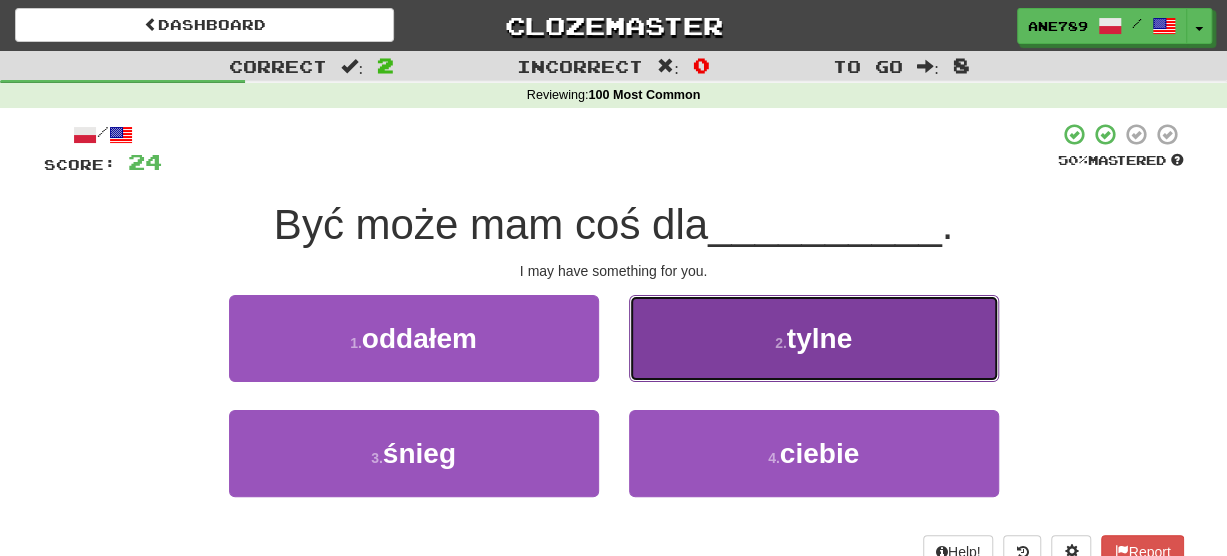 click on "tylne" at bounding box center (819, 338) 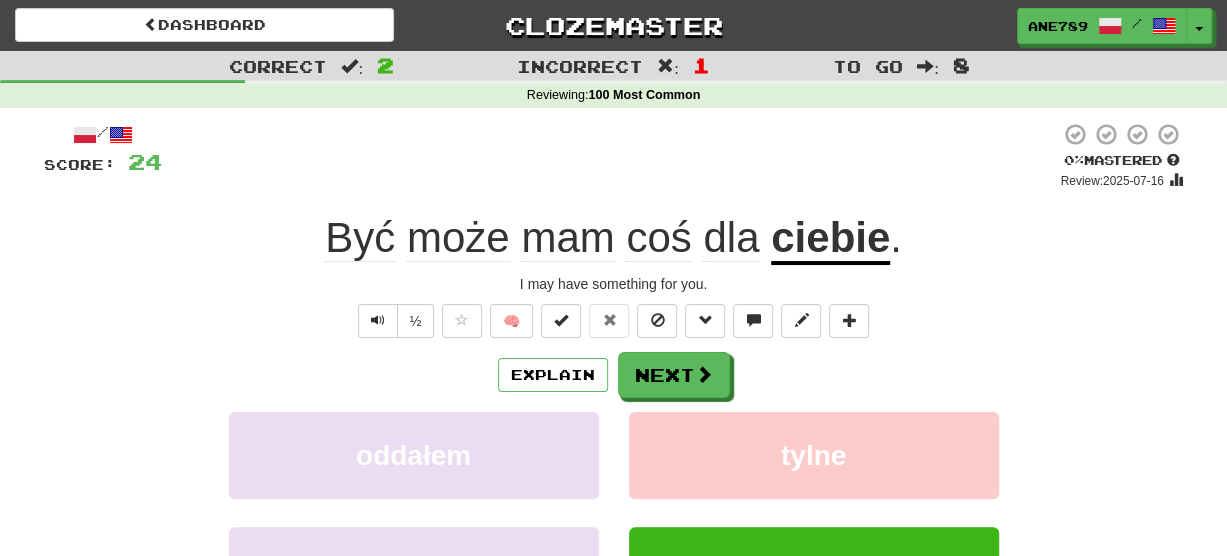 click on "ciebie" at bounding box center [830, 239] 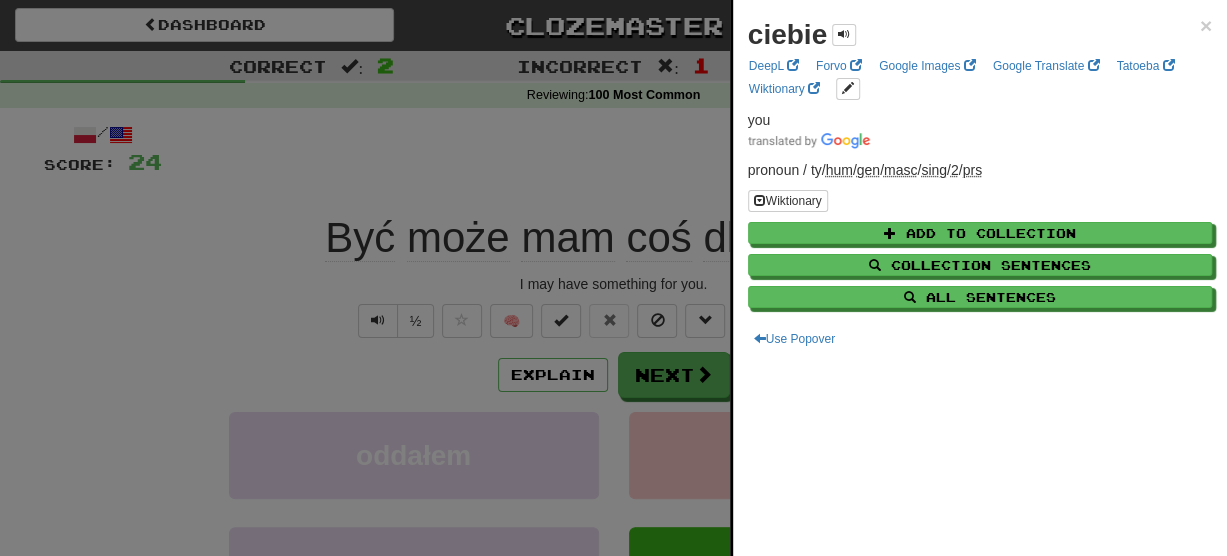 click at bounding box center (613, 278) 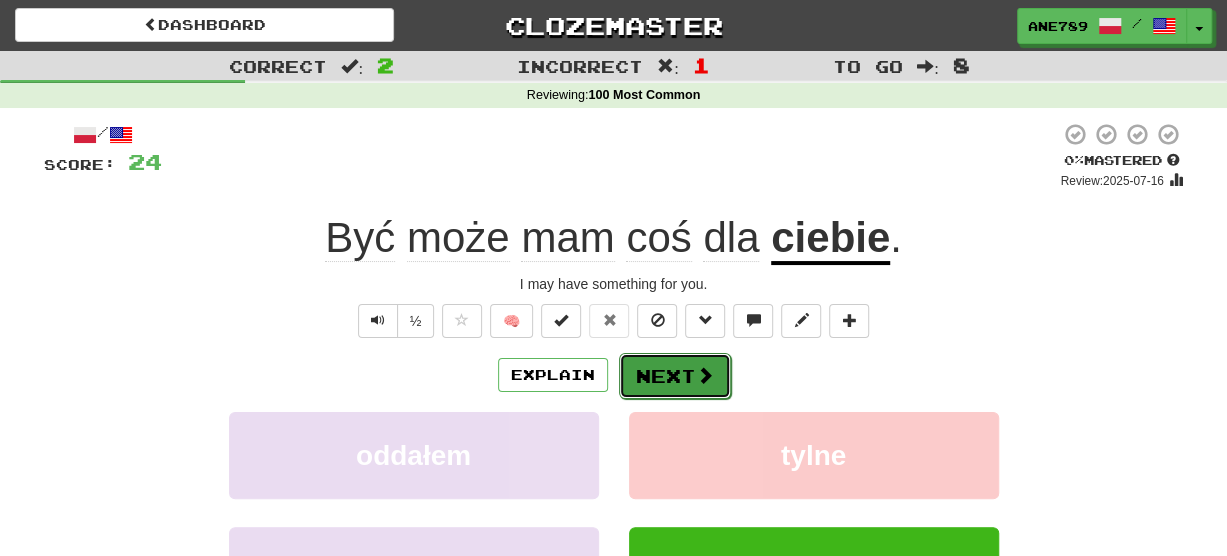 click on "Next" at bounding box center [675, 376] 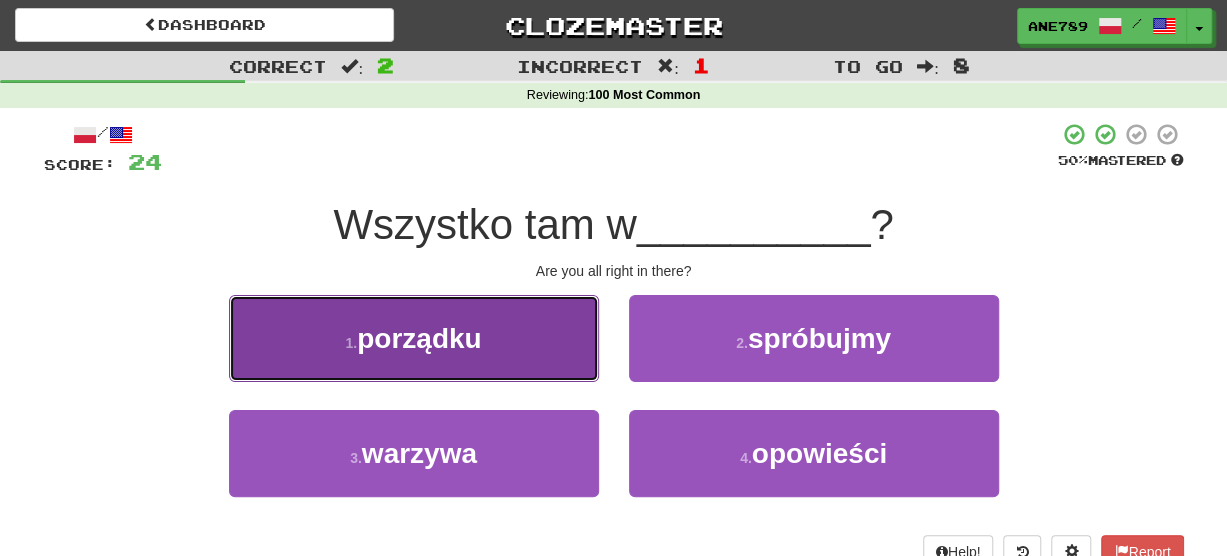 click on "1 .  porządku" at bounding box center [414, 338] 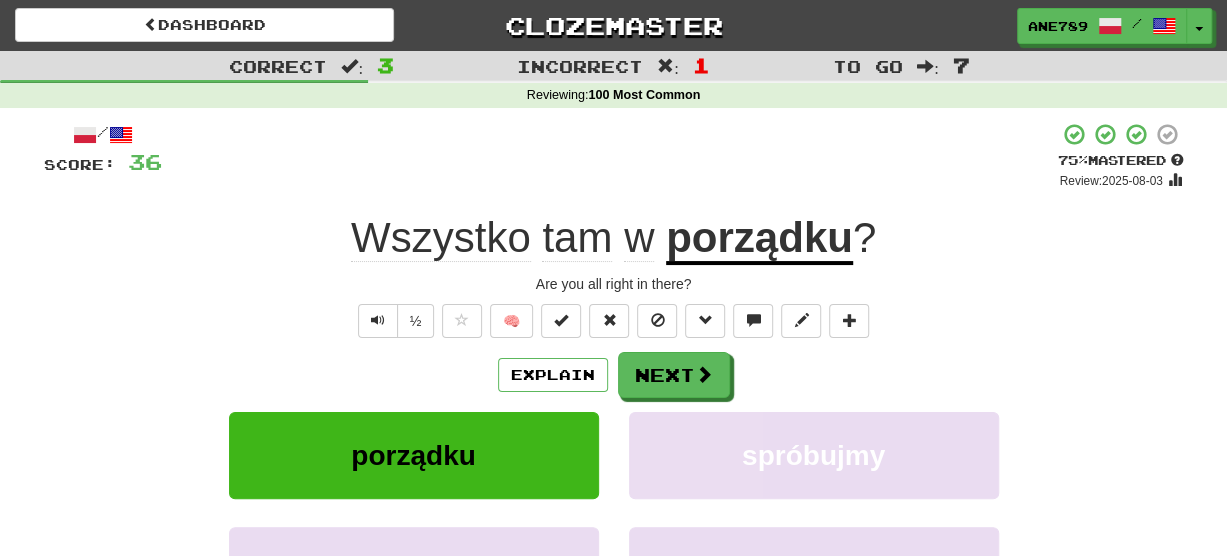 click on "porządku" at bounding box center (759, 239) 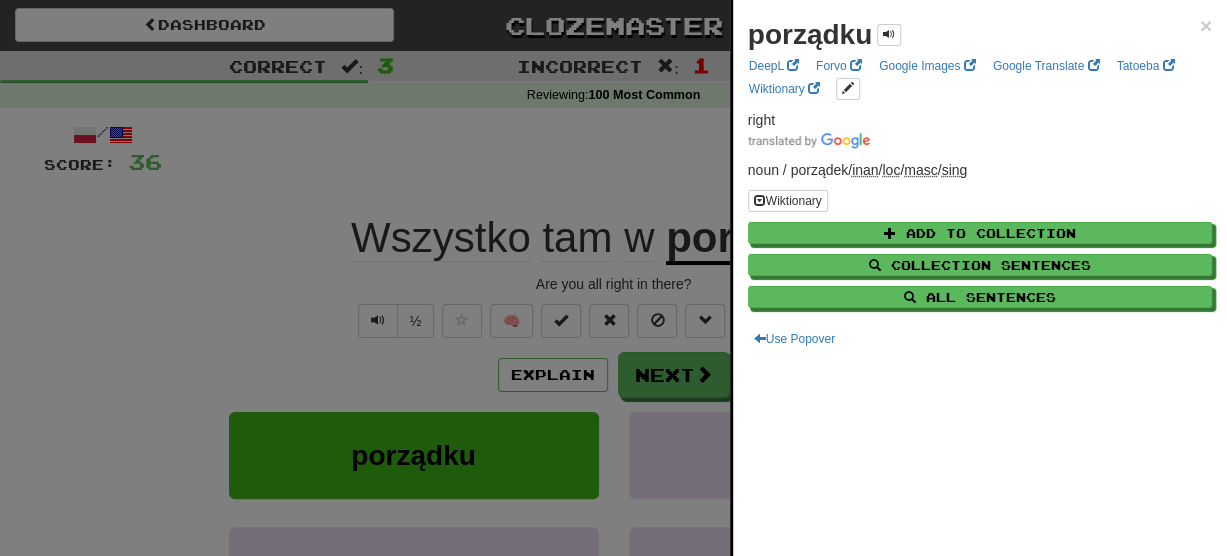 click at bounding box center [613, 278] 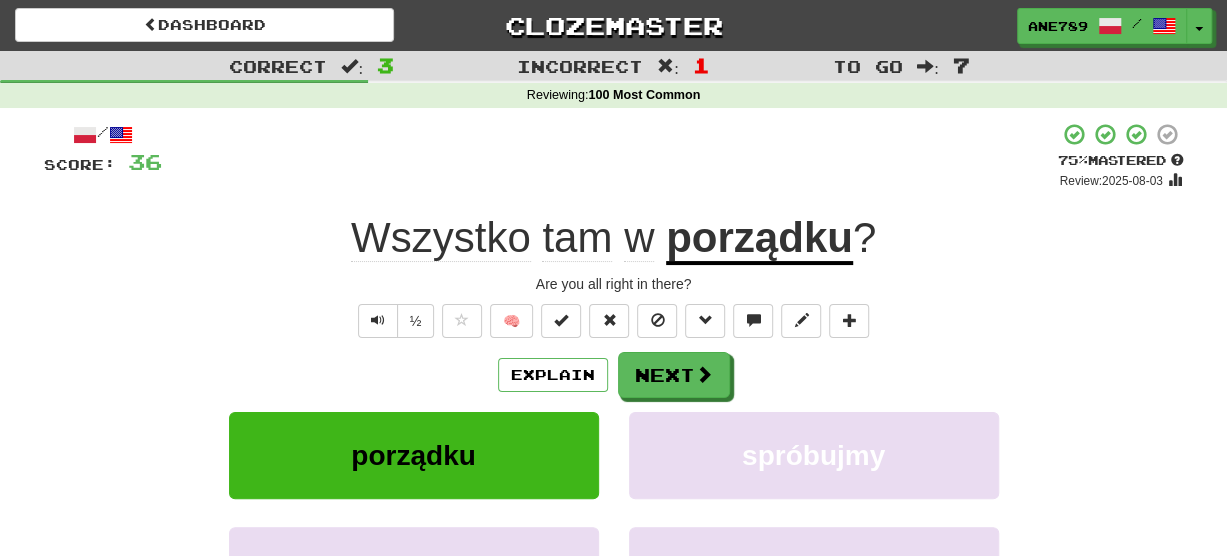 click on "tam" 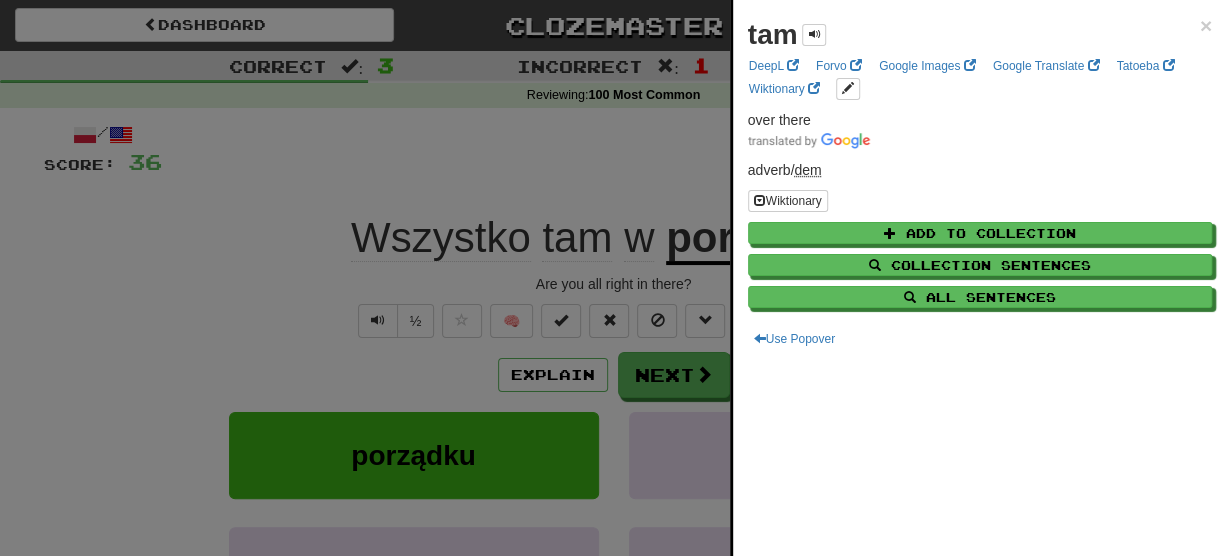 click at bounding box center (613, 278) 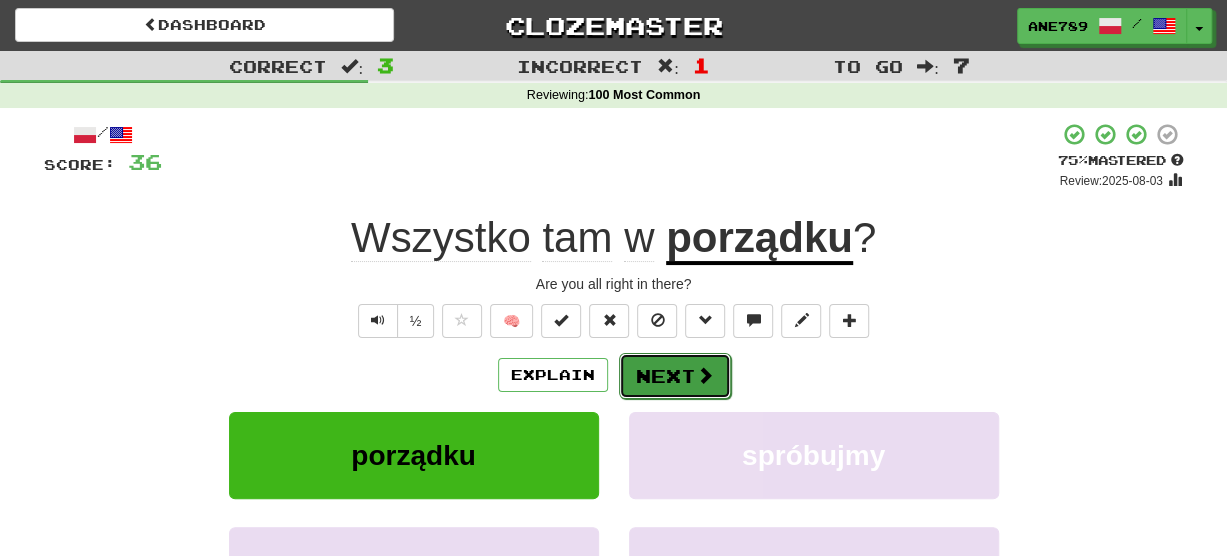 click on "Next" at bounding box center (675, 376) 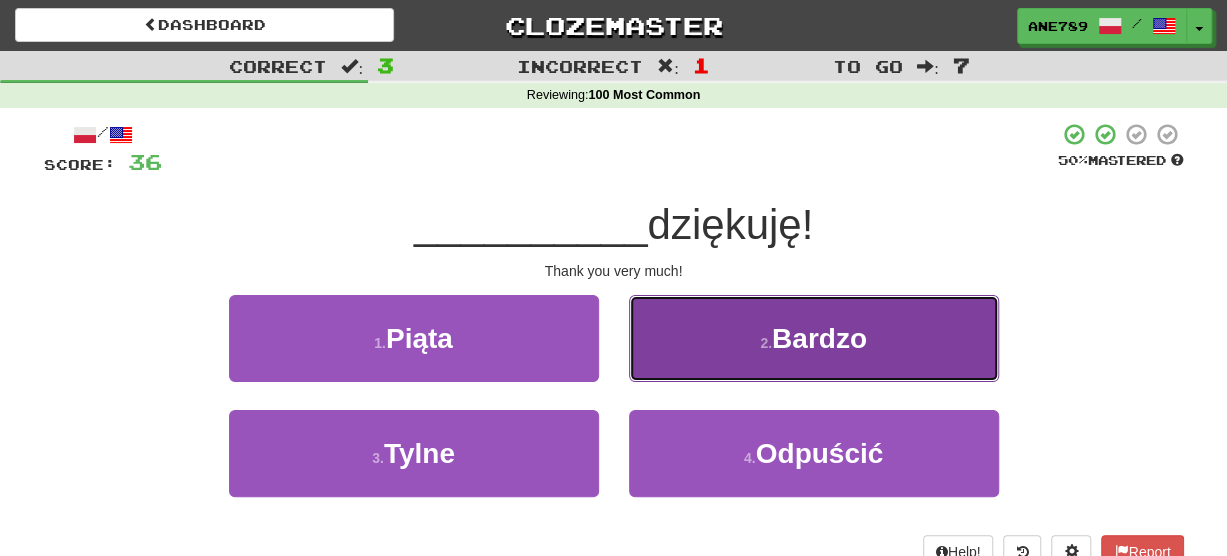 click on "2 .  Bardzo" at bounding box center (814, 338) 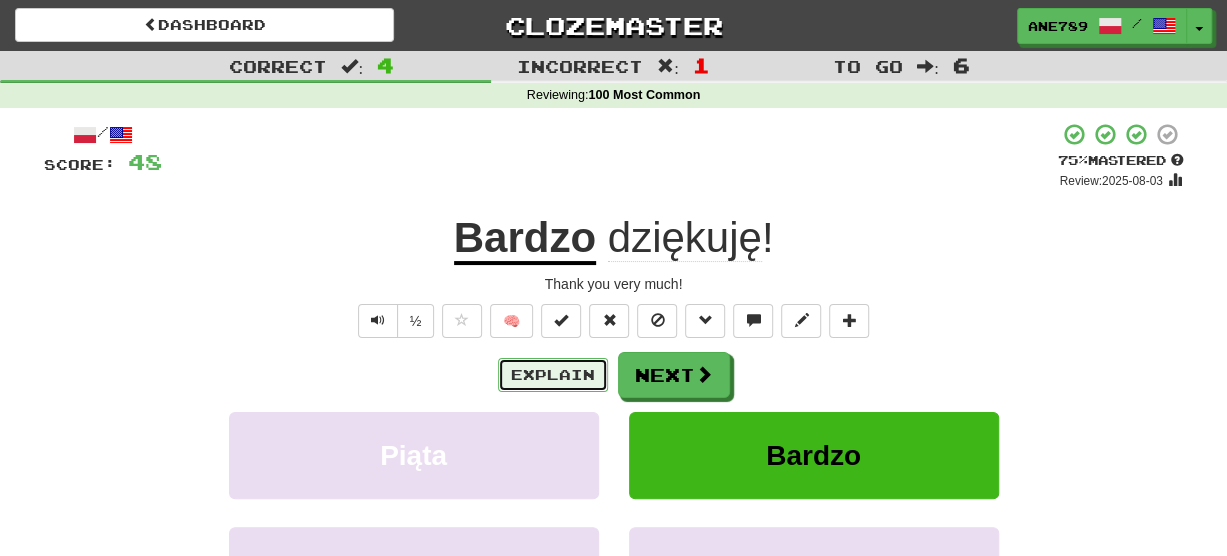 click on "Explain" at bounding box center [553, 375] 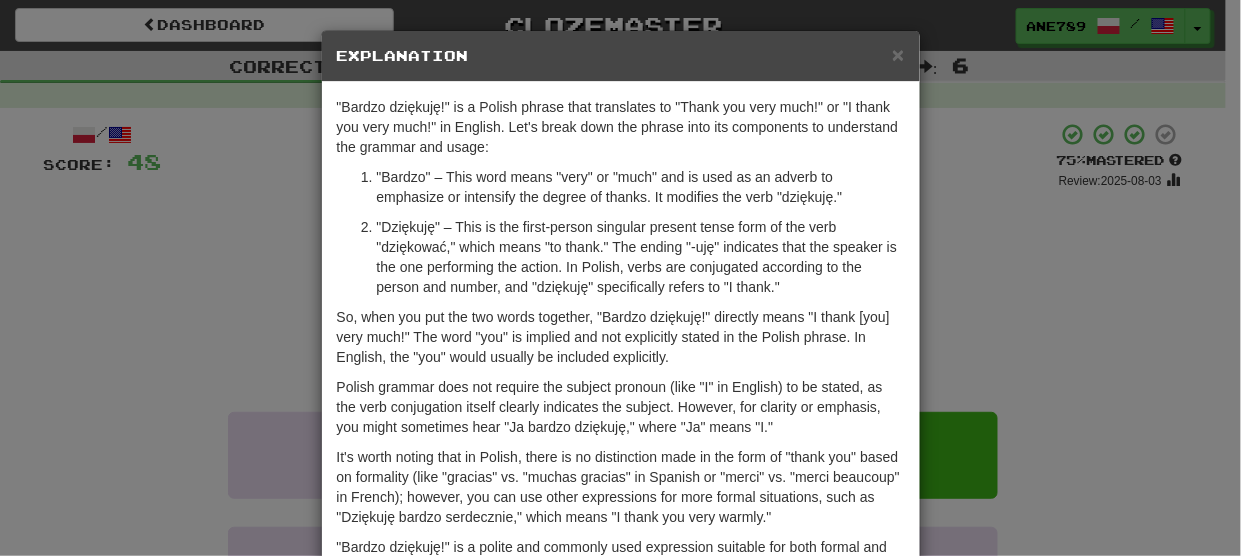 click on "× Explanation "Bardzo dziękuję!" is a Polish phrase that translates to "Thank you very much!" or "I thank you very much!" in English. Let's break down the phrase into its components to understand the grammar and usage:
"Bardzo" – This word means "very" or "much" and is used as an adverb to emphasize or intensify the degree of thanks. It modifies the verb "dziękuję."
"Dziękuję" – This is the first-person singular present tense form of the verb "dziękować," which means "to thank." The ending "-uję" indicates that the speaker is the one performing the action. In Polish, verbs are conjugated according to the person and number, and "dziękuję" specifically refers to "I thank."
So, when you put the two words together, "Bardzo dziękuję!" directly means "I thank [you] very much!" The word "you" is implied and not explicitly stated in the Polish phrase. In English, the "you" would usually be included explicitly.
In beta. Generated by ChatGPT. Like it? Hate it?  Let us know !" at bounding box center (620, 278) 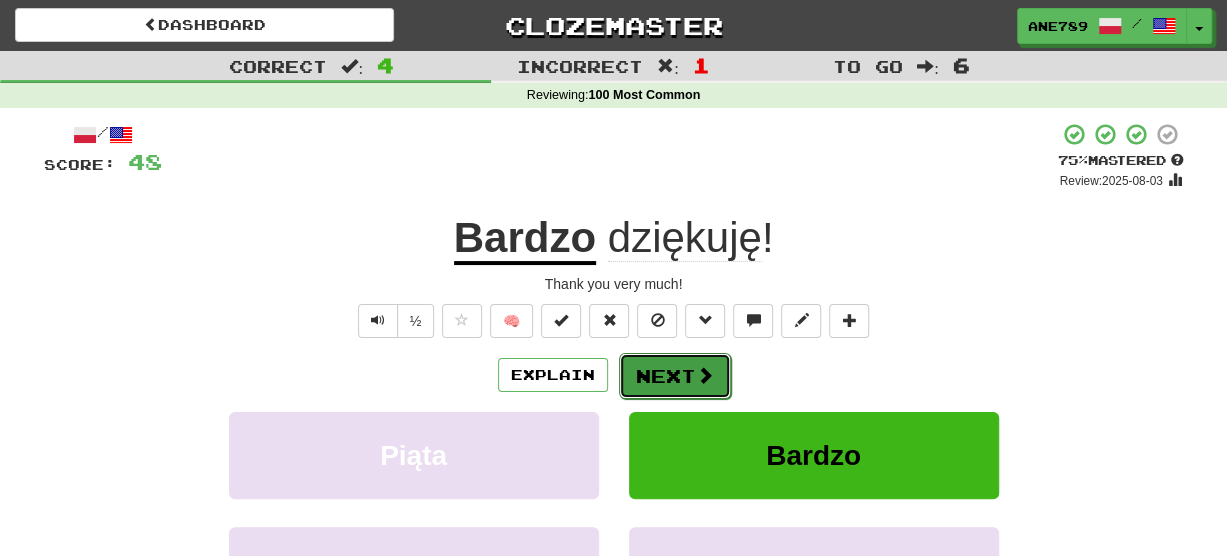 click on "Next" at bounding box center (675, 376) 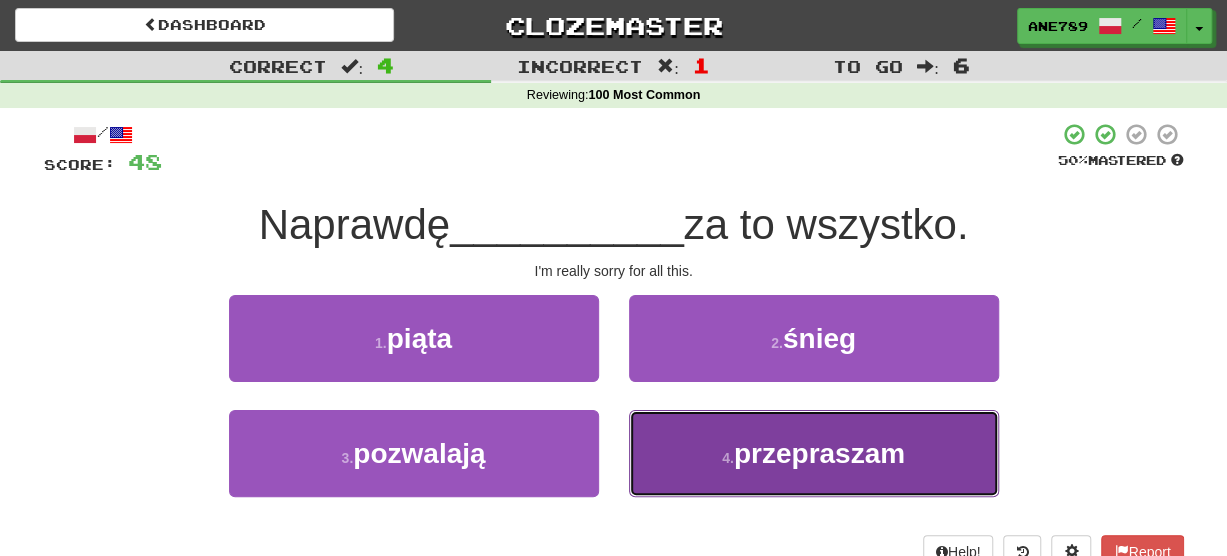click on "4 .  przepraszam" at bounding box center (814, 453) 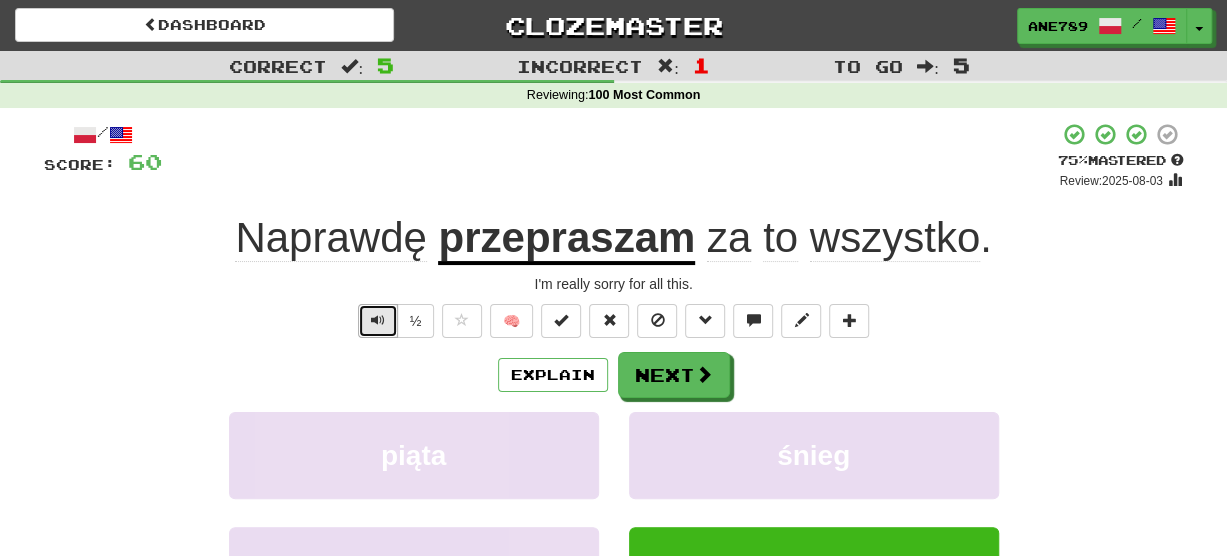click at bounding box center [378, 321] 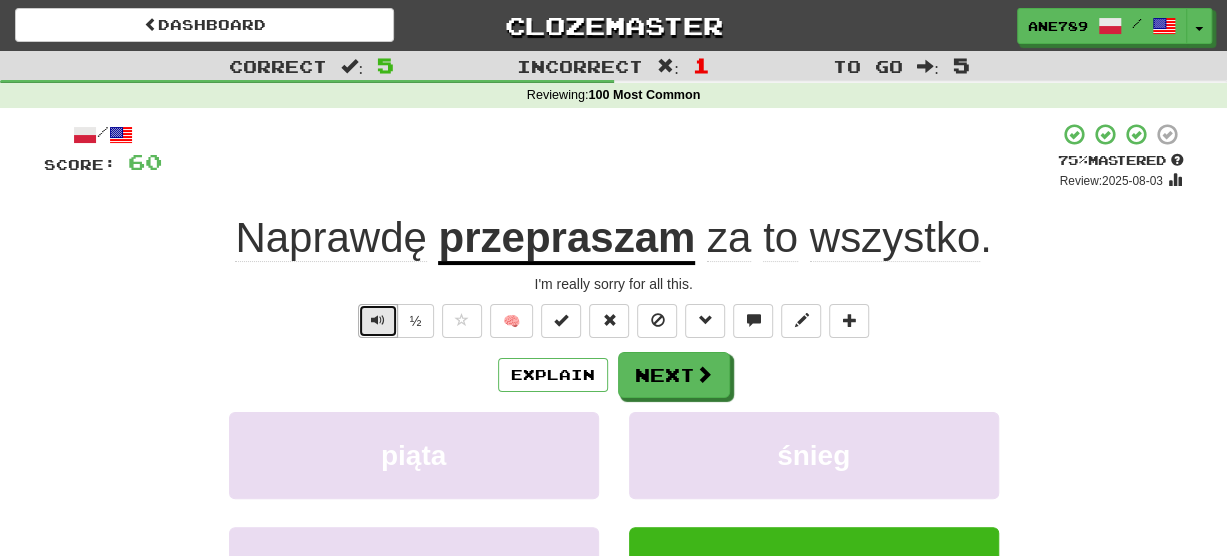 click at bounding box center [378, 321] 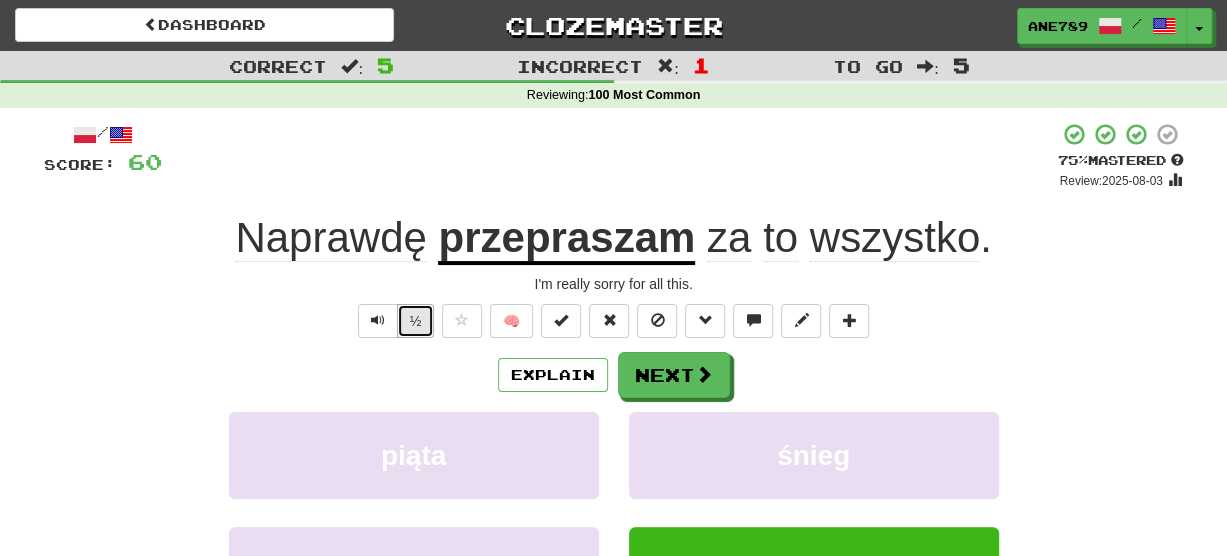 click on "½" at bounding box center (416, 321) 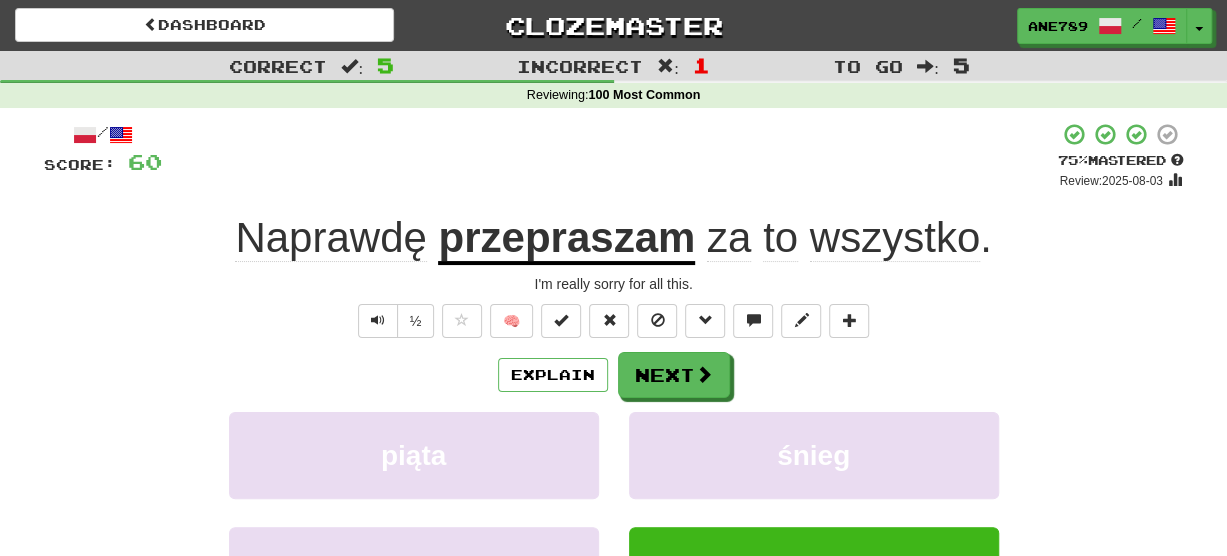 click on "½ 🧠" at bounding box center (614, 321) 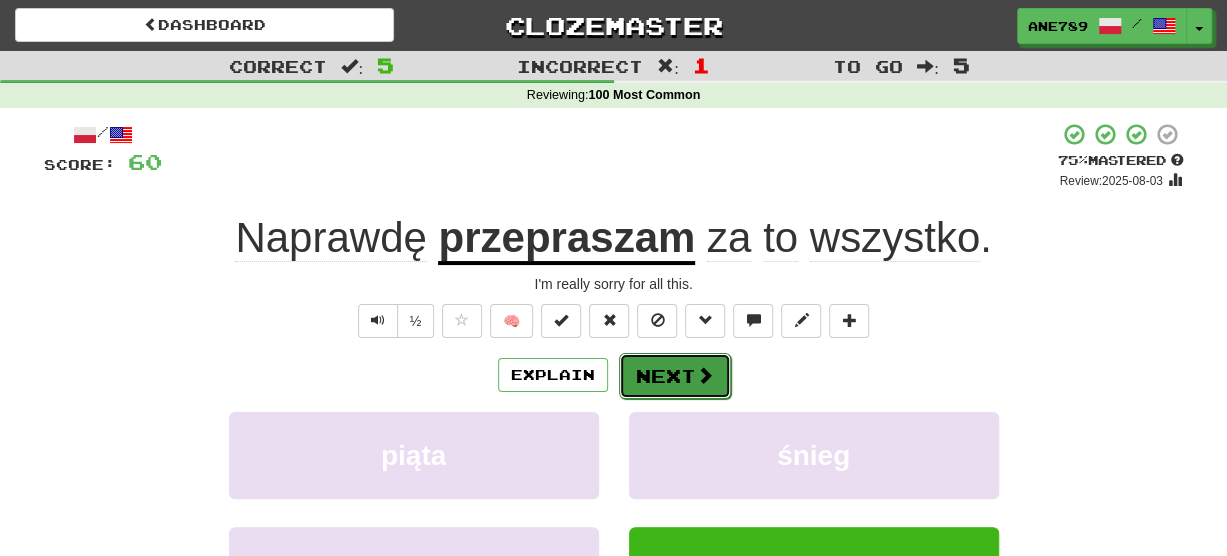 click on "Next" at bounding box center [675, 376] 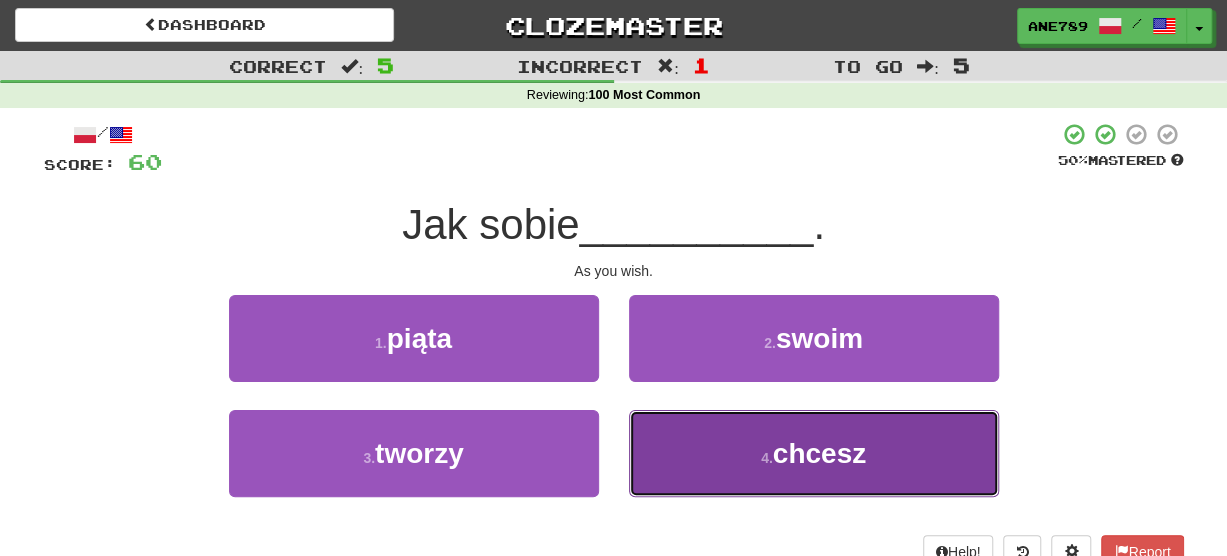 click on "4 .  chcesz" at bounding box center (814, 453) 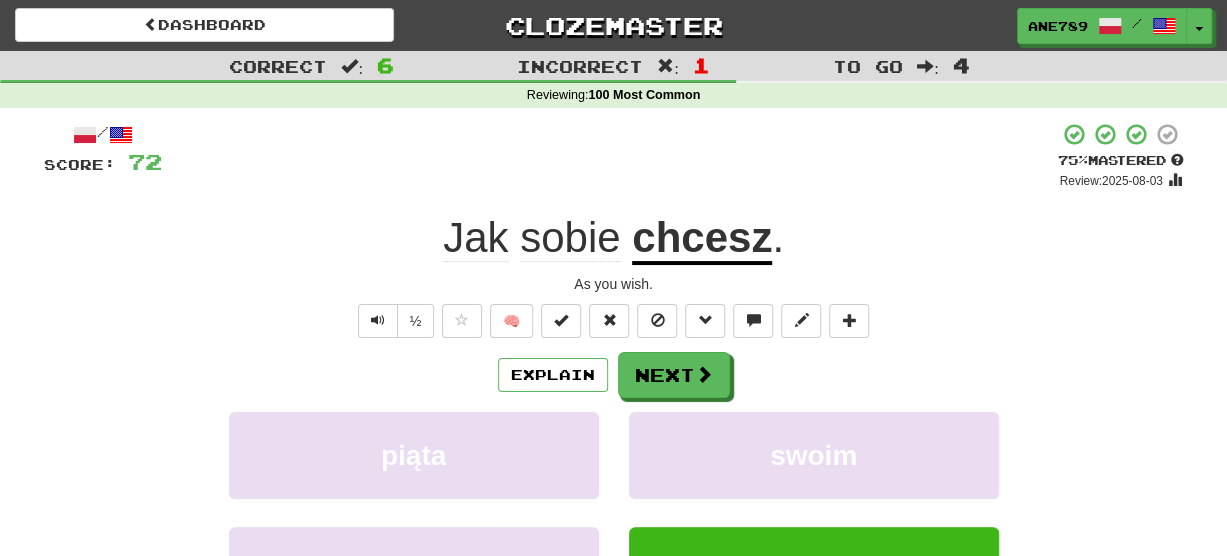 click on "chcesz" at bounding box center (702, 239) 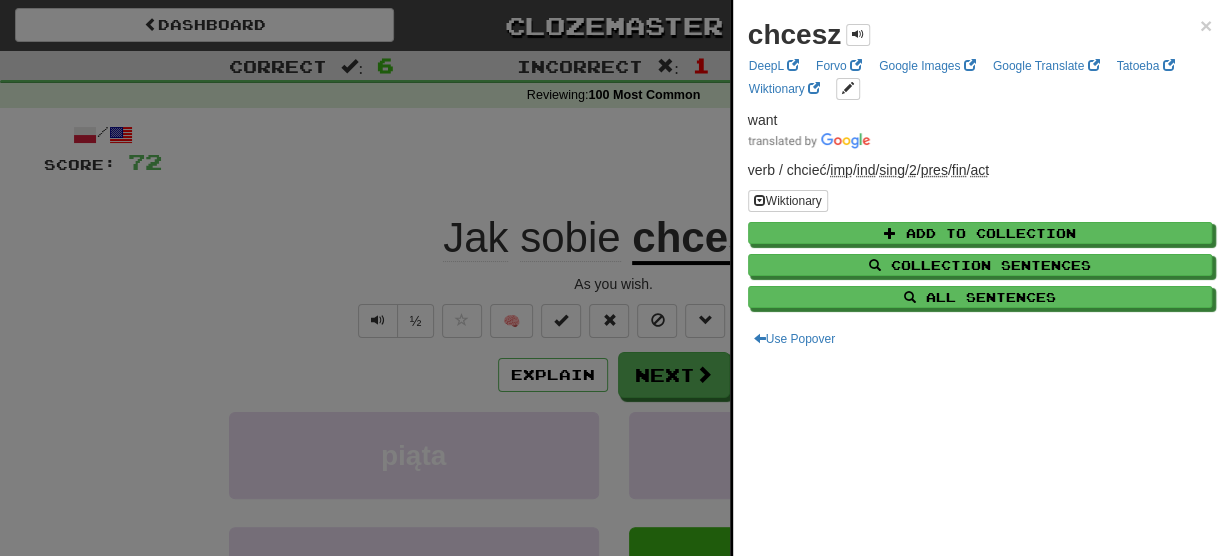 click at bounding box center (613, 278) 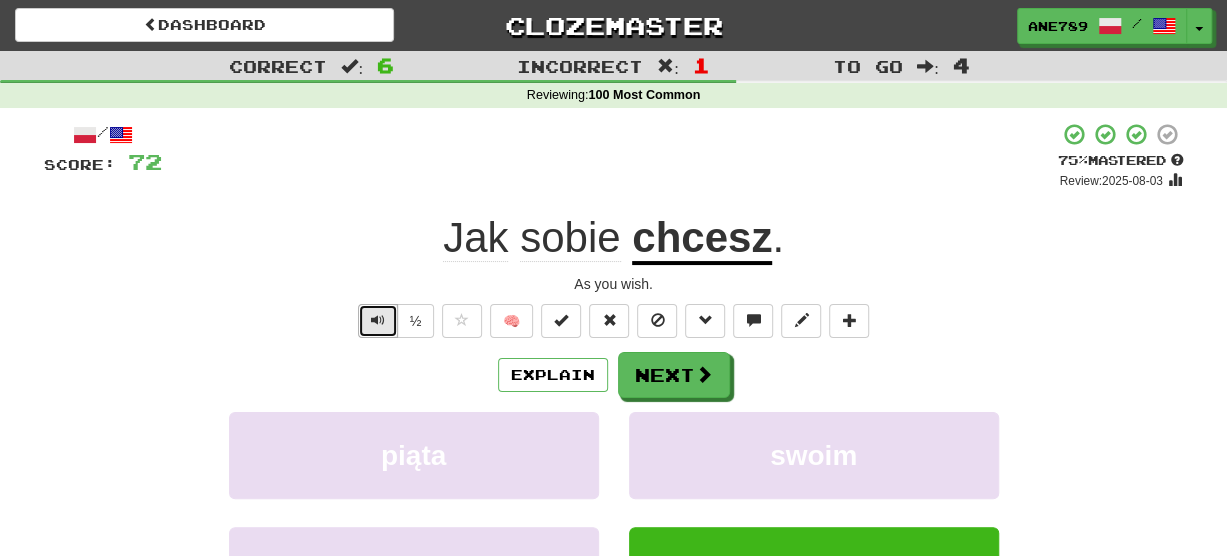 click at bounding box center (378, 321) 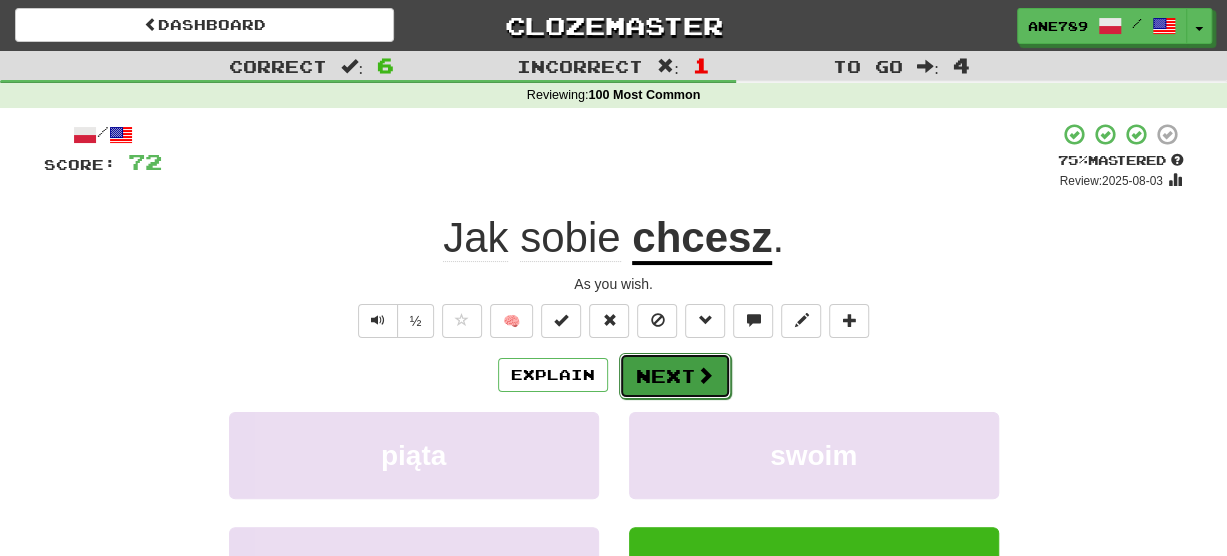 click on "Next" at bounding box center [675, 376] 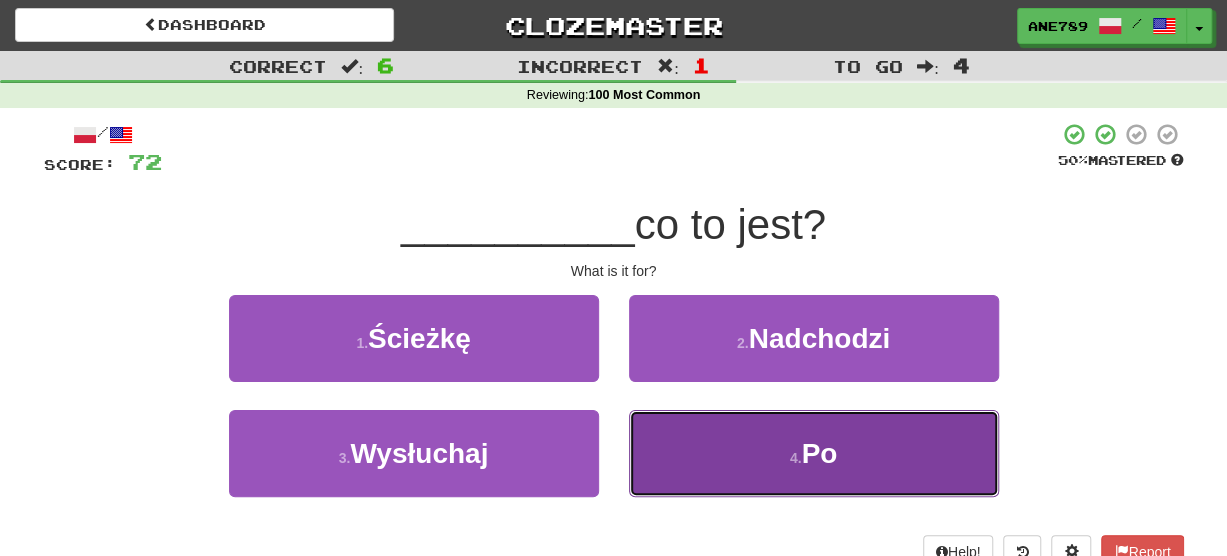 click on "4 .  Po" at bounding box center [814, 453] 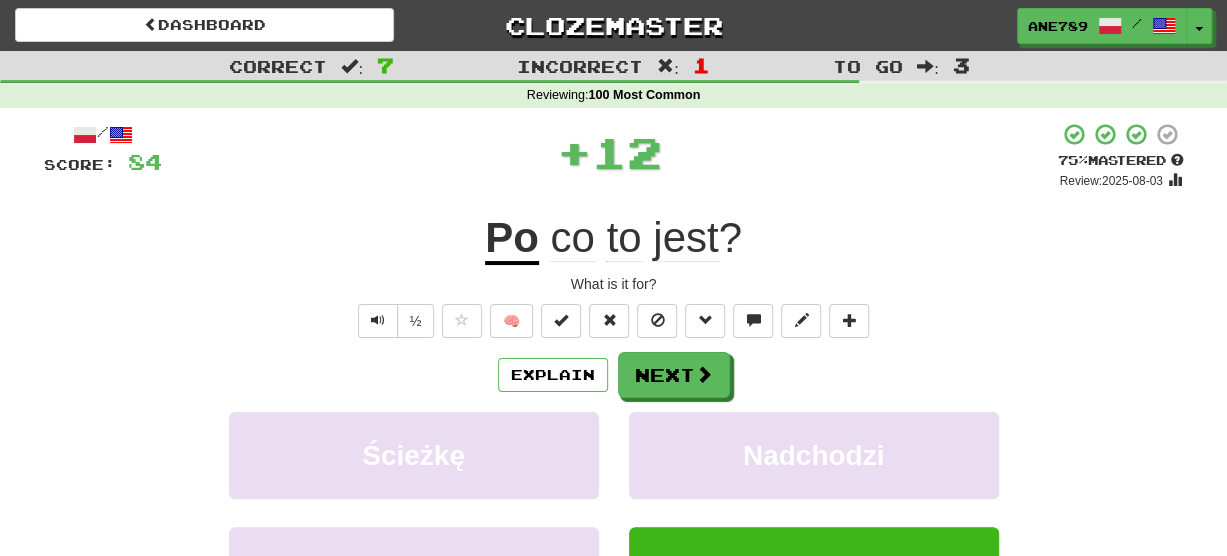 click on "Po" at bounding box center [512, 239] 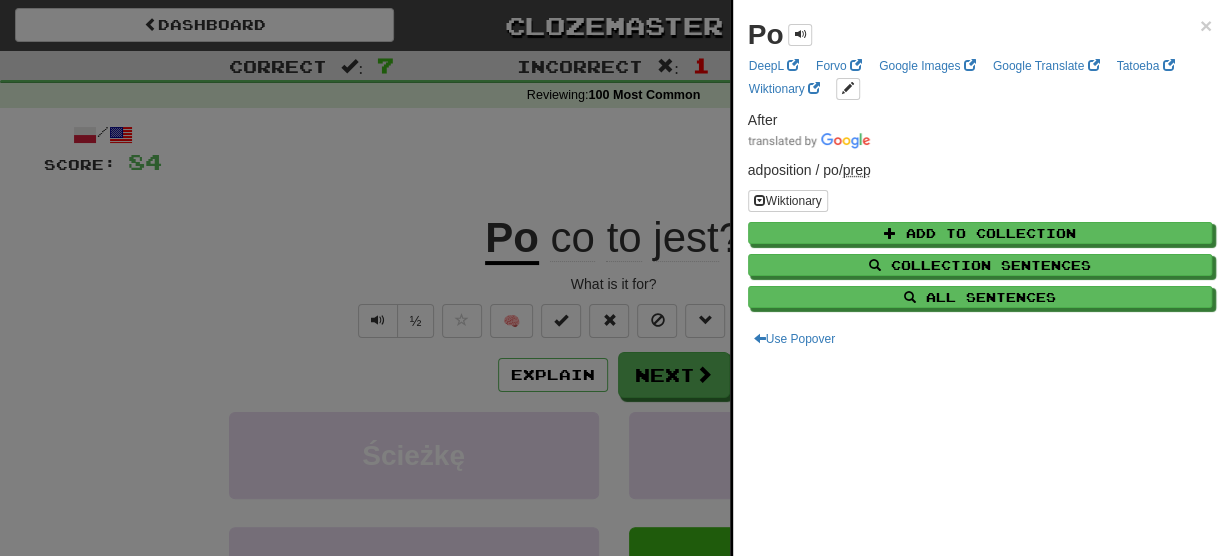 click at bounding box center (613, 278) 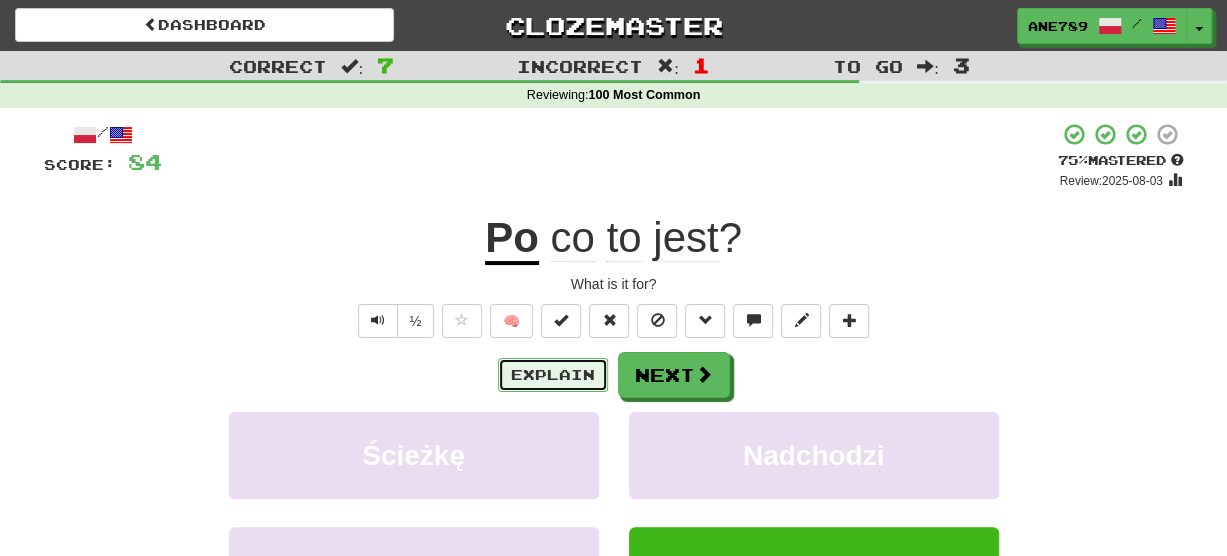 click on "Explain" at bounding box center (553, 375) 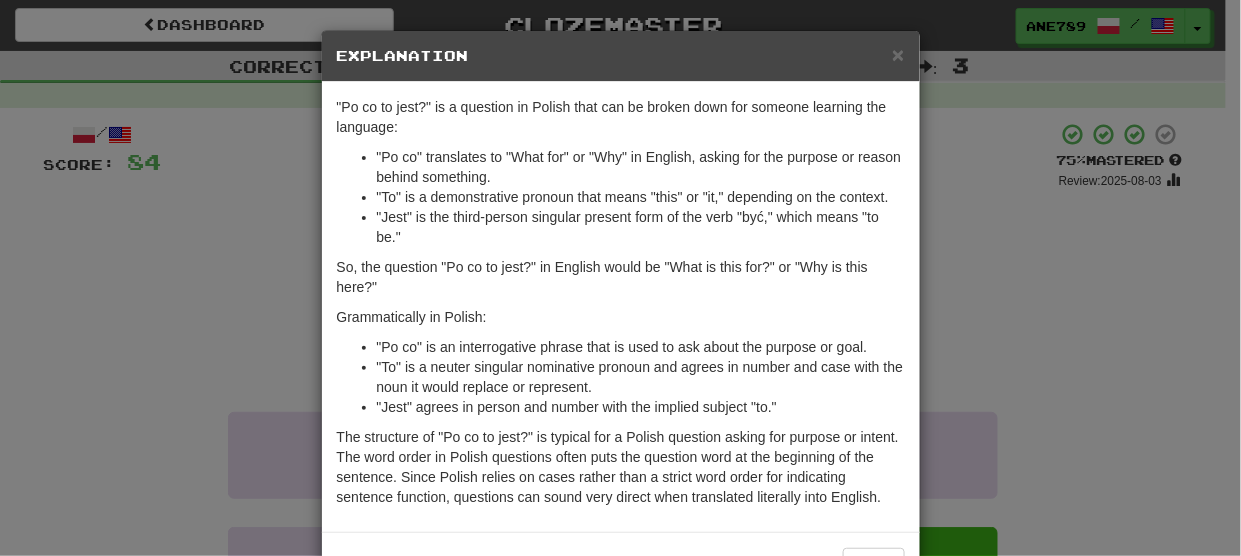 click on "× Explanation "Po co to jest?" is a question in Polish that can be broken down for someone learning the language:
"Po co" translates to "What for" or "Why" in English, asking for the purpose or reason behind something.
"To" is a demonstrative pronoun that means "this" or "it," depending on the context.
"Jest" is the third-person singular present form of the verb "być," which means "to be."
So, the question "Po co to jest?" in English would be "What is this for?" or "Why is this here?"
Grammatically in Polish:
"Po co" is an interrogative phrase that is used to ask about the purpose or goal.
"To" is a neuter singular nominative pronoun and agrees in number and case with the noun it would replace or represent.
"Jest" agrees in person and number with the implied subject "to."
In beta. Generated by ChatGPT. Like it? Hate it?  Let us know ! Close" at bounding box center [620, 278] 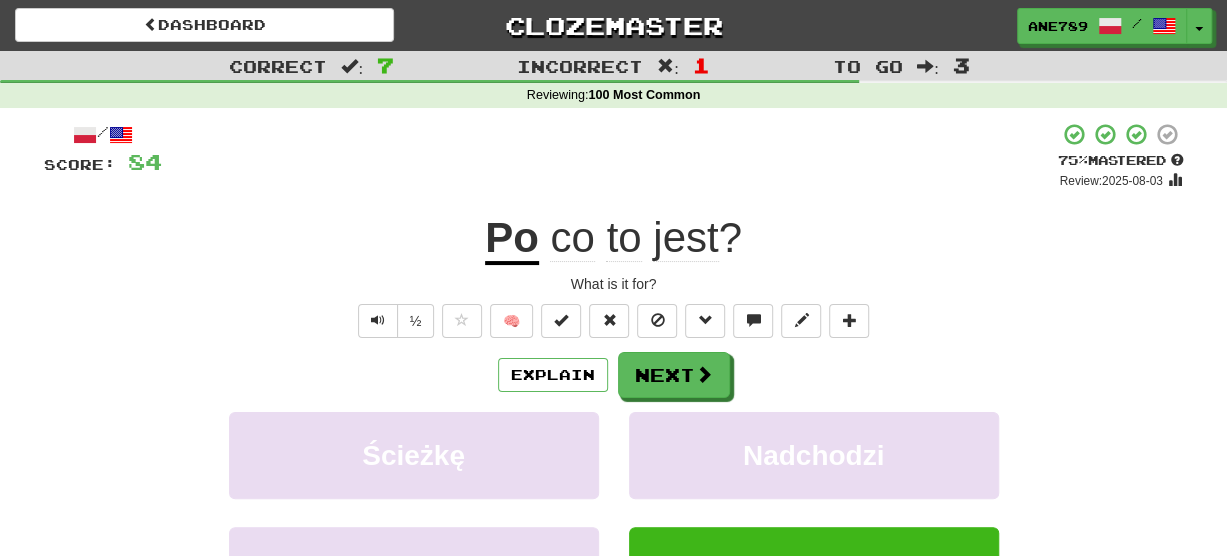 click on "Explain Next Ścieżkę Nadchodzi Wysłuchaj Po Learn more: Ścieżkę Nadchodzi Wysłuchaj Po" at bounding box center [614, 512] 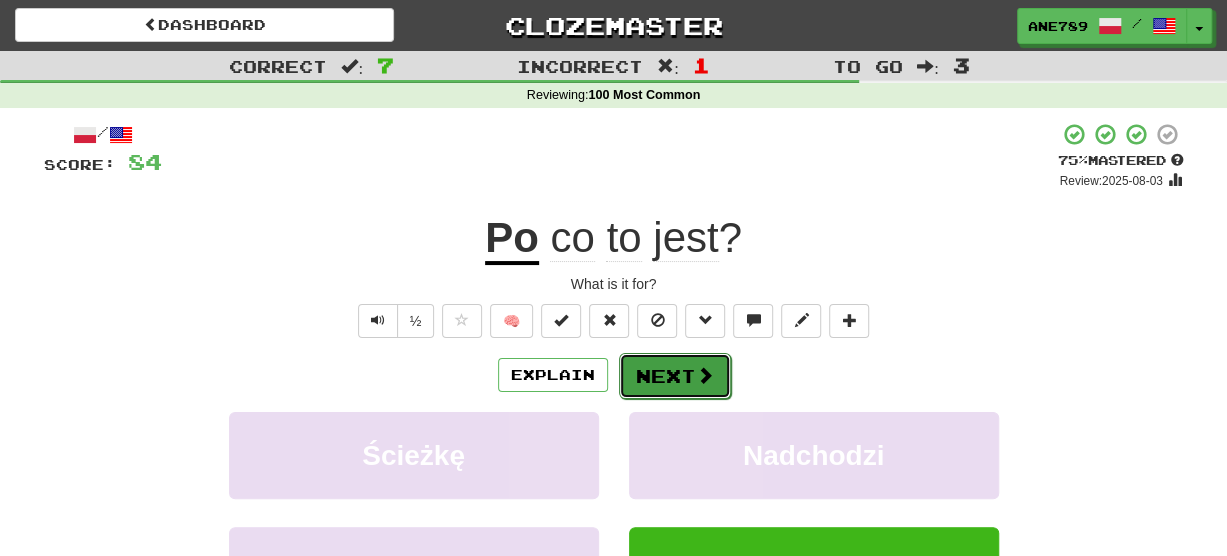 click at bounding box center (705, 375) 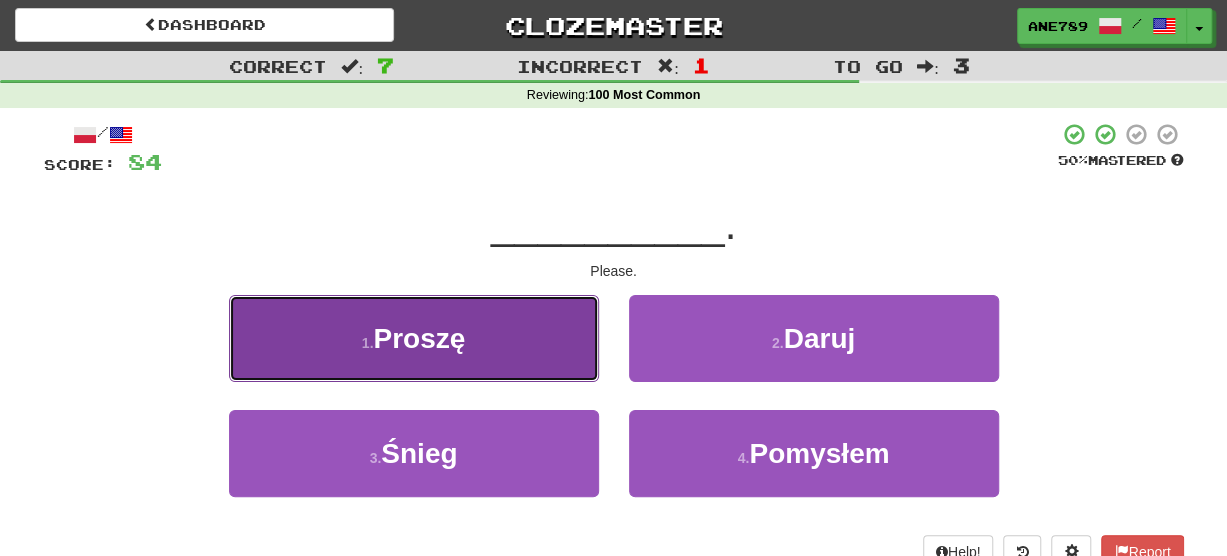 click on "1 .  Proszę" at bounding box center (414, 338) 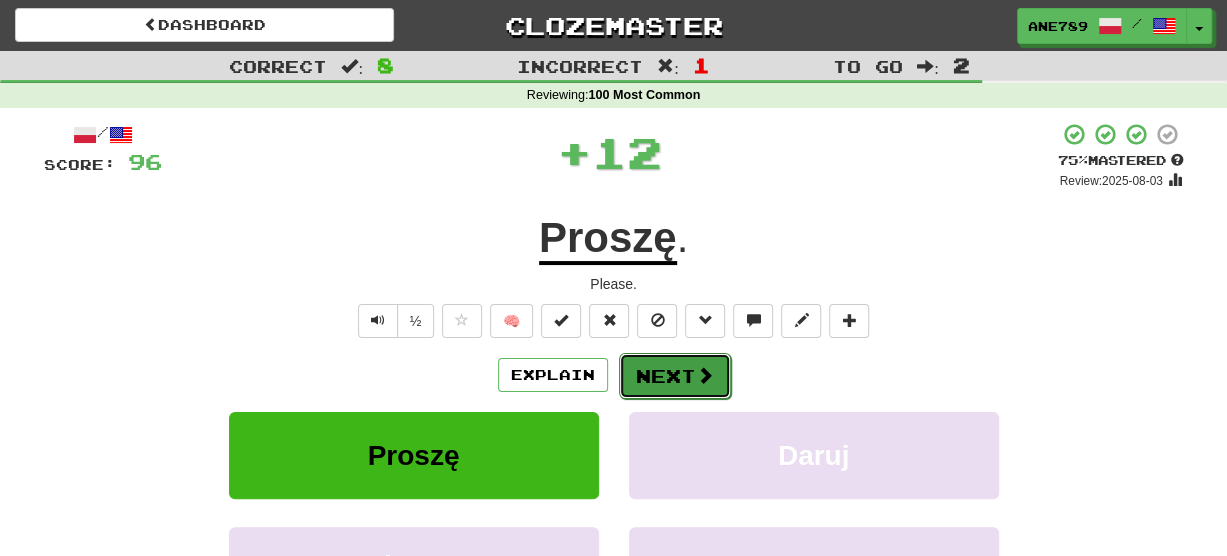 click on "Next" at bounding box center (675, 376) 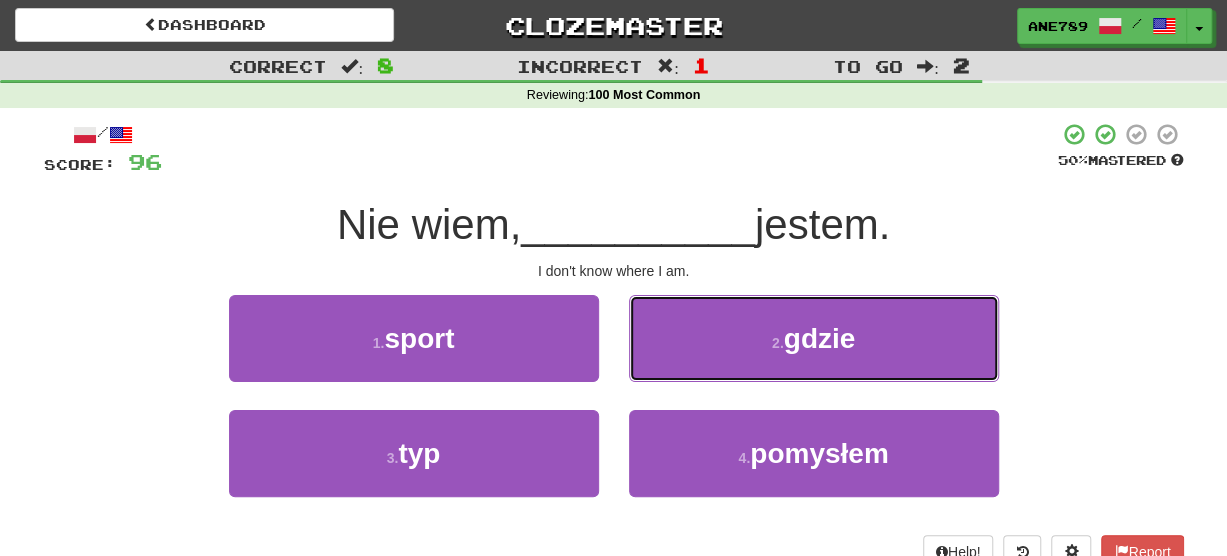 click on "2 .  gdzie" at bounding box center [814, 338] 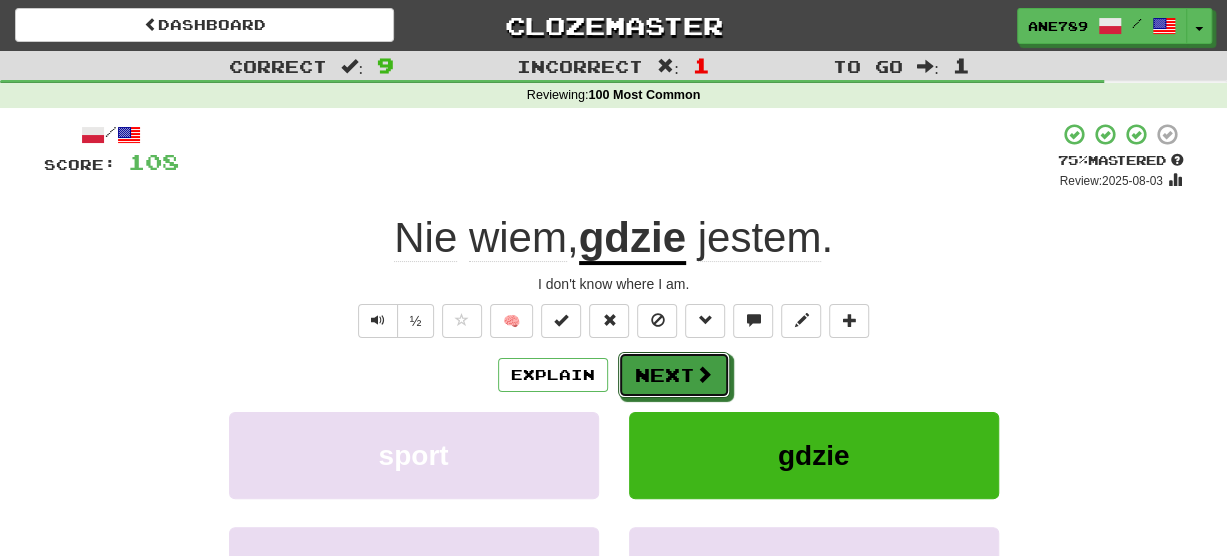 click on "Next" at bounding box center (674, 375) 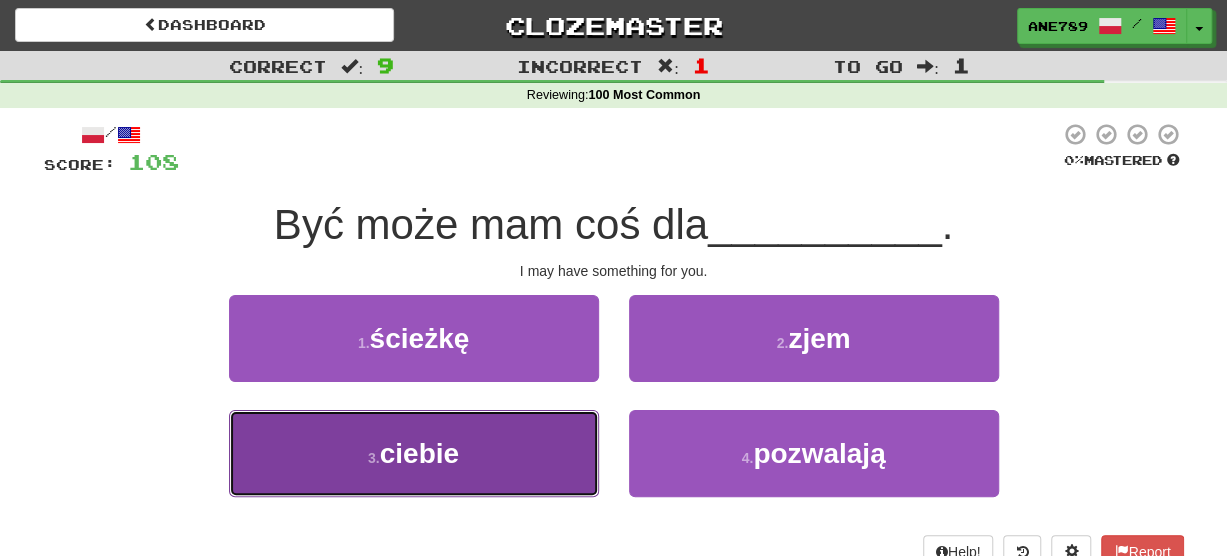 click on "3 .  ciebie" at bounding box center (414, 453) 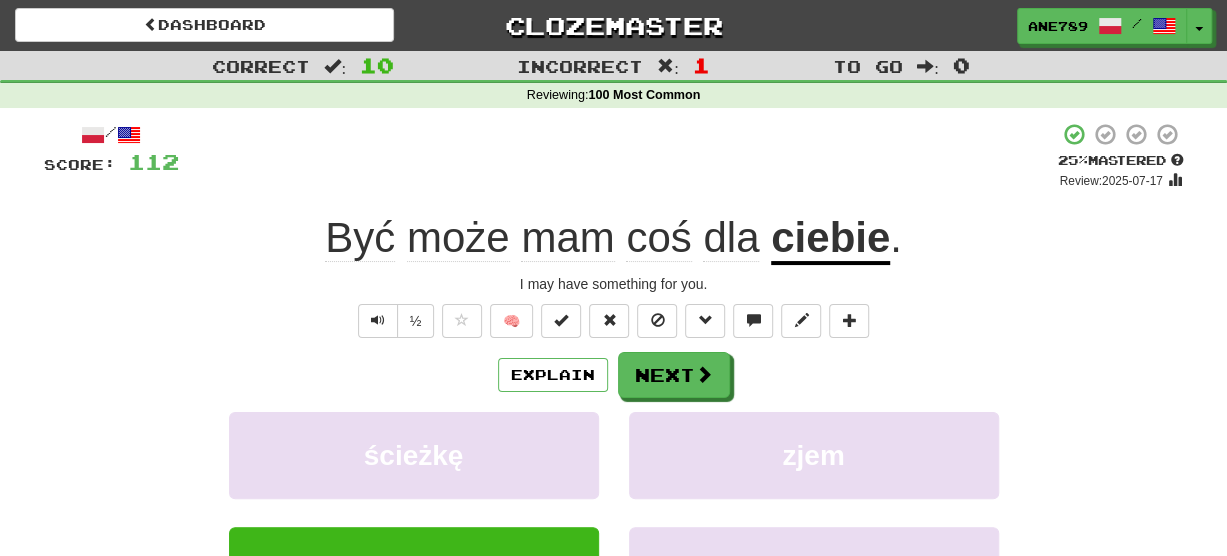 click on "Explain Next ścieżkę zjem ciebie pozwalają Learn more: ścieżkę zjem ciebie pozwalają" at bounding box center (614, 512) 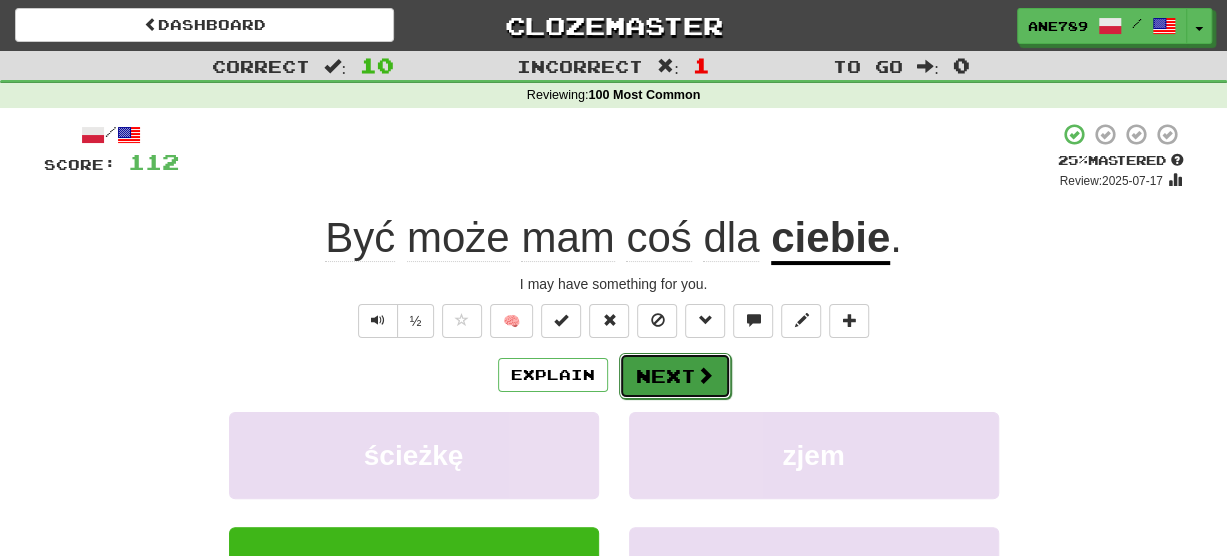 click on "Next" at bounding box center (675, 376) 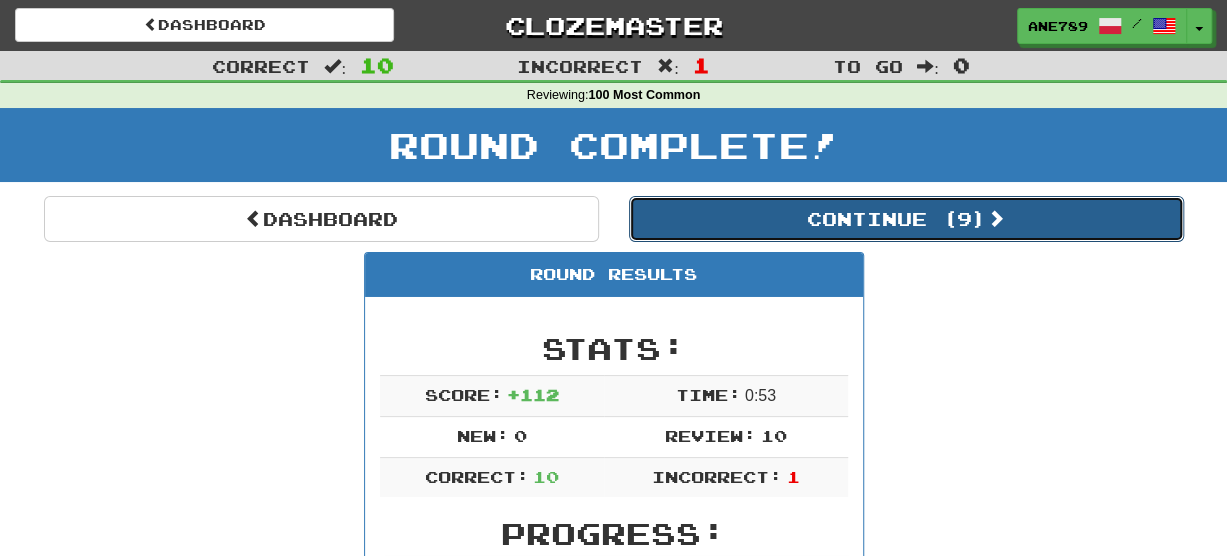 click on "Continue ( 9 )" at bounding box center (906, 219) 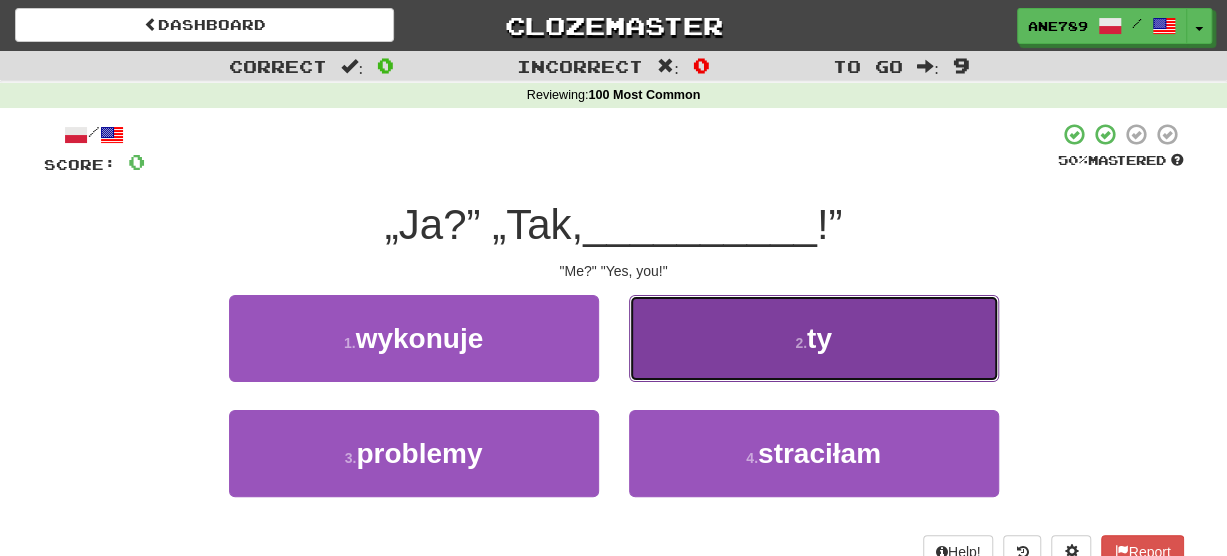 click on "2 .  ty" at bounding box center (814, 338) 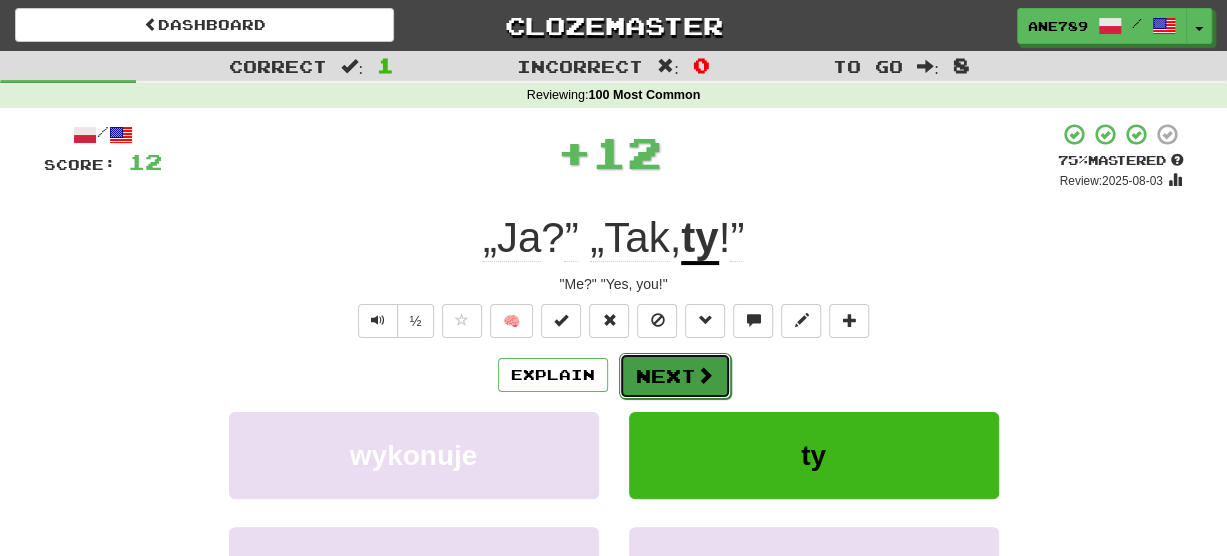 click on "Next" at bounding box center [675, 376] 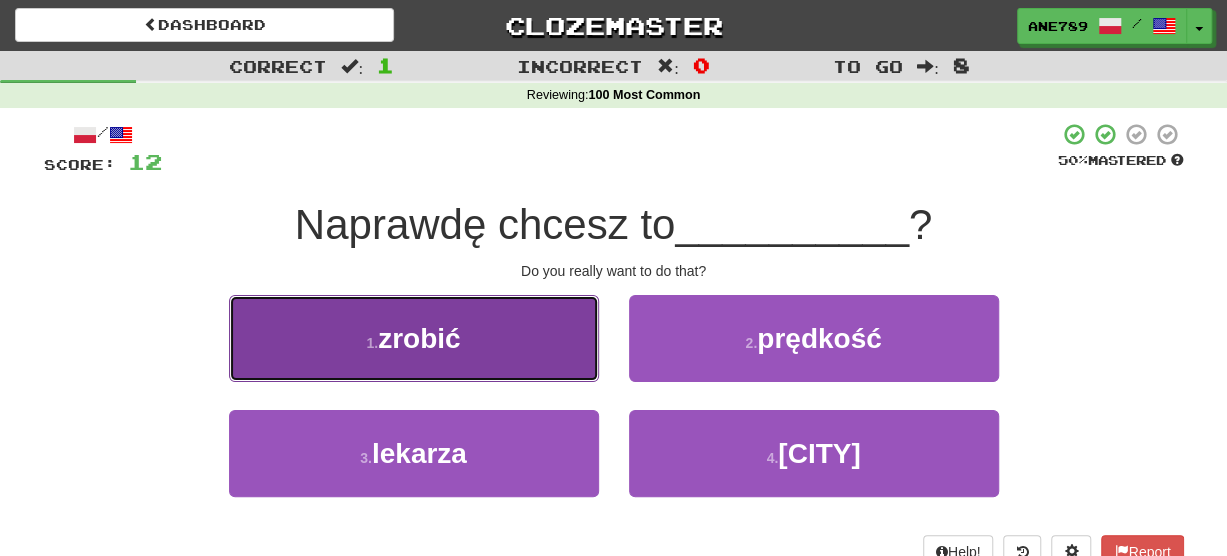 click on "1 .  zrobić" at bounding box center [414, 338] 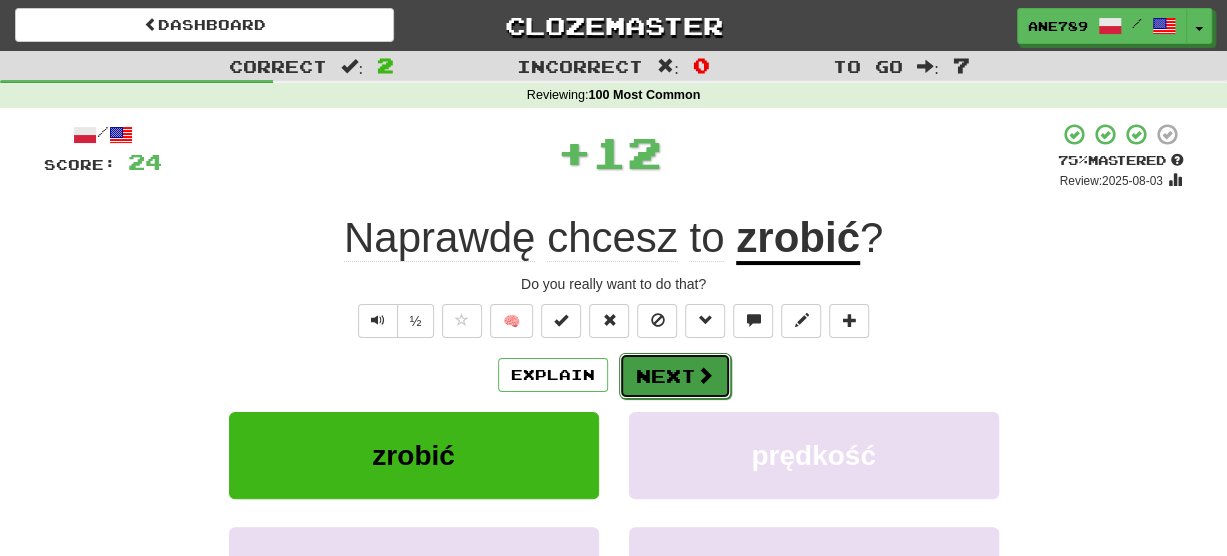 click on "Next" at bounding box center [675, 376] 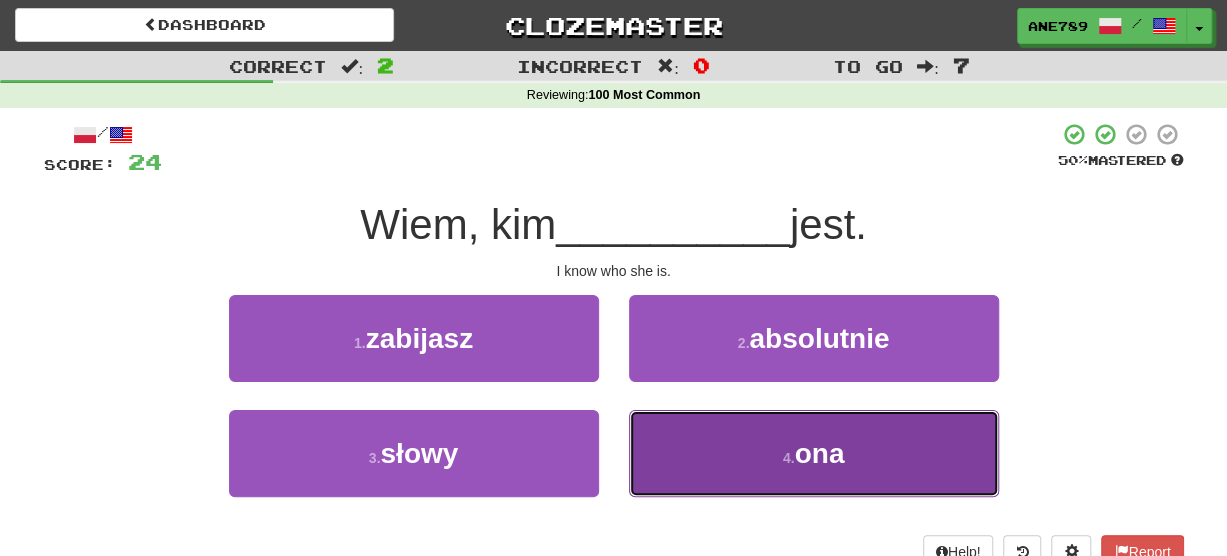 click on "4 .  ona" at bounding box center [814, 453] 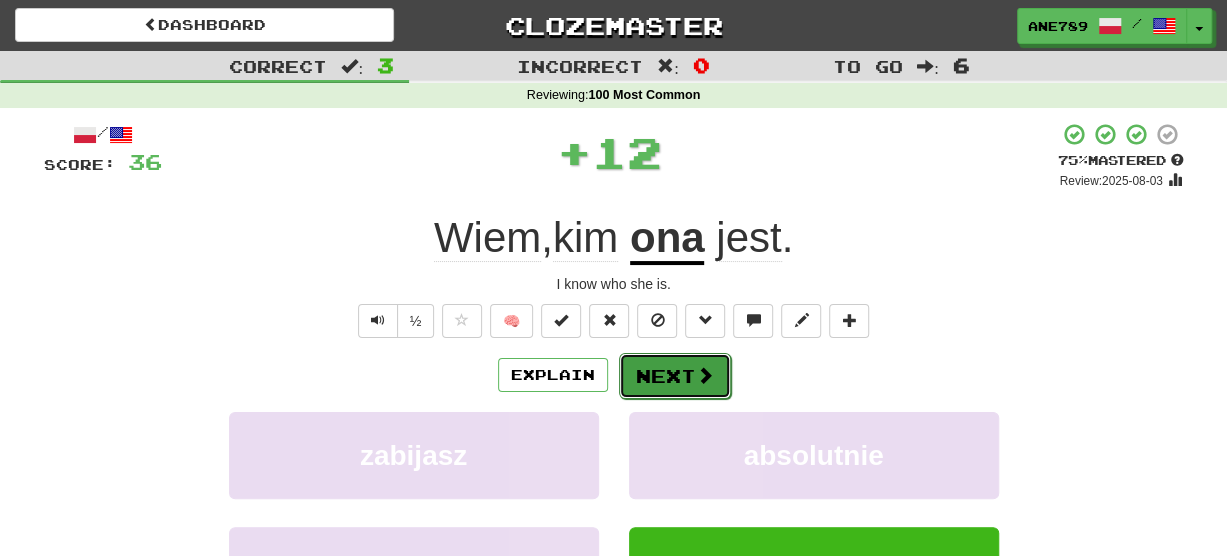 click on "Next" at bounding box center (675, 376) 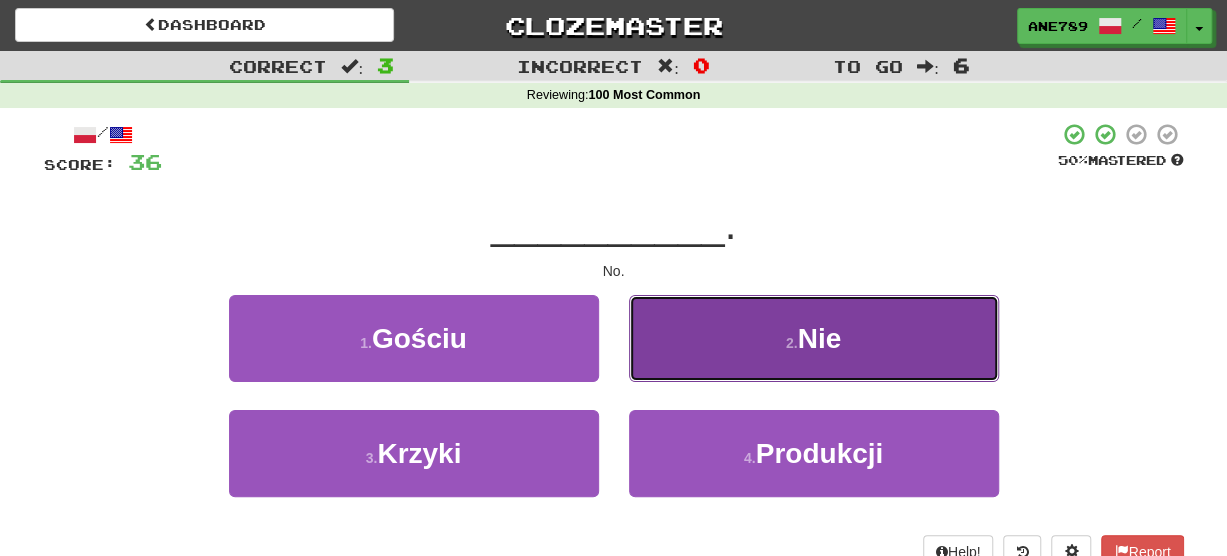 click on "2 .  Nie" at bounding box center (814, 338) 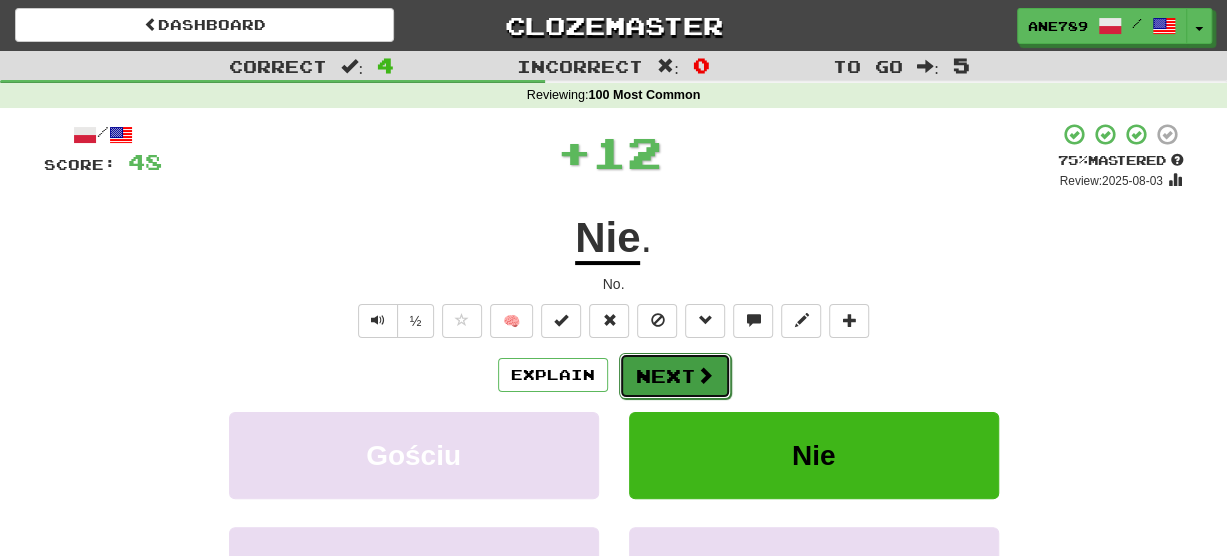 click at bounding box center (705, 375) 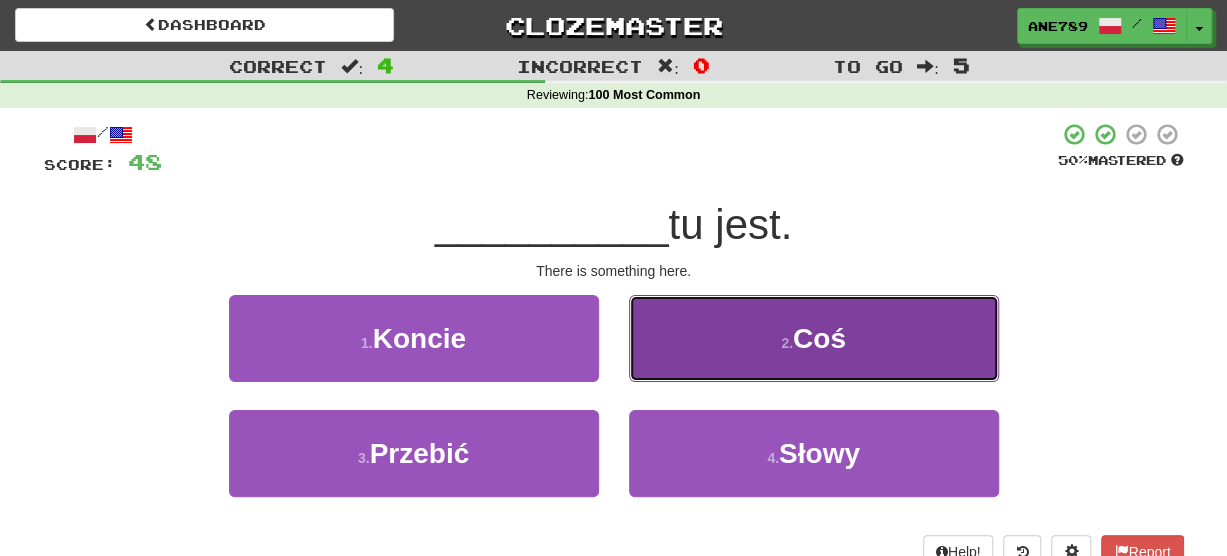 click on "2 ." at bounding box center (787, 343) 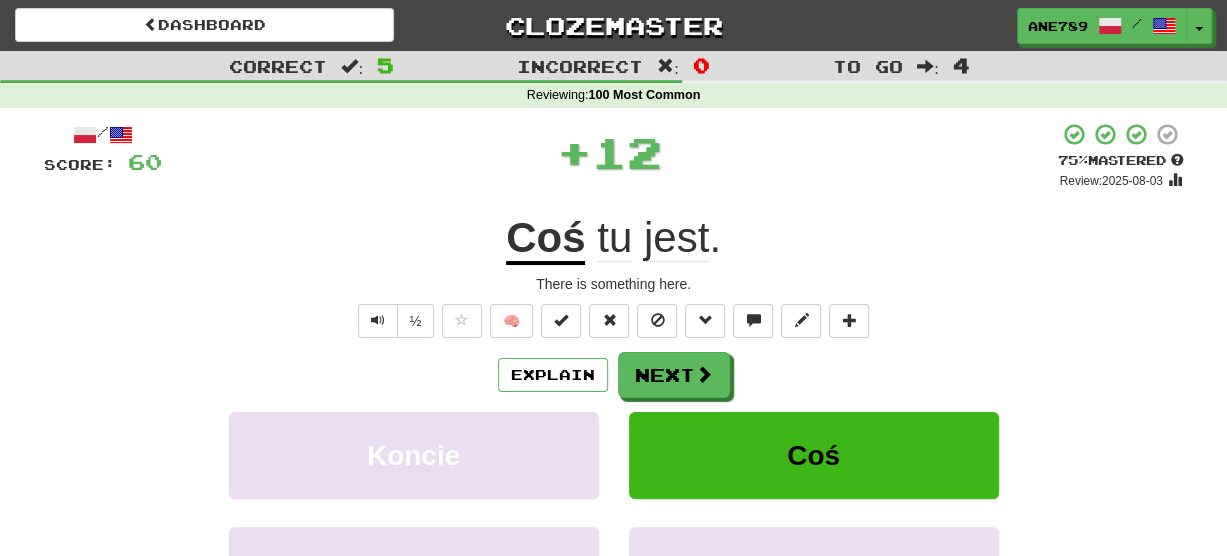 click on "Coś" at bounding box center (545, 239) 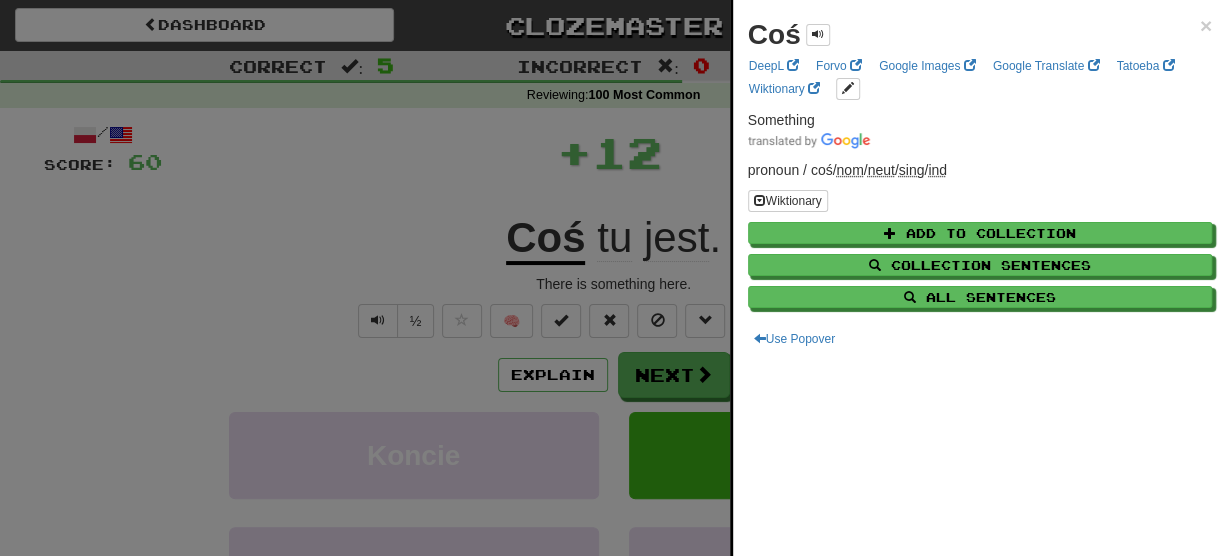 click at bounding box center [613, 278] 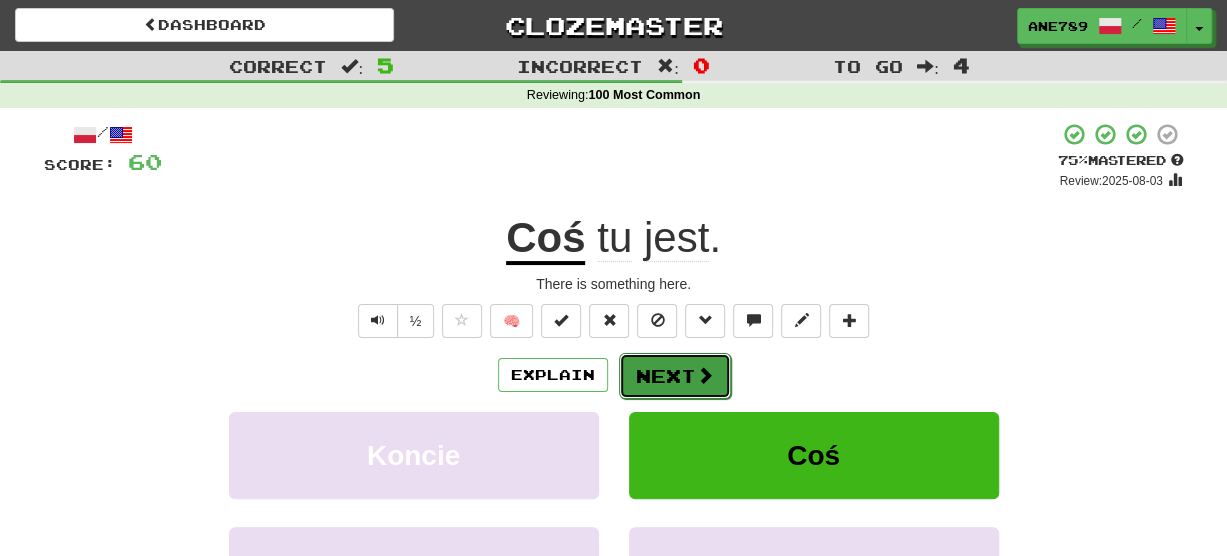 click on "Next" at bounding box center [675, 376] 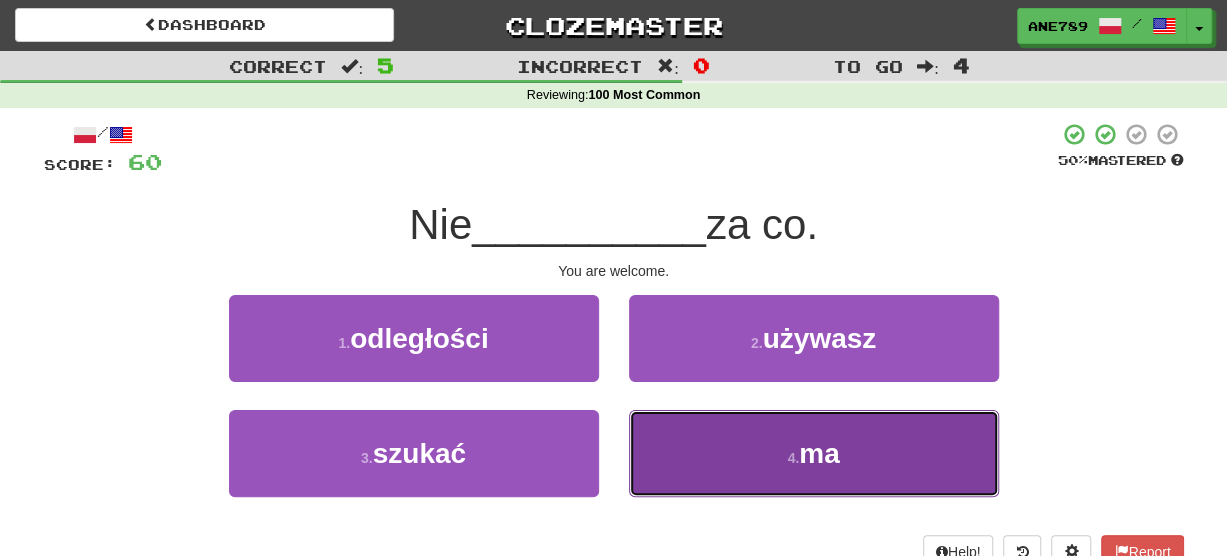 click on "4 ." at bounding box center [793, 458] 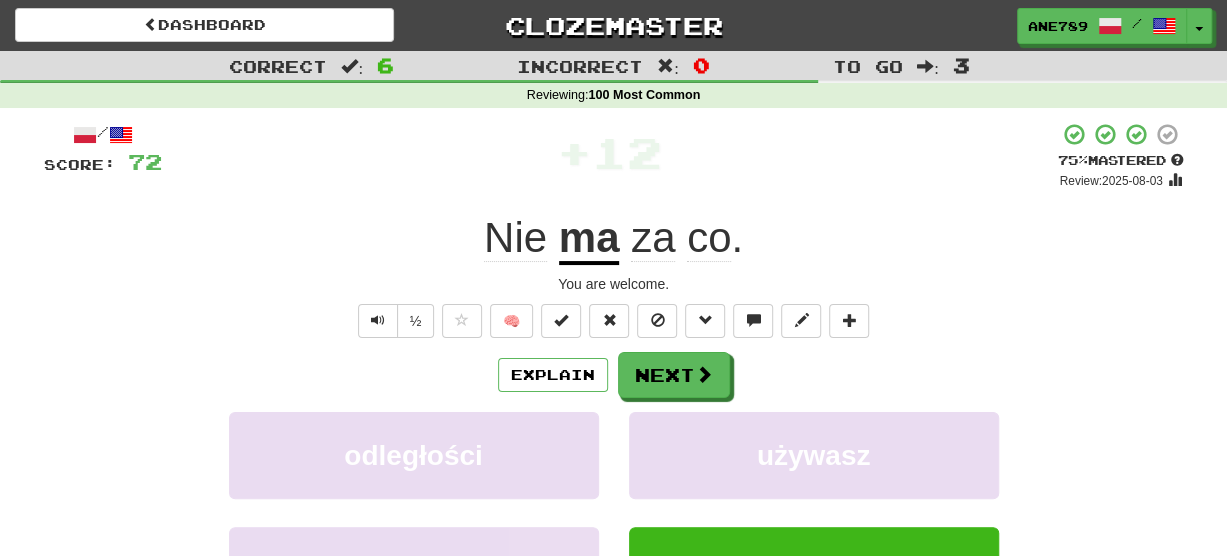click on "ma" at bounding box center (589, 239) 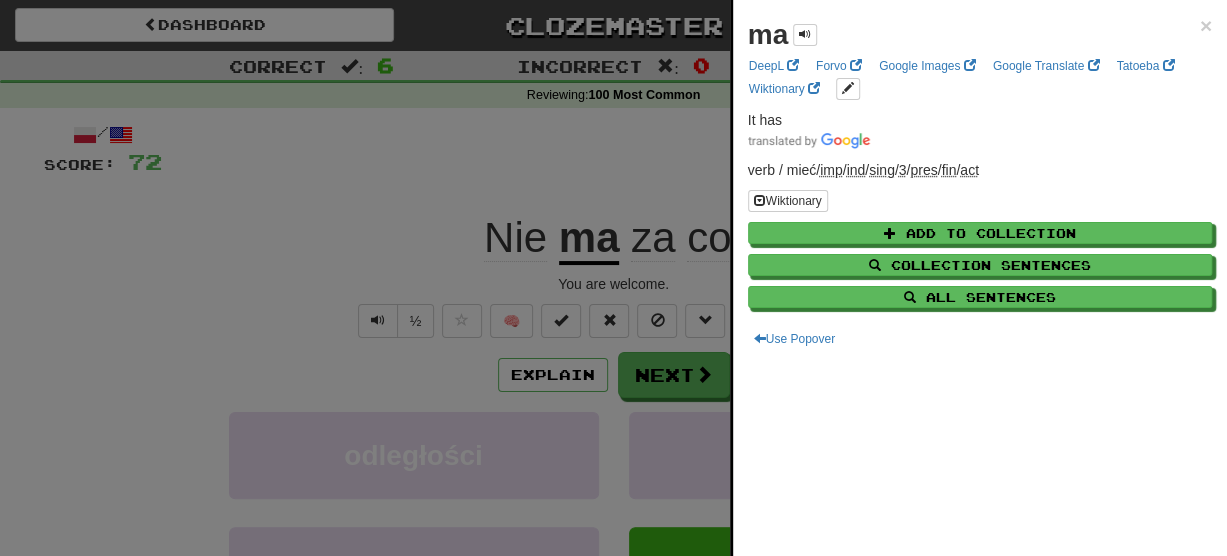 click at bounding box center [613, 278] 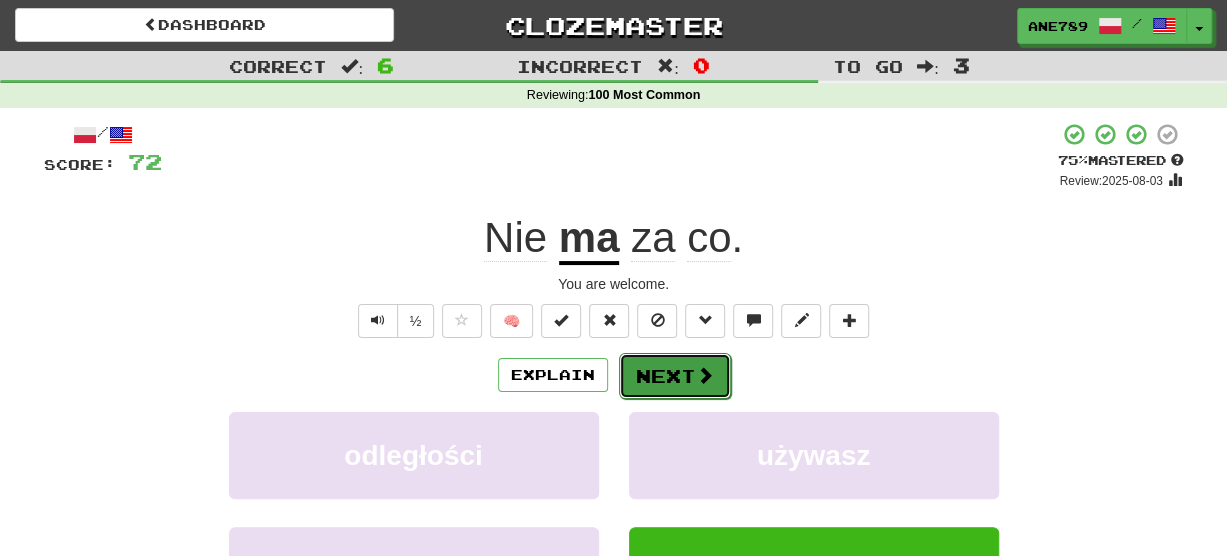 click on "Next" at bounding box center (675, 376) 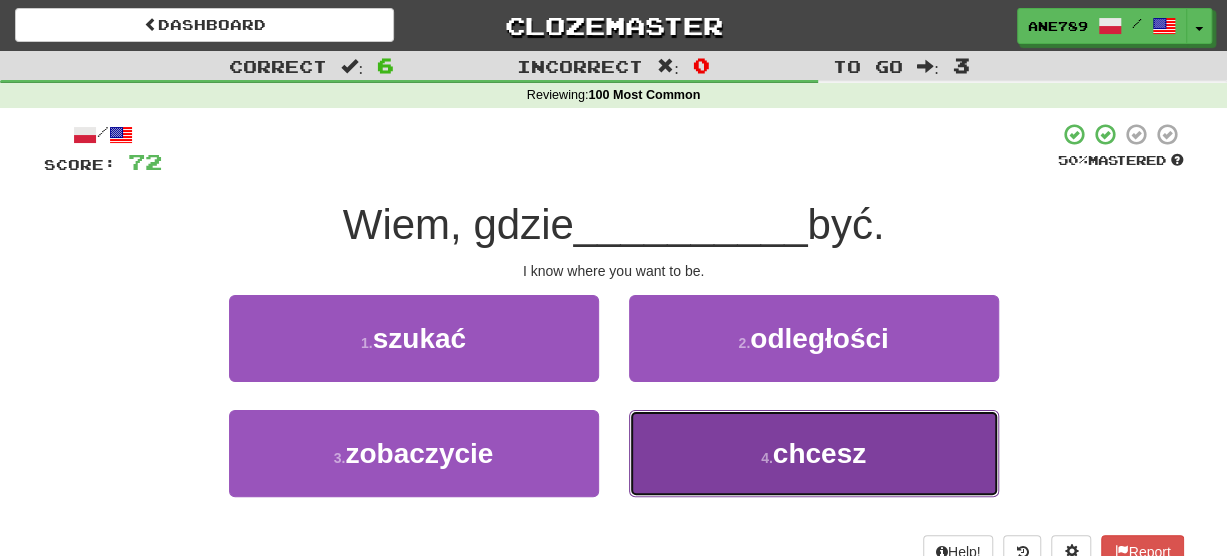 click on "chcesz" at bounding box center [819, 453] 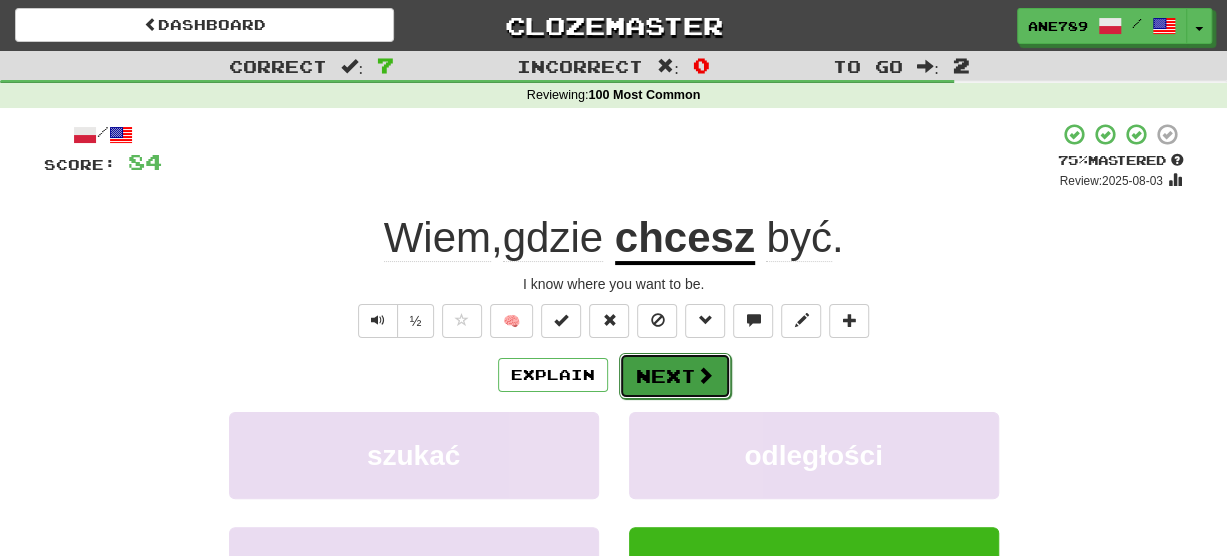 click on "Next" at bounding box center (675, 376) 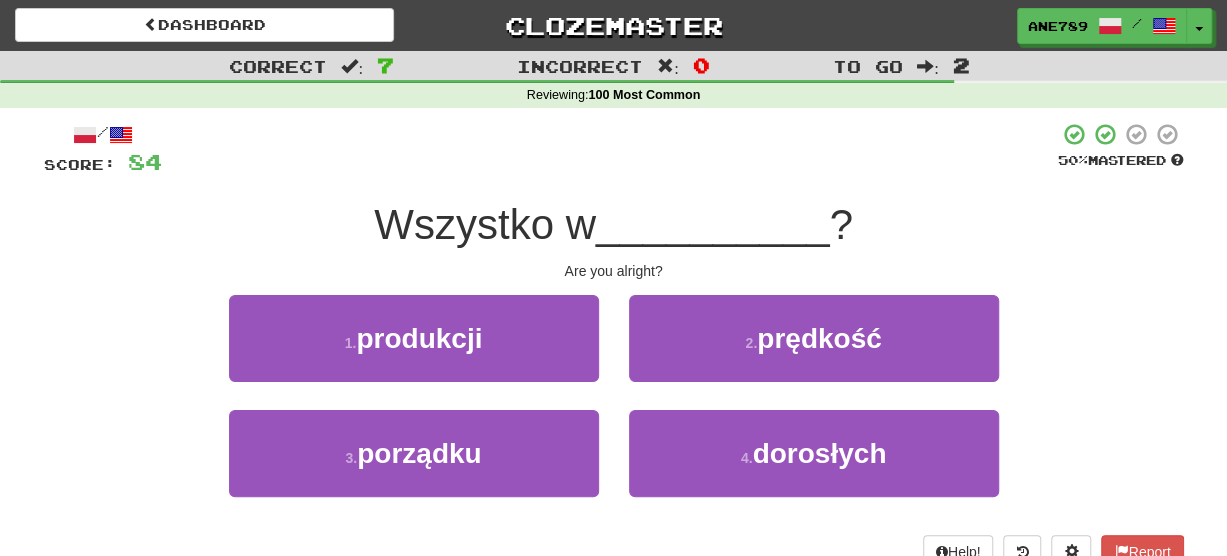 click on "3 .  porządku" at bounding box center (414, 467) 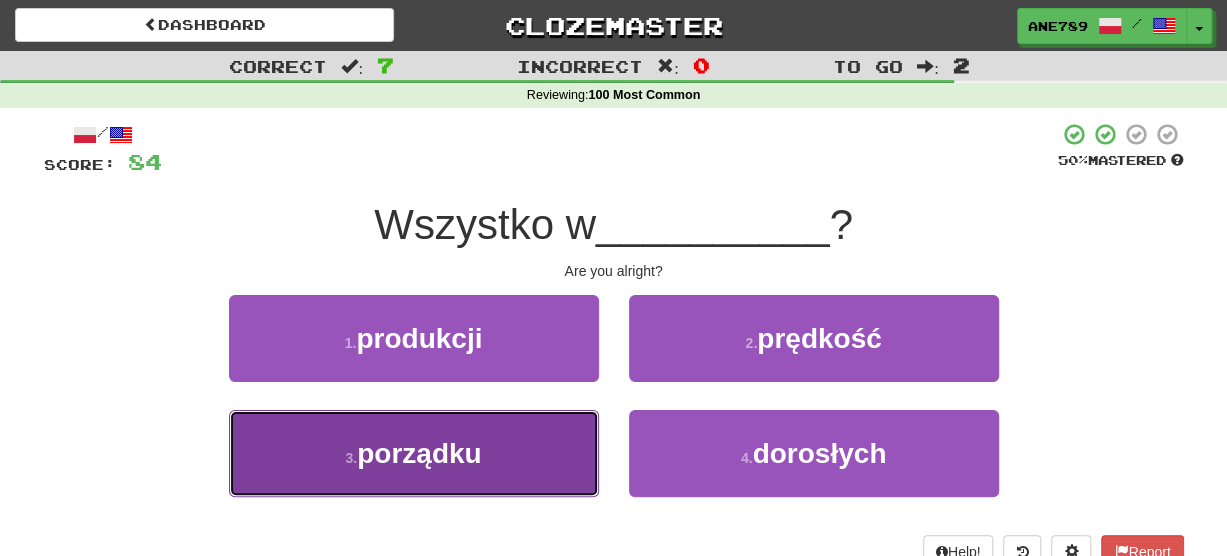 click on "3 .  porządku" at bounding box center [414, 453] 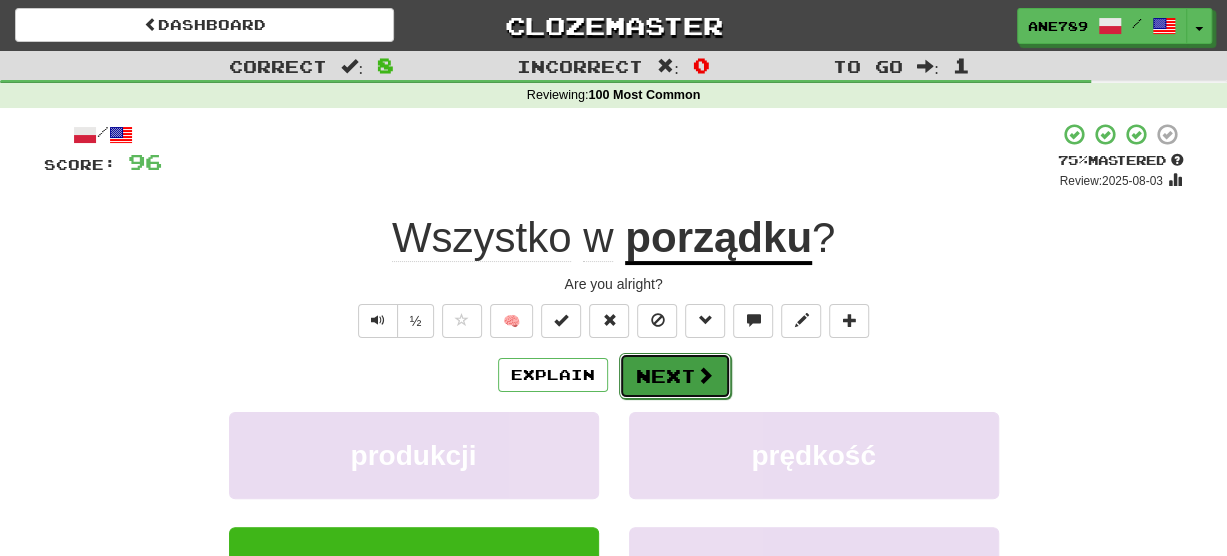 click on "Next" at bounding box center (675, 376) 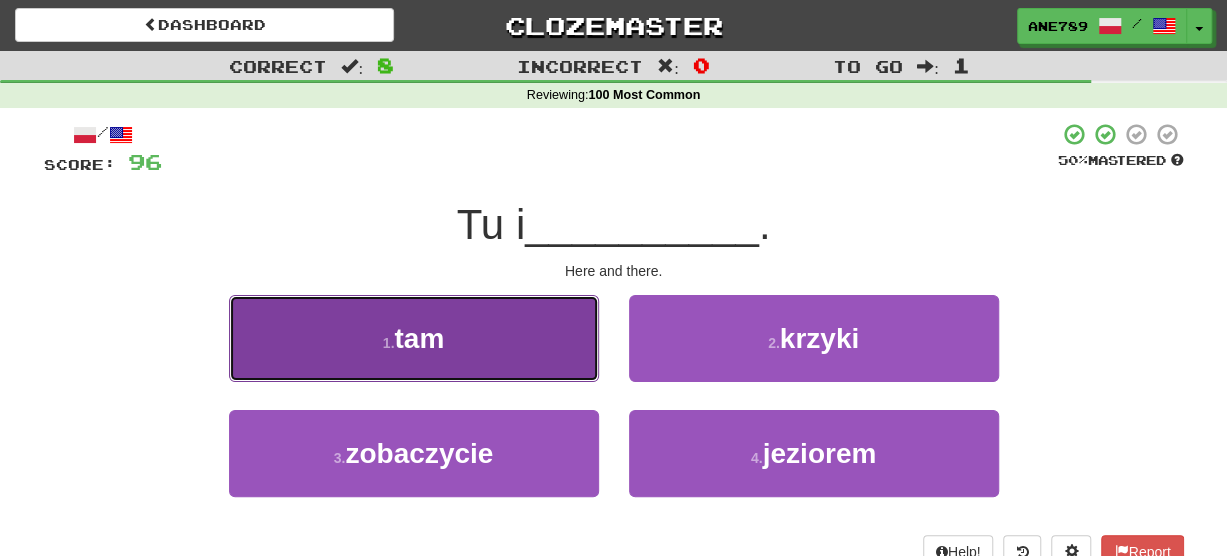 click on "1 .  tam" at bounding box center [414, 338] 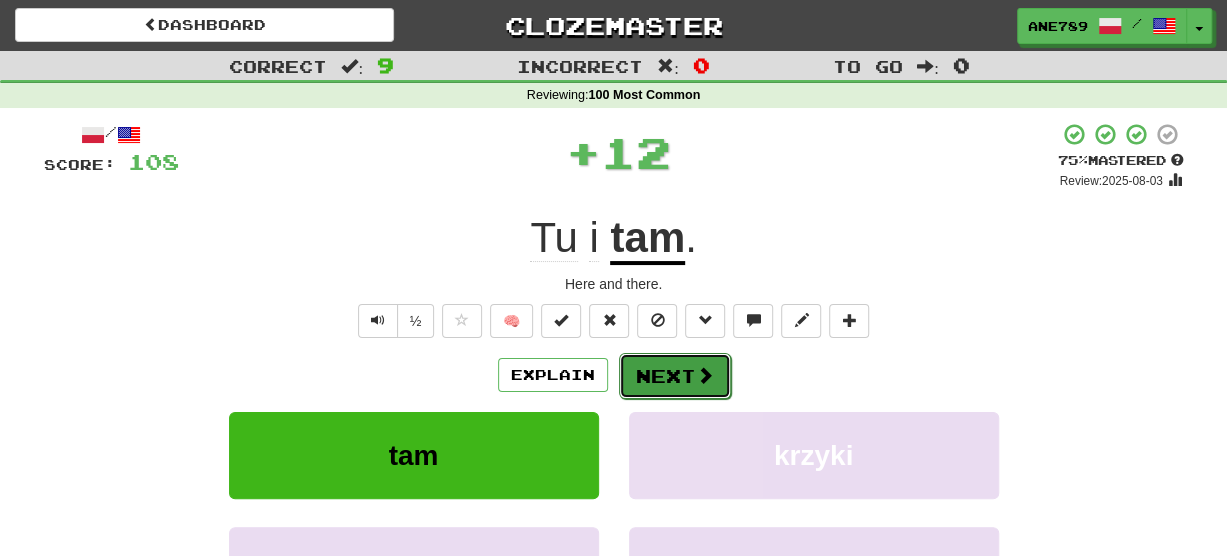 click on "Next" at bounding box center [675, 376] 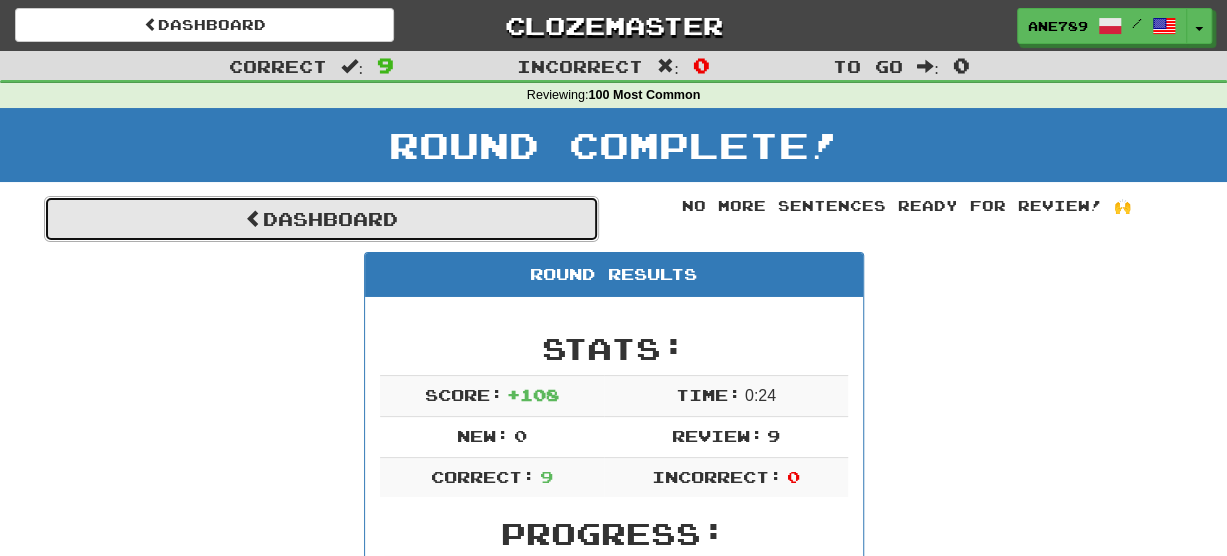 click on "Dashboard" at bounding box center (321, 219) 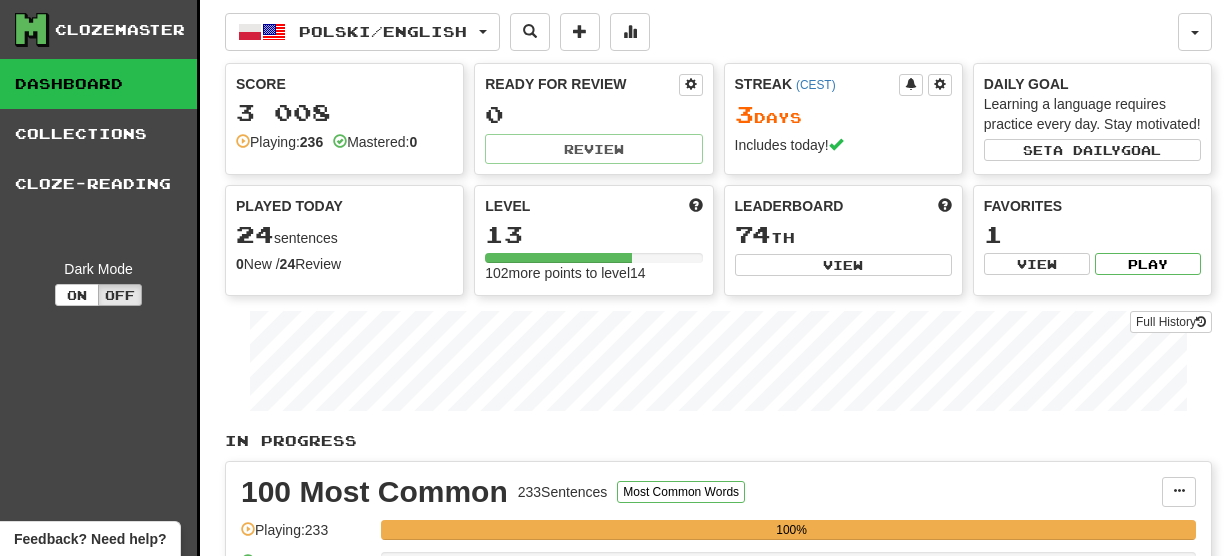 scroll, scrollTop: 0, scrollLeft: 0, axis: both 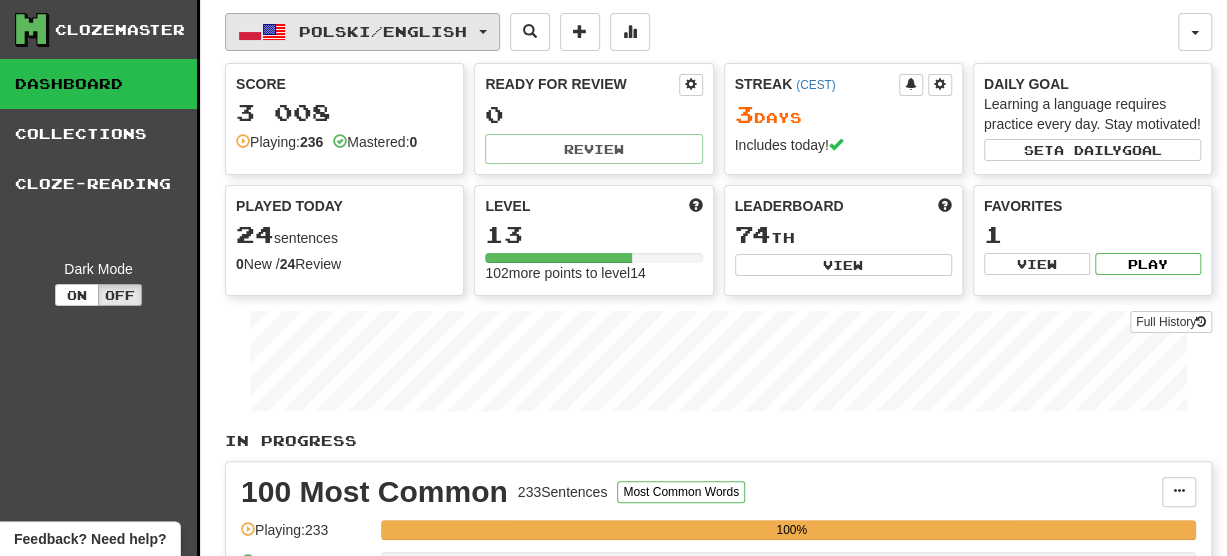 click on "Polski  /  English" at bounding box center [362, 32] 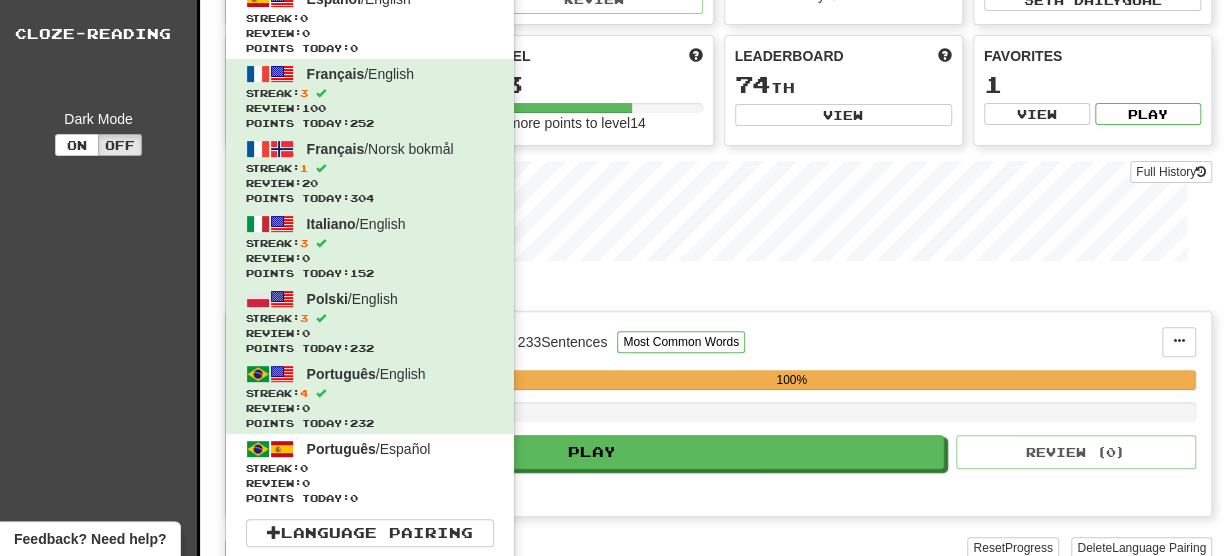 scroll, scrollTop: 87, scrollLeft: 0, axis: vertical 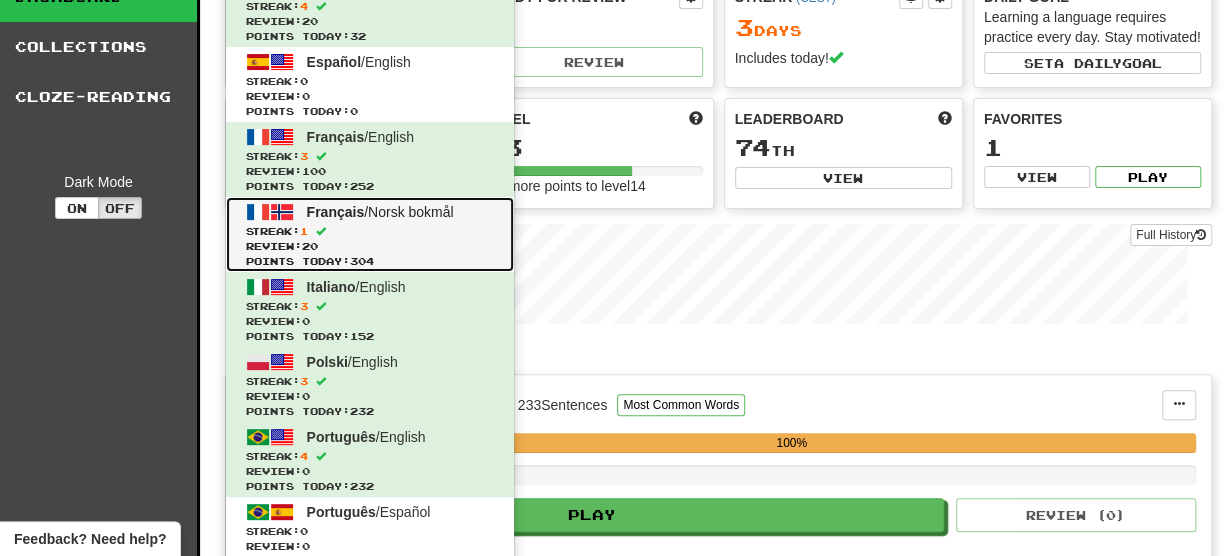 click on "Review:  20" at bounding box center [370, 246] 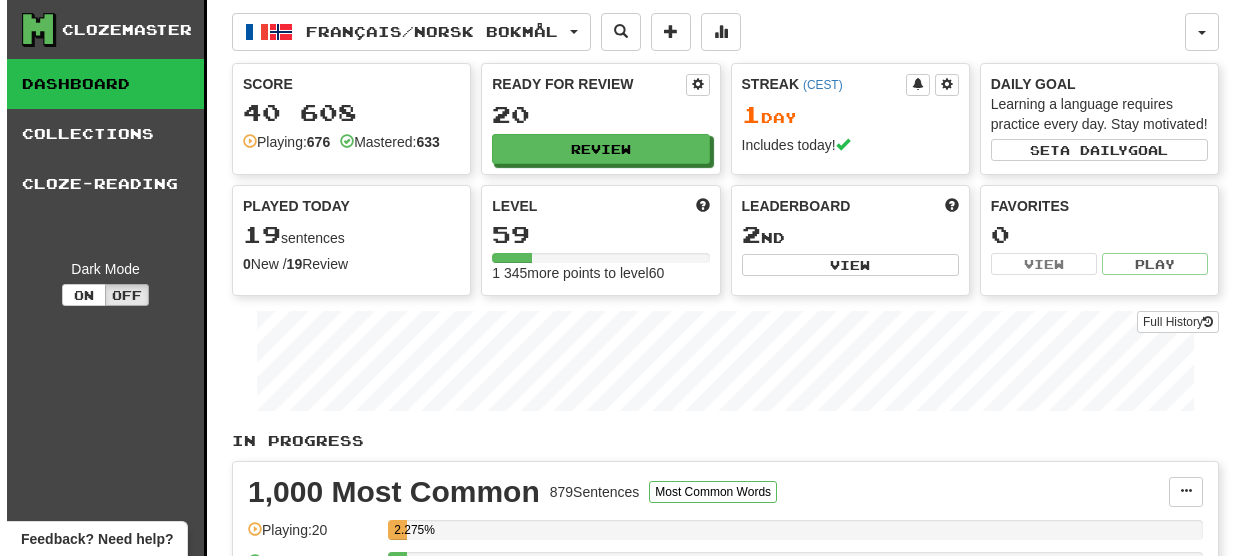 scroll, scrollTop: 0, scrollLeft: 0, axis: both 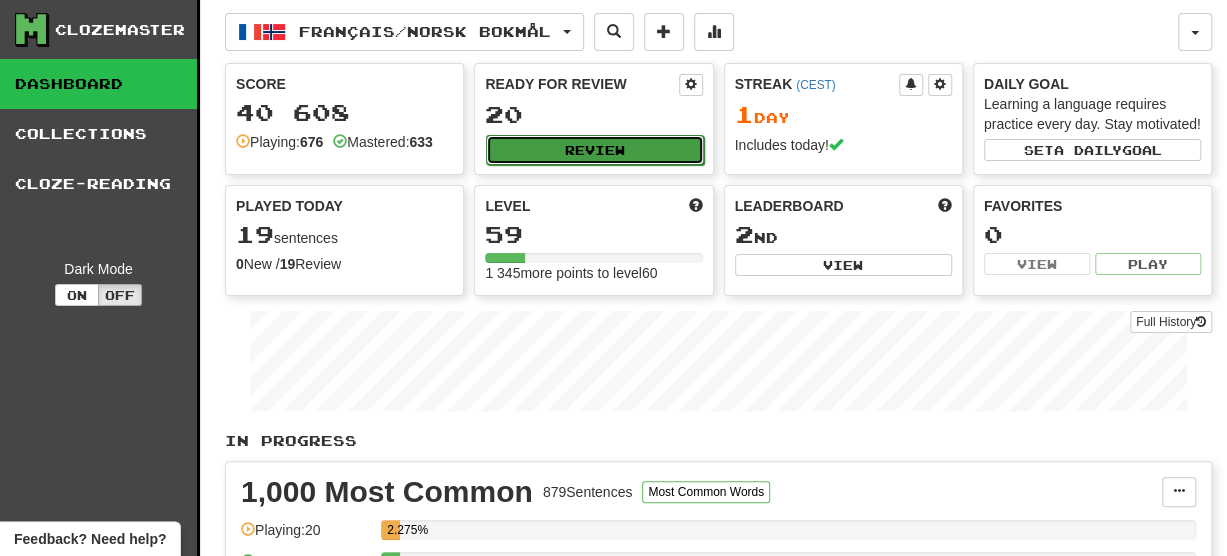 click on "Review" at bounding box center [594, 150] 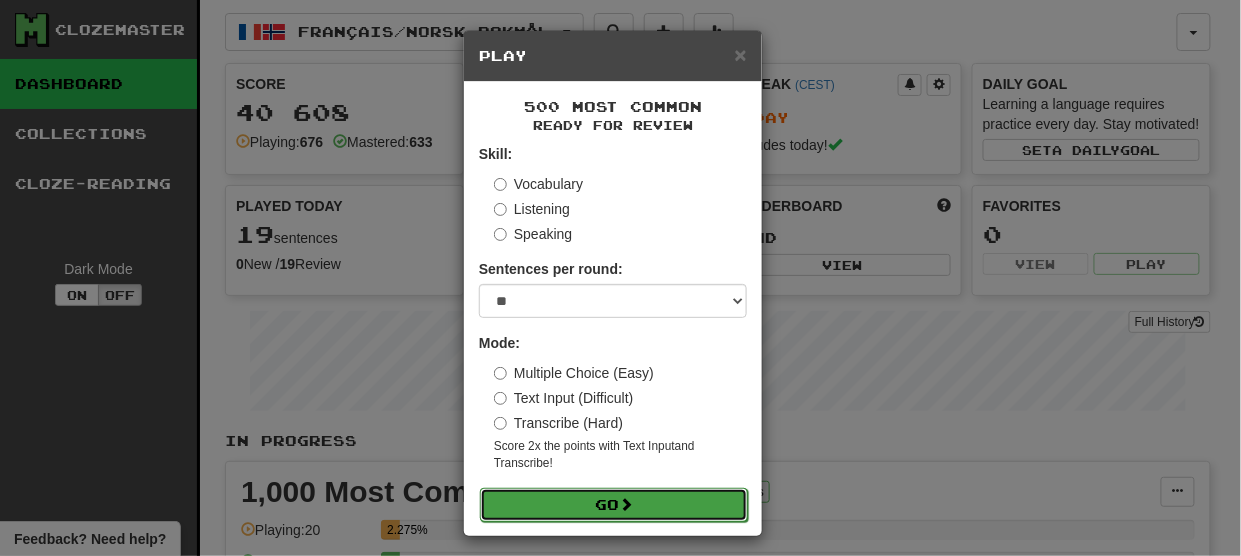 click on "Go" at bounding box center (614, 505) 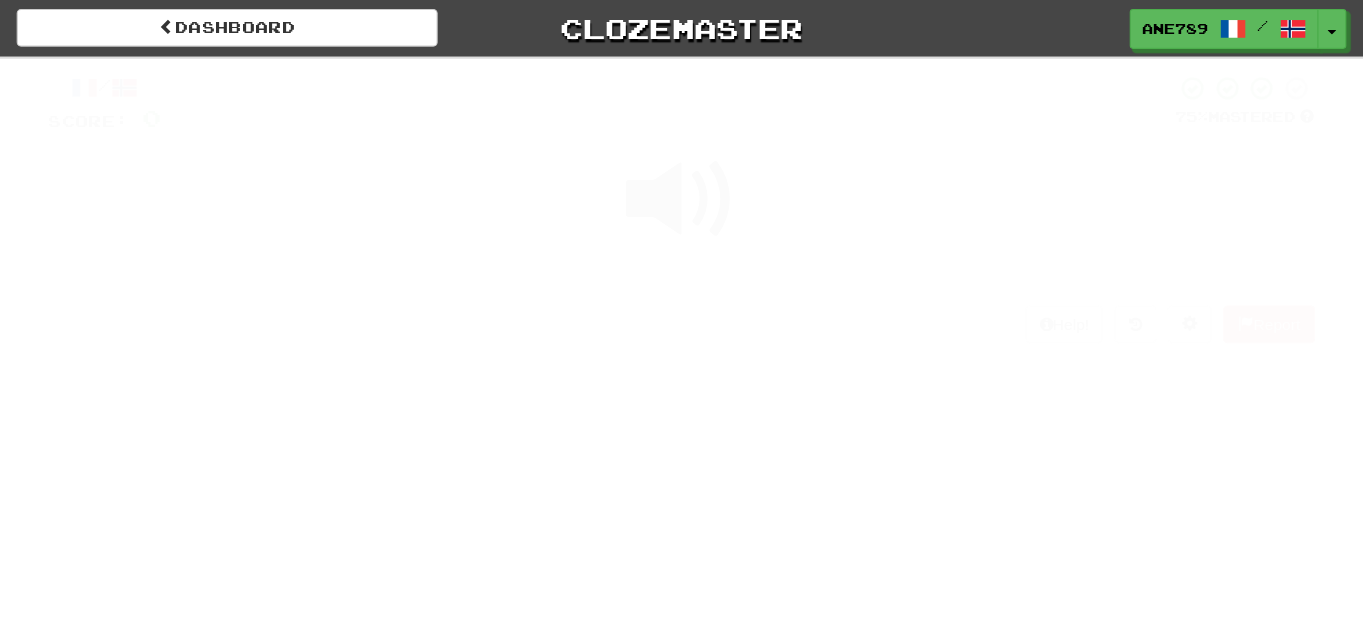scroll, scrollTop: 0, scrollLeft: 0, axis: both 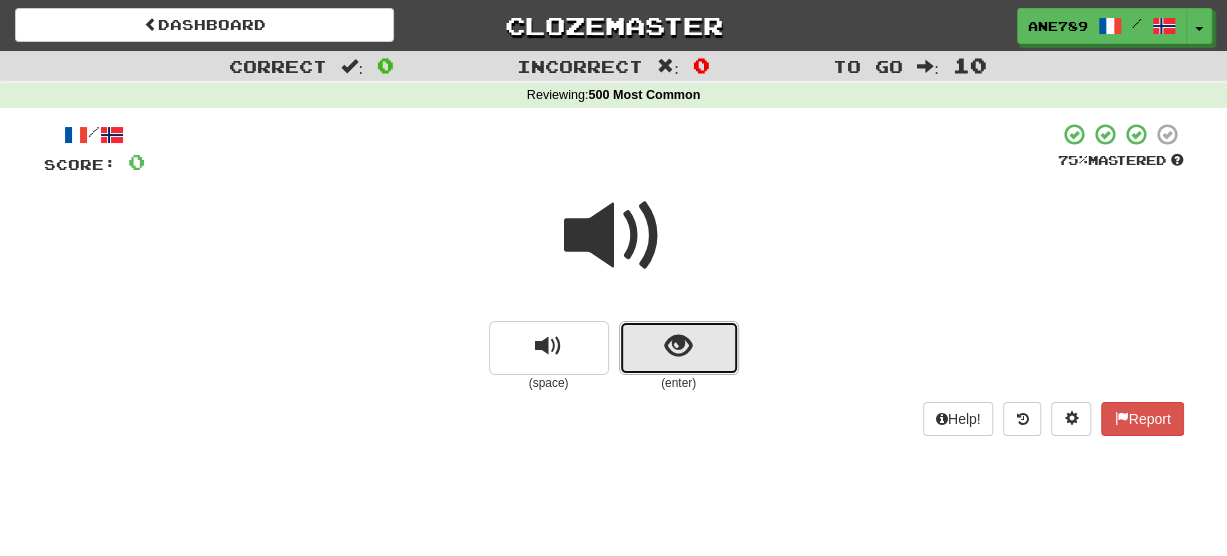 click at bounding box center [678, 346] 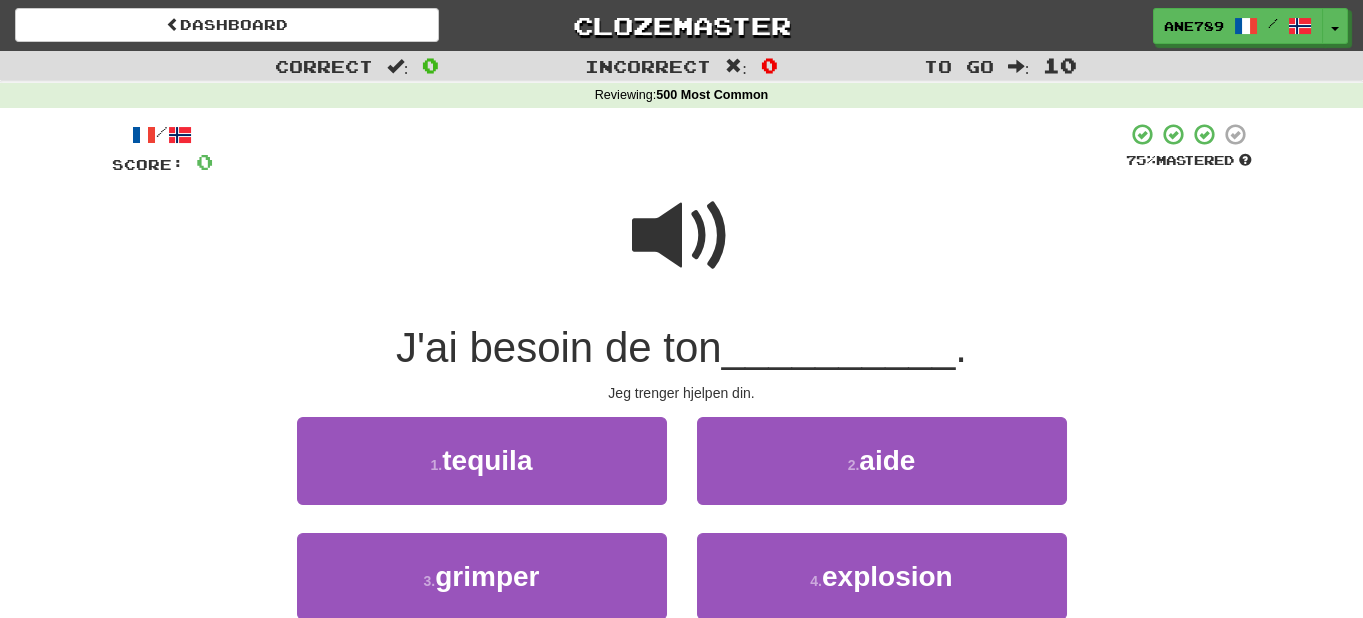 drag, startPoint x: 1193, startPoint y: 1, endPoint x: 882, endPoint y: 212, distance: 375.82178 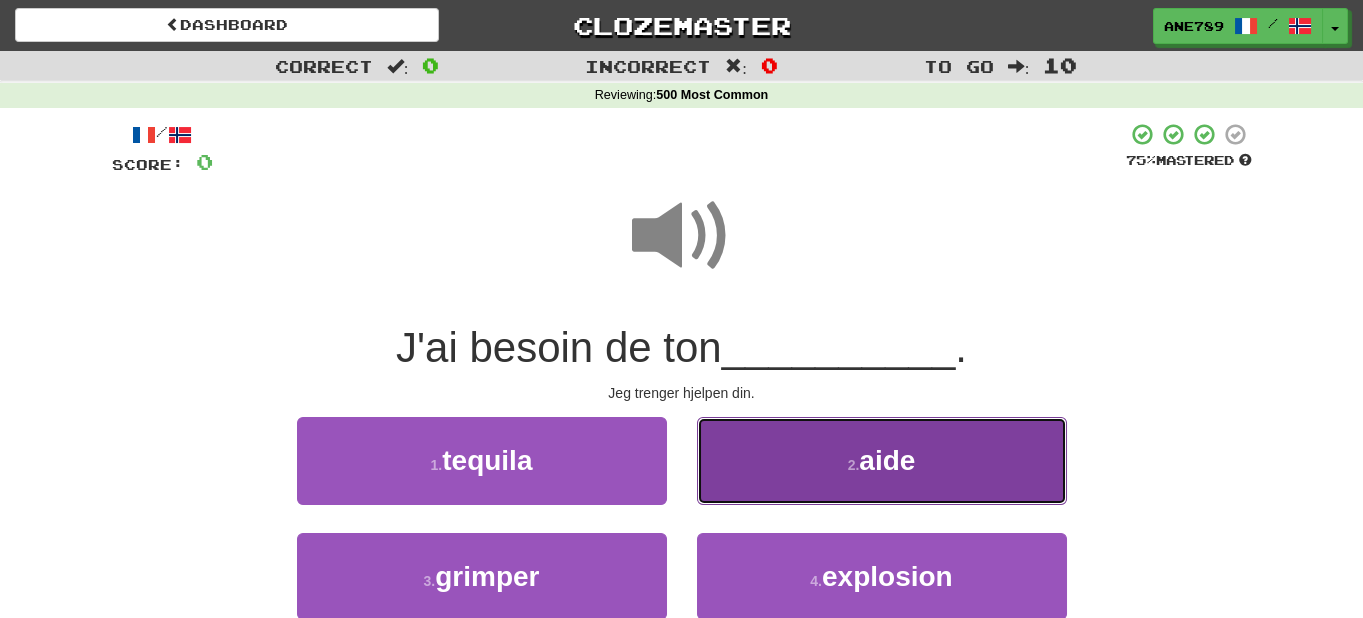 click on "aide" at bounding box center [887, 460] 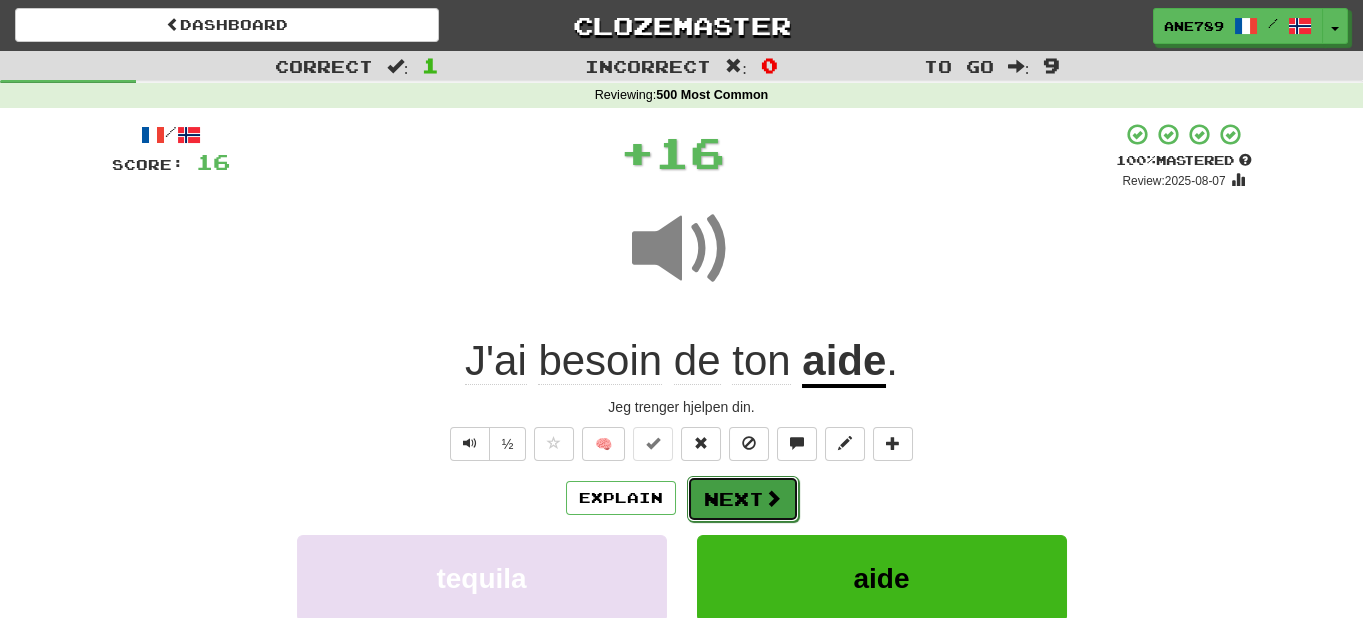 click on "Next" at bounding box center [743, 499] 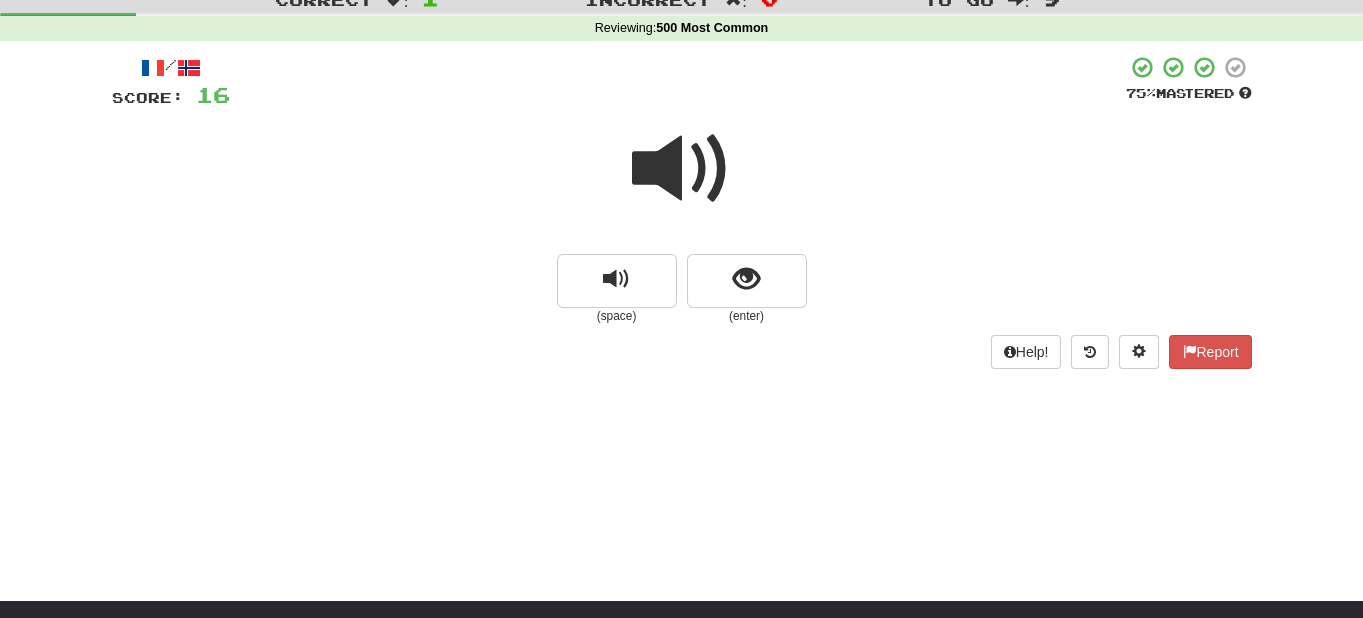 scroll, scrollTop: 88, scrollLeft: 0, axis: vertical 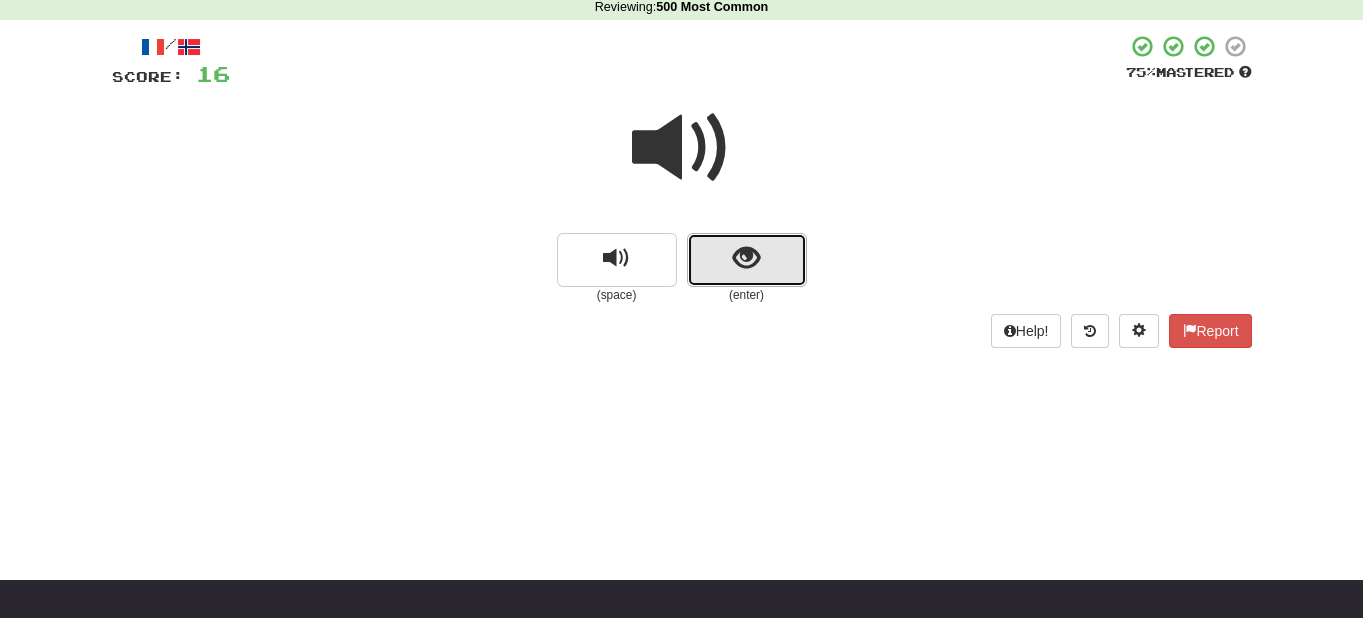 click at bounding box center (746, 258) 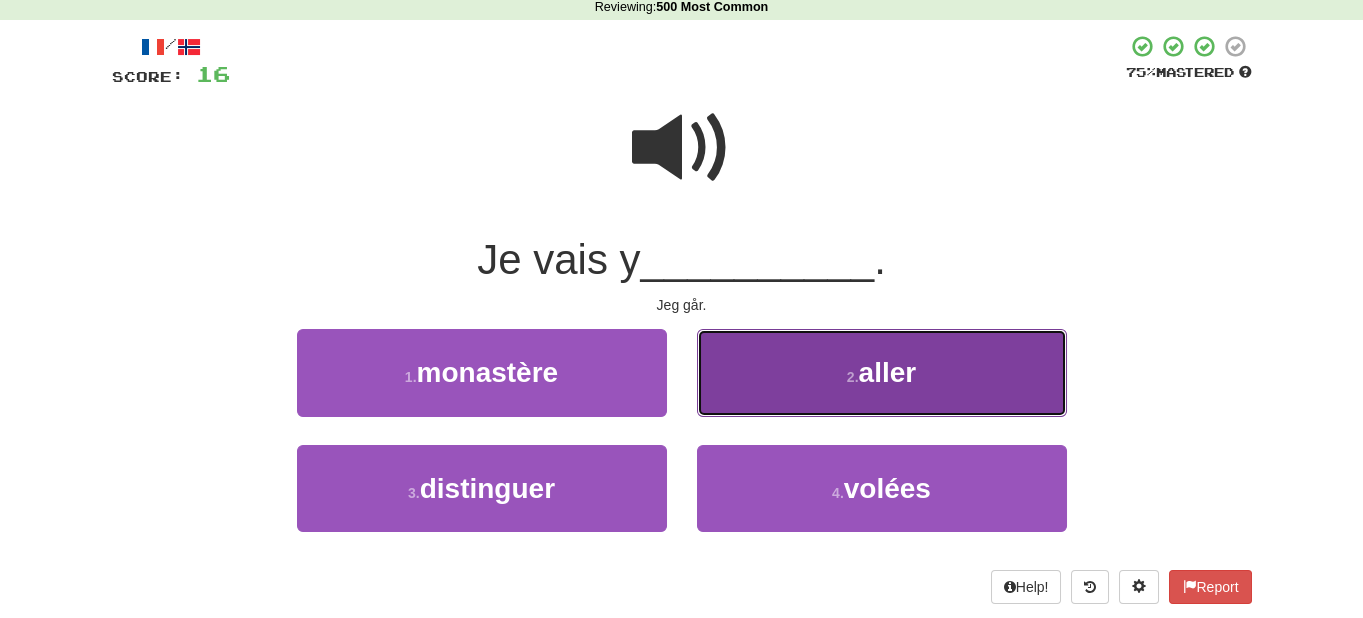 click on "aller" at bounding box center [888, 372] 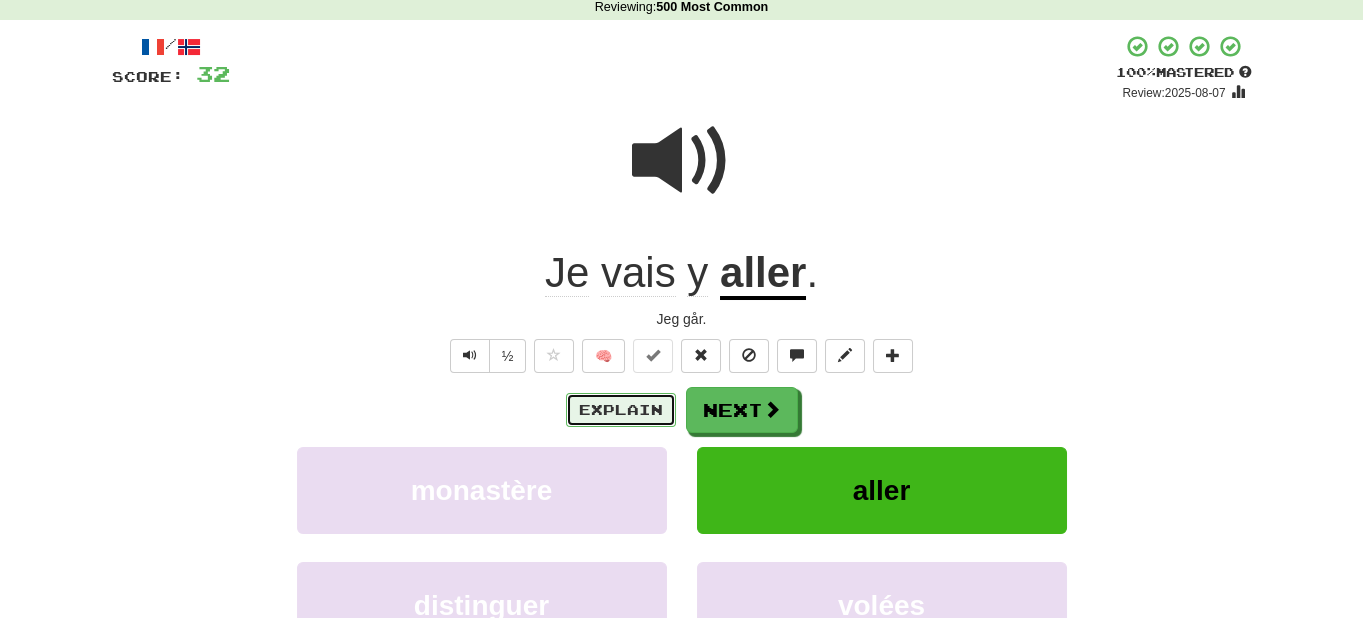 click on "Explain" at bounding box center (621, 410) 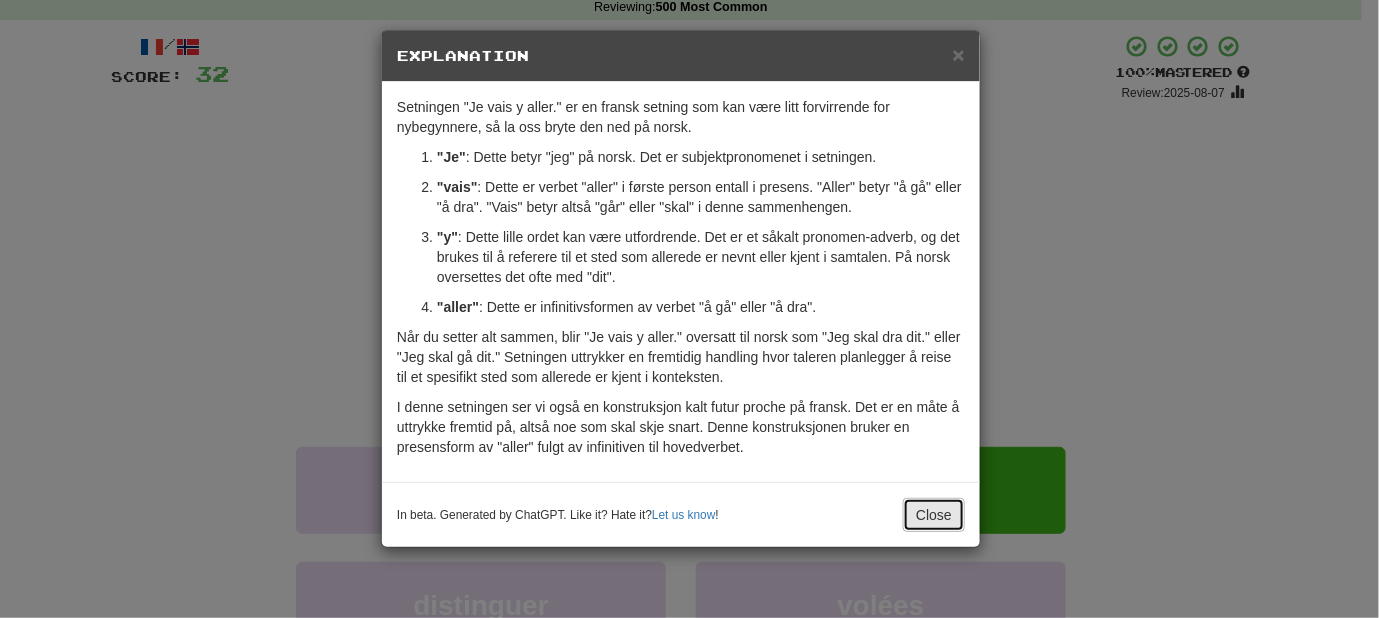 click on "Close" at bounding box center (934, 515) 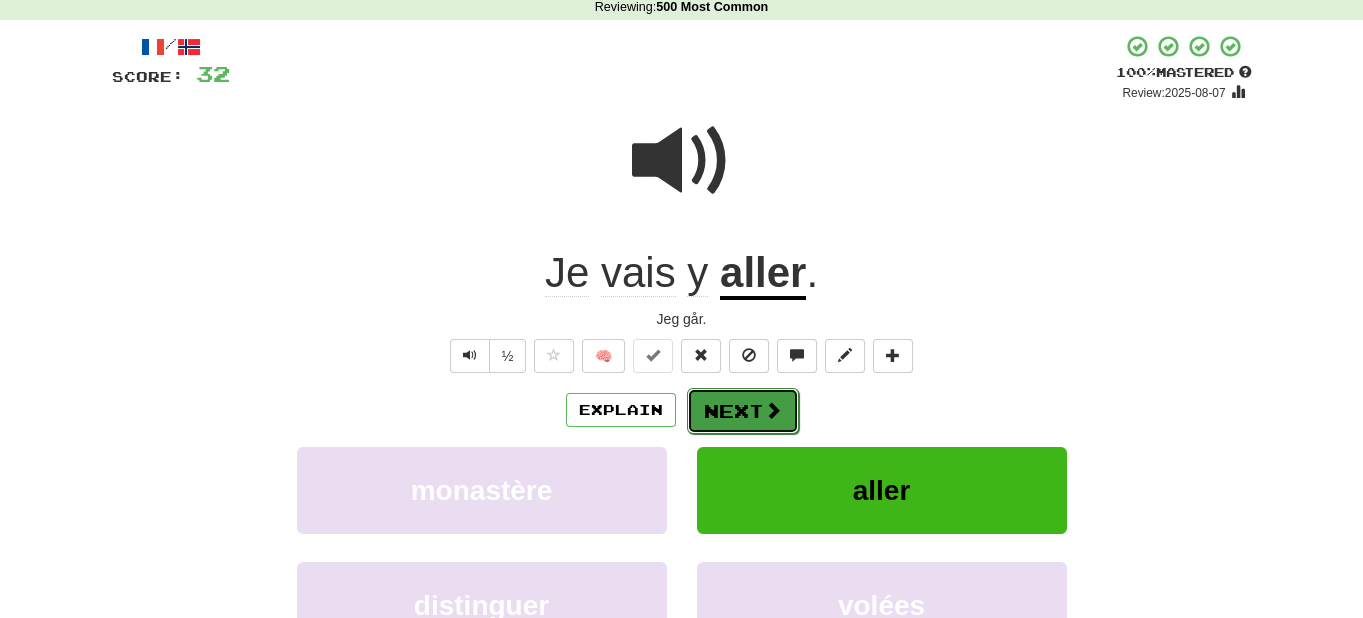 click on "Next" at bounding box center (743, 411) 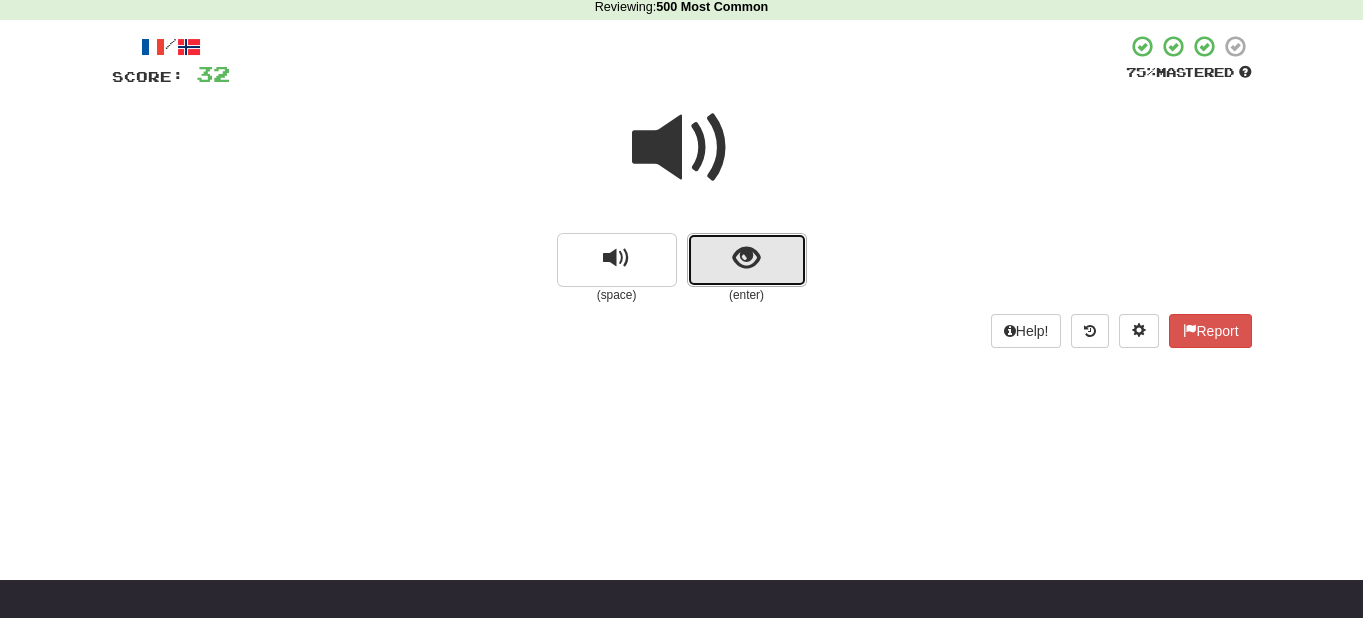 click at bounding box center (747, 260) 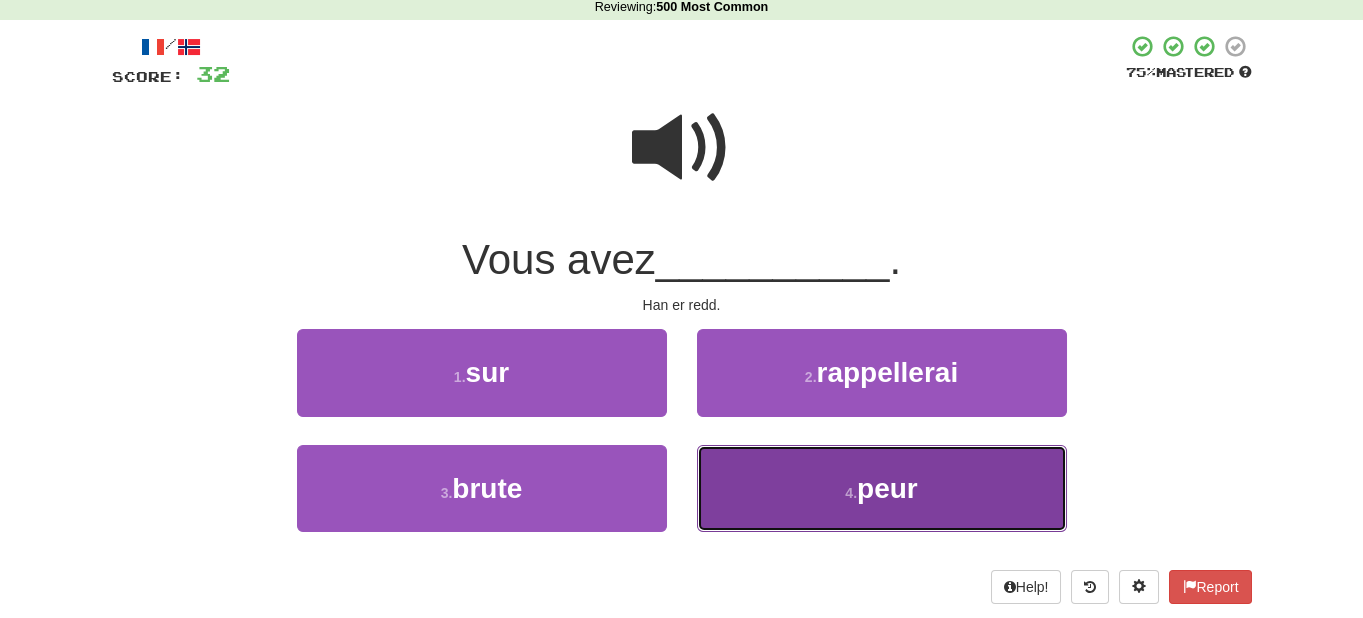 click on "4 .  peur" at bounding box center [882, 488] 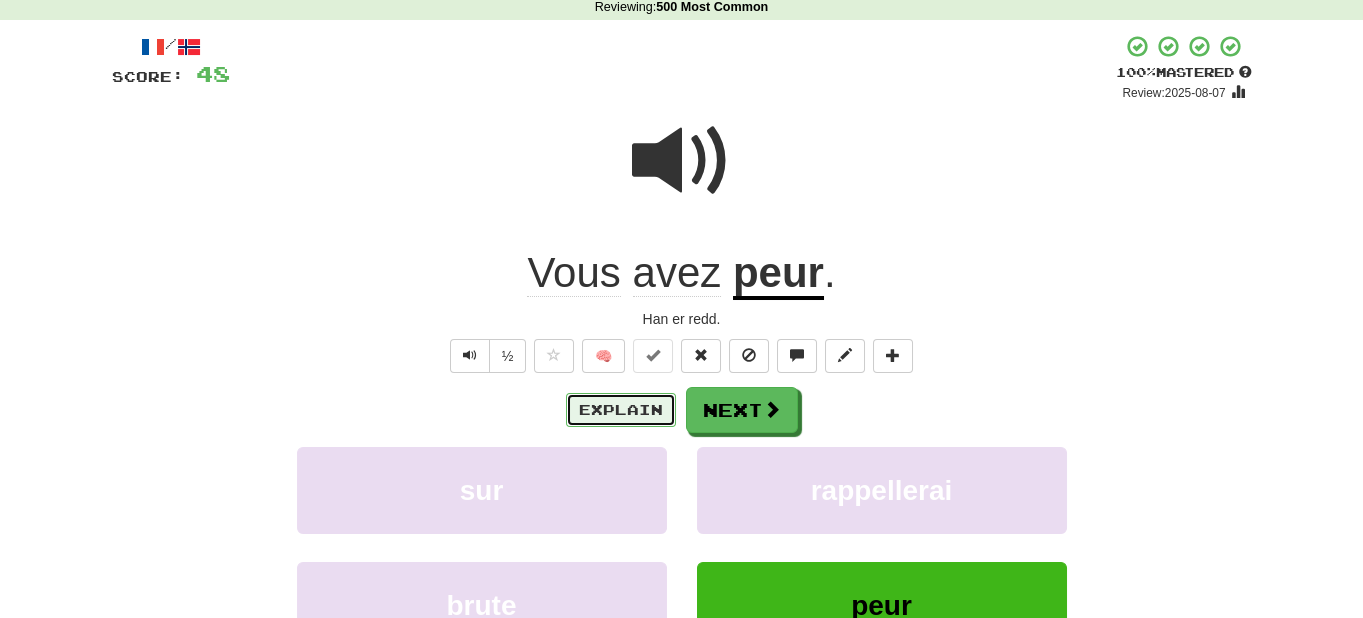 click on "Explain" at bounding box center [621, 410] 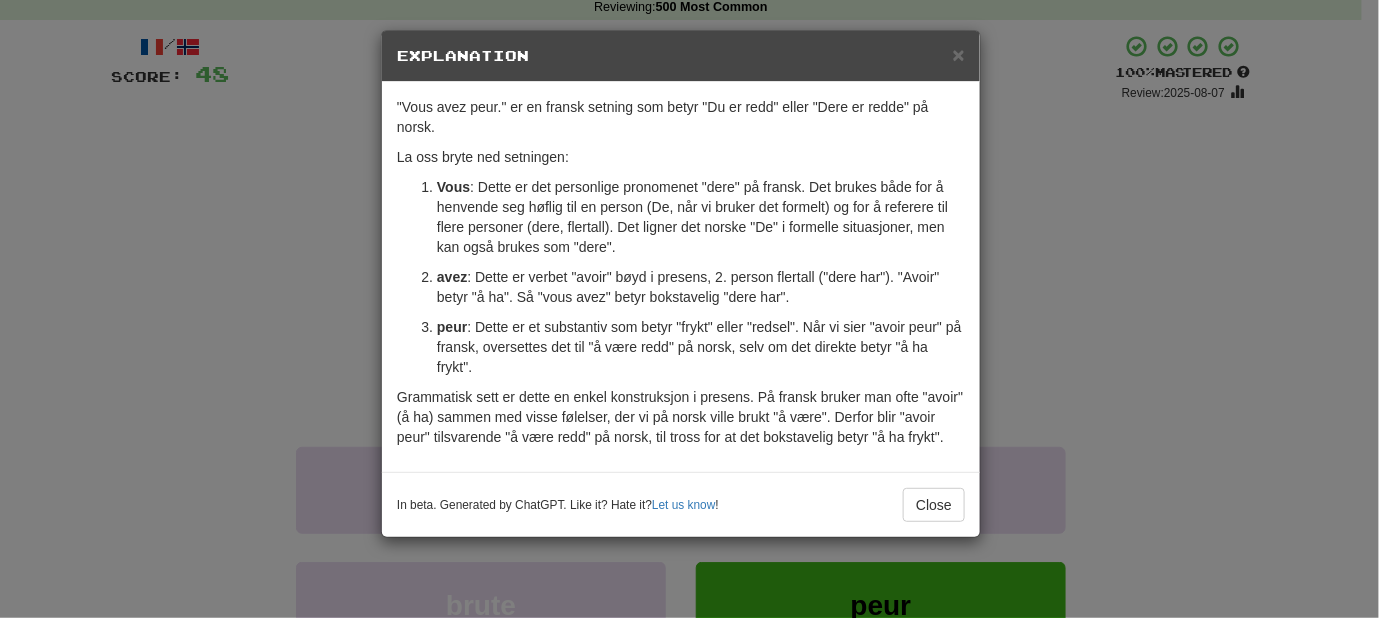click on "× Explanation "Vous avez peur." er en fransk setning som betyr "Du er redd" eller "Dere er redde" på norsk.
La oss bryte ned setningen:
Vous : Dette er det personlige pronomenet "dere" på fransk. Det brukes både for å henvende seg høflig til en person (De, når vi bruker det formelt) og for å referere til flere personer (dere, flertall). Det ligner det norske "De" i formelle situasjoner, men kan også brukes som "dere".
avez : Dette er verbet "avoir" bøyd i presens, 2. person flertall ("dere har"). "Avoir" betyr "å ha". Så "vous avez" betyr bokstavelig "dere har".
peur : Dette er et substantiv som betyr "frykt" eller "redsel". Når vi sier "avoir peur" på fransk, oversettes det til "å være redd" på norsk, selv om det direkte betyr "å ha frykt".
In beta. Generated by ChatGPT. Like it? Hate it?  Let us know ! Close" at bounding box center [689, 309] 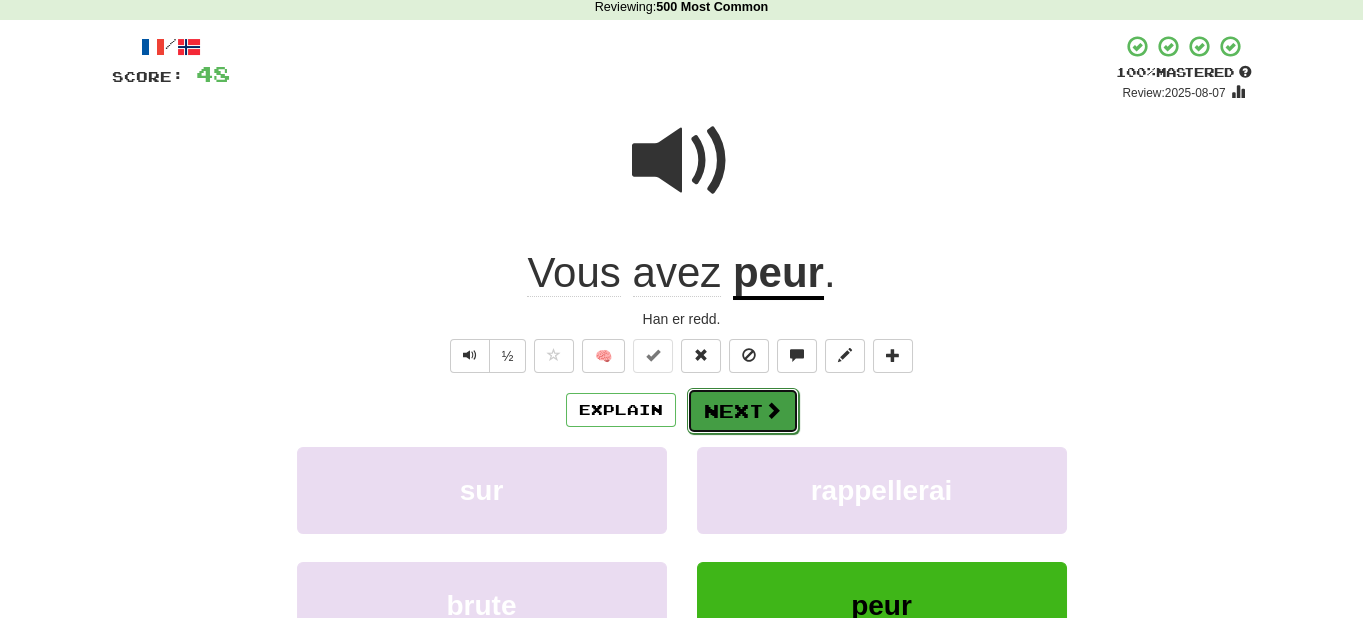 click on "Next" at bounding box center (743, 411) 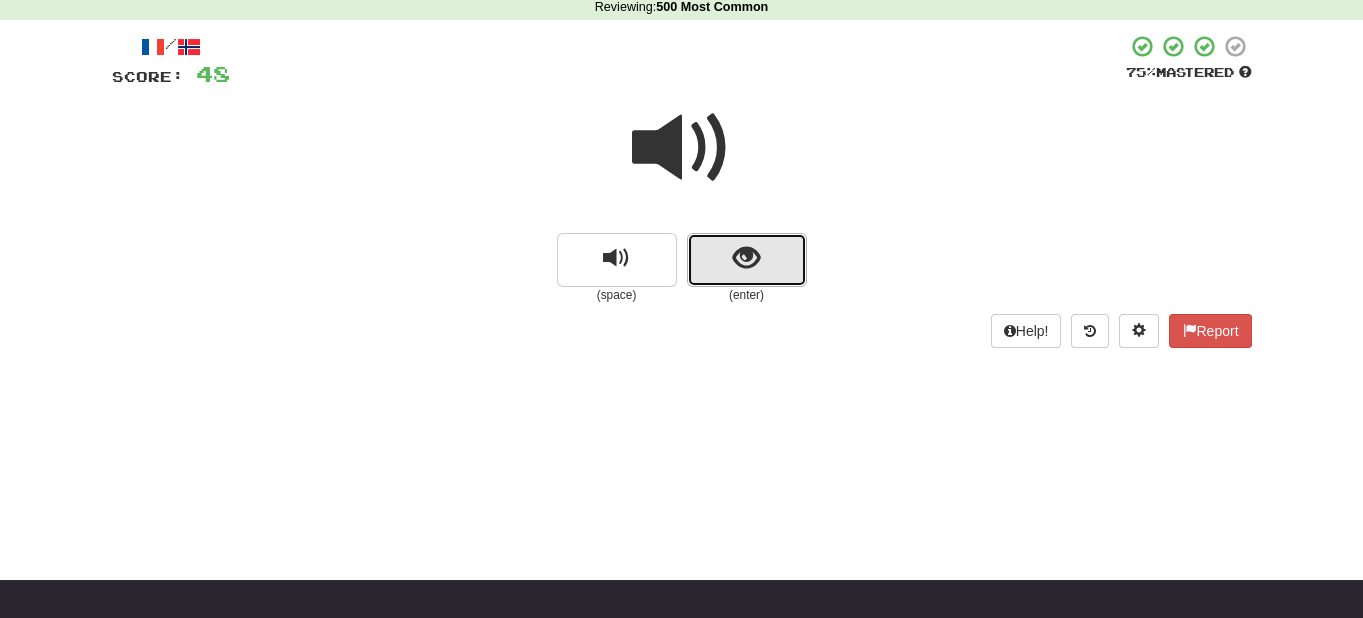 click at bounding box center [747, 260] 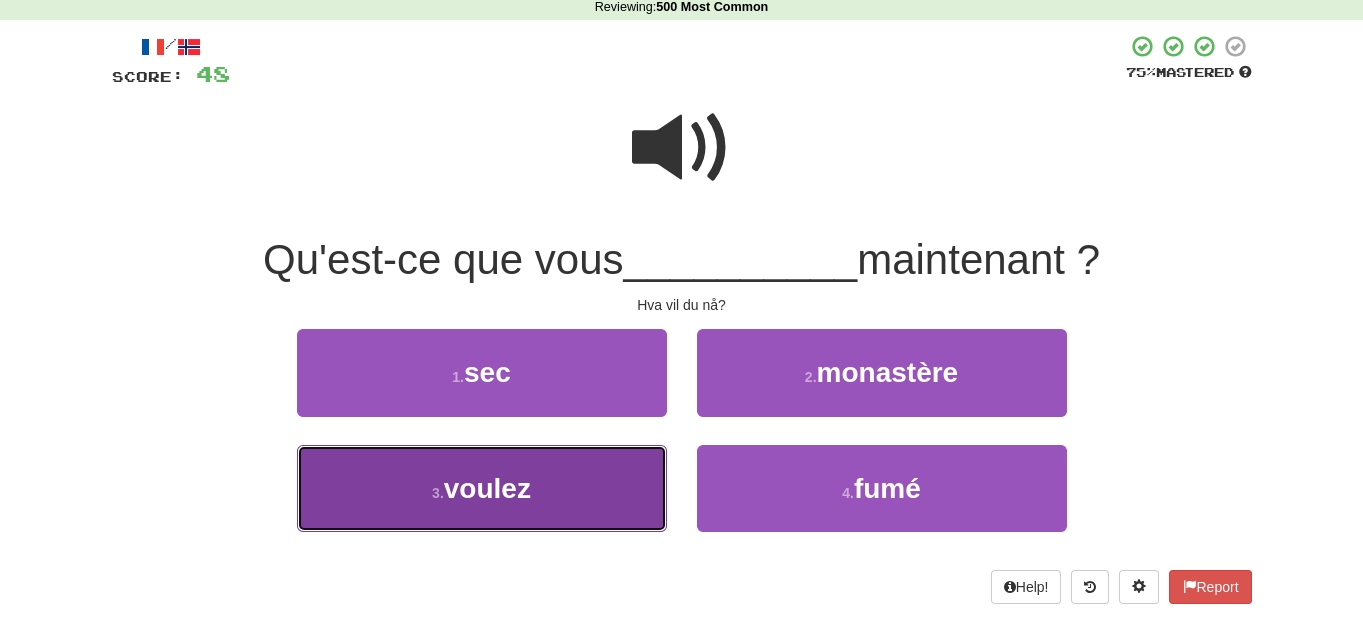 click on "3 .  voulez" at bounding box center (482, 488) 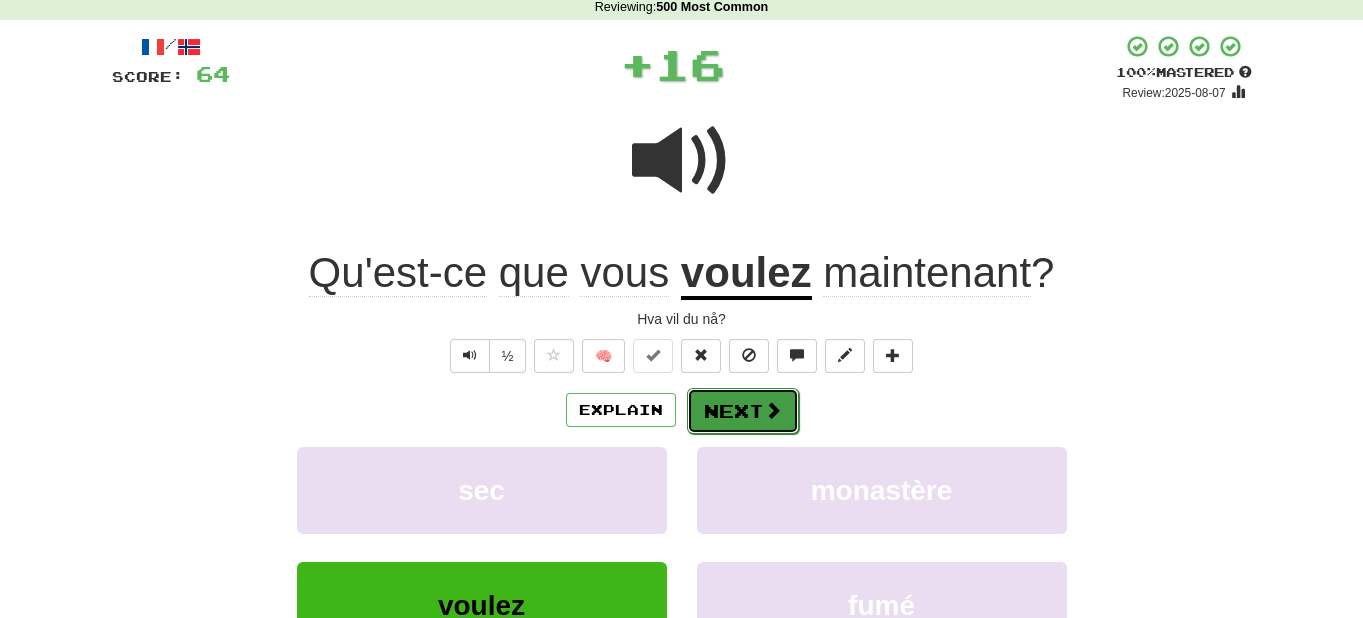 click on "Next" at bounding box center (743, 411) 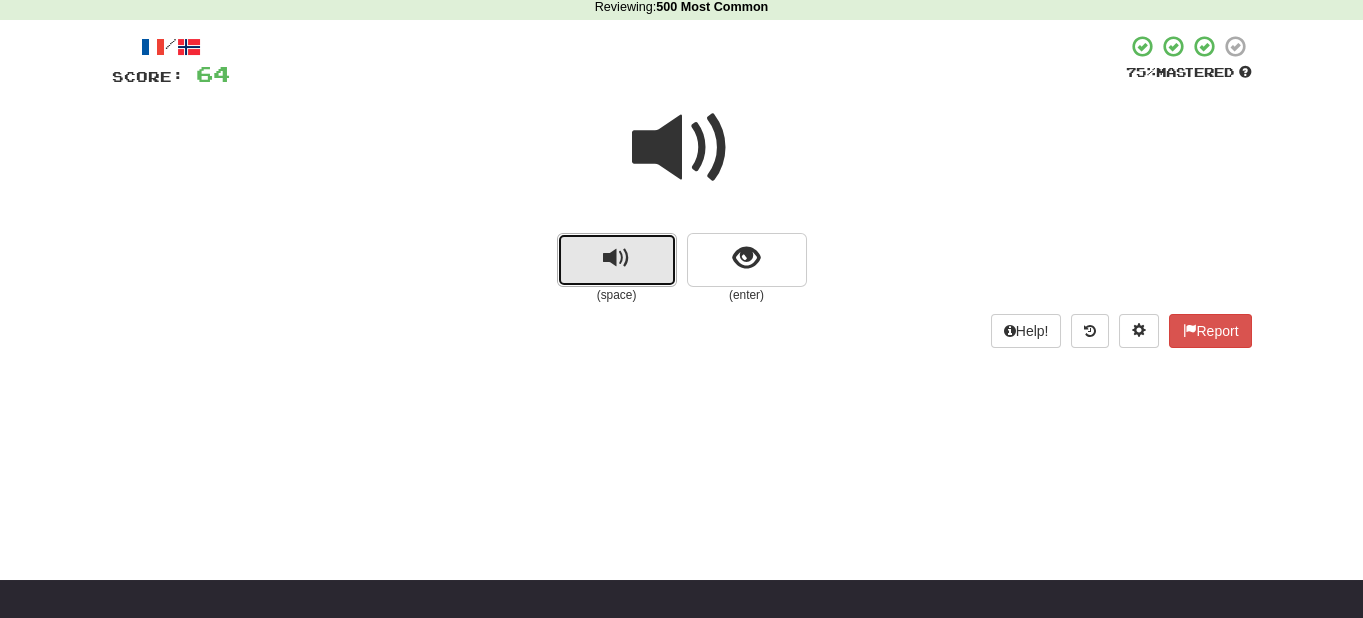 click at bounding box center [617, 260] 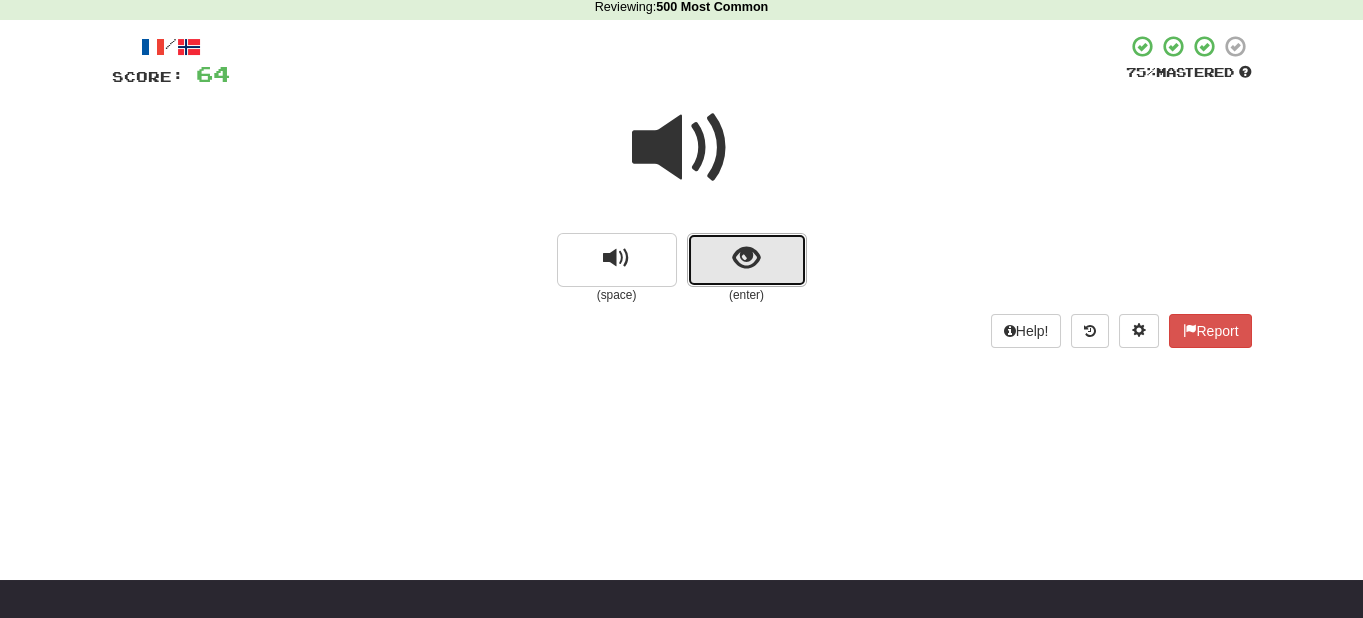 click at bounding box center (746, 258) 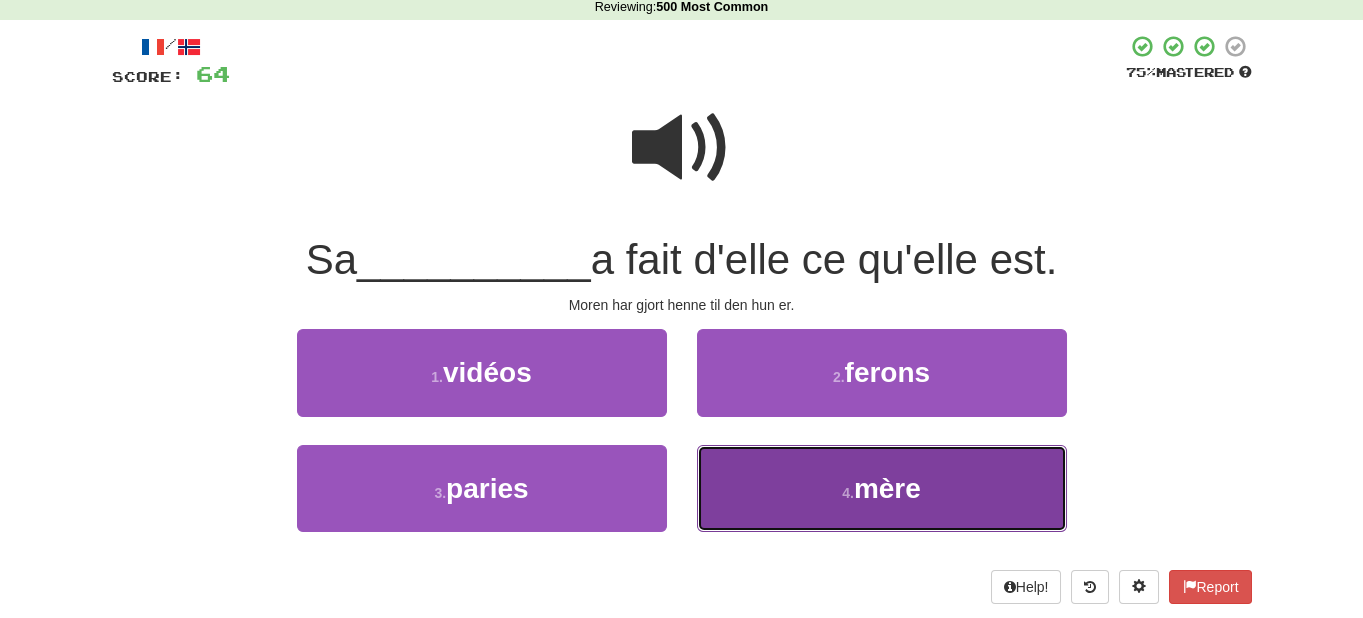 click on "mère" at bounding box center (887, 488) 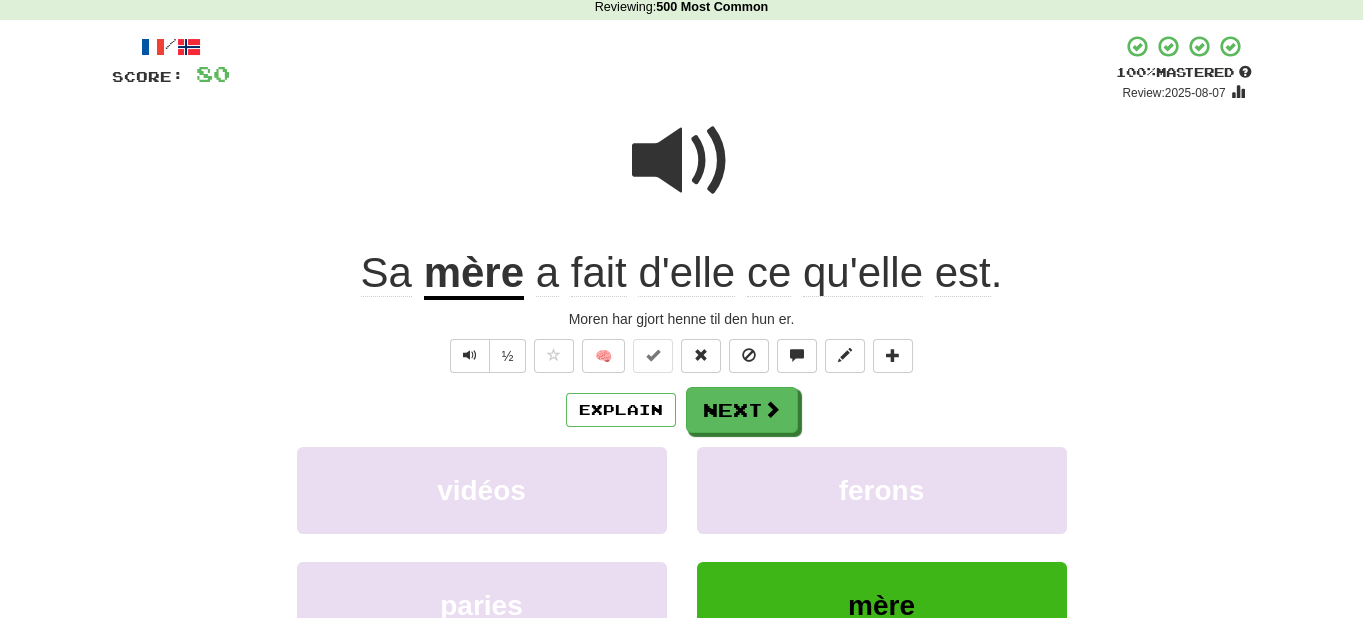 click on "Explain Next vidéos ferons paries mère Learn more: vidéos ferons paries mère" at bounding box center [682, 547] 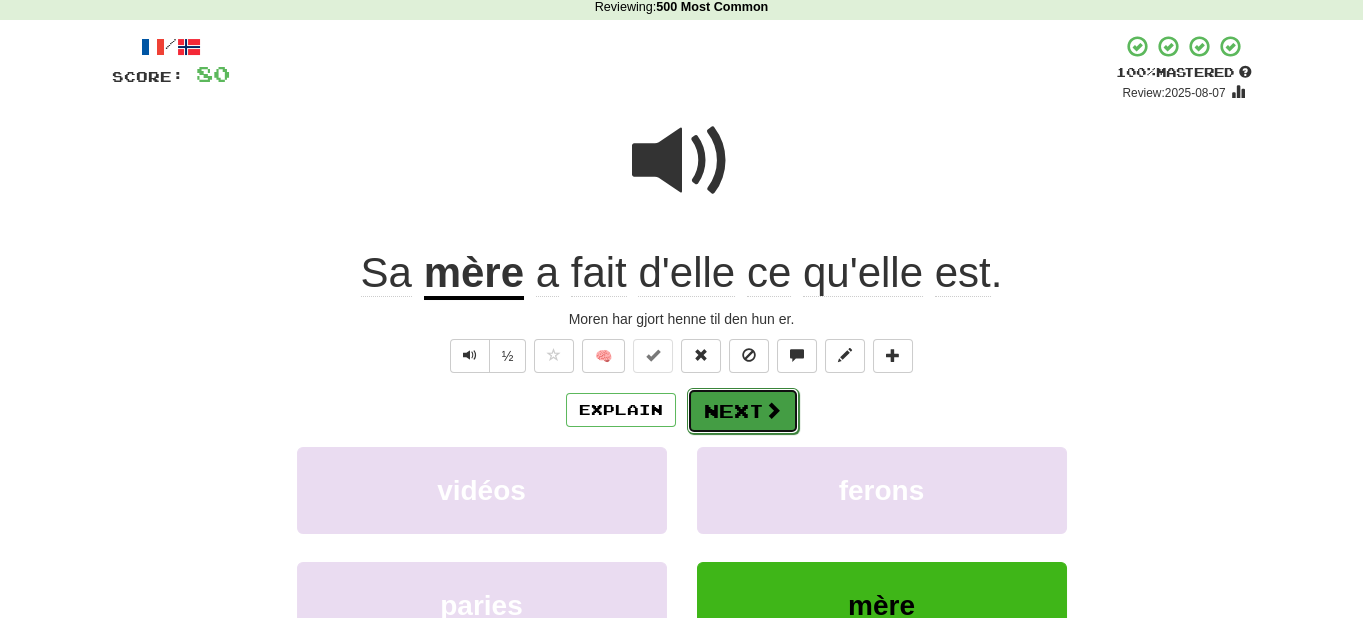 click on "Next" at bounding box center (743, 411) 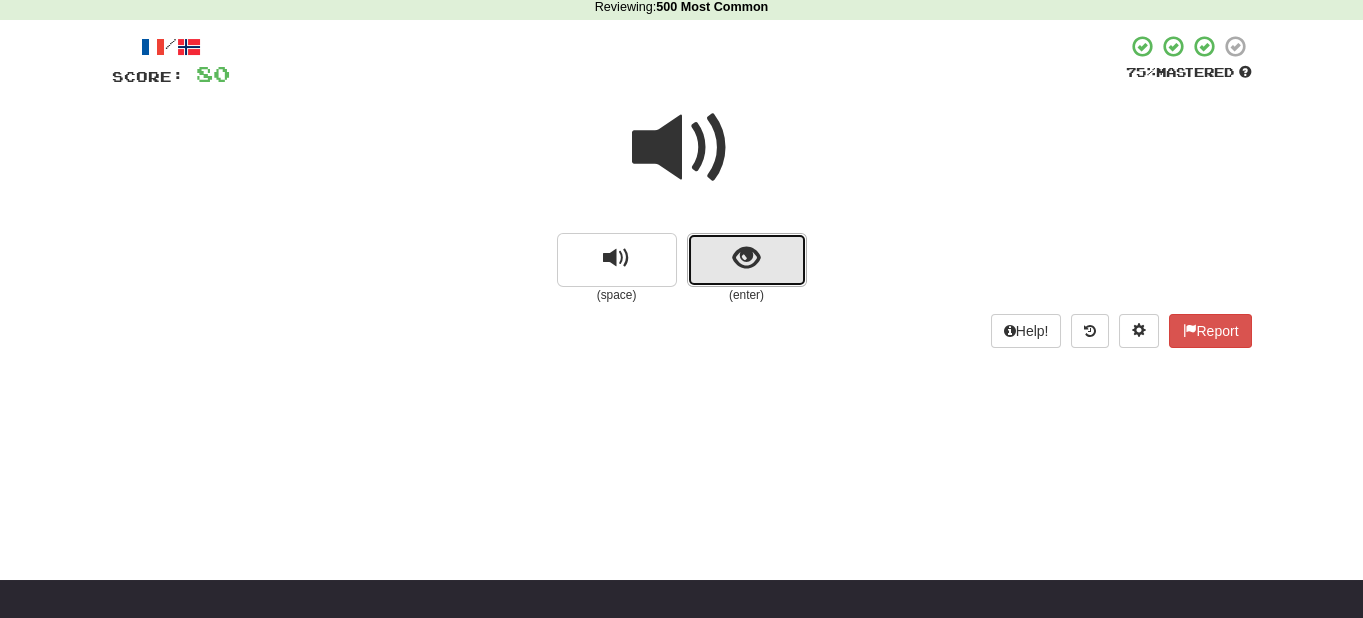 click at bounding box center [746, 258] 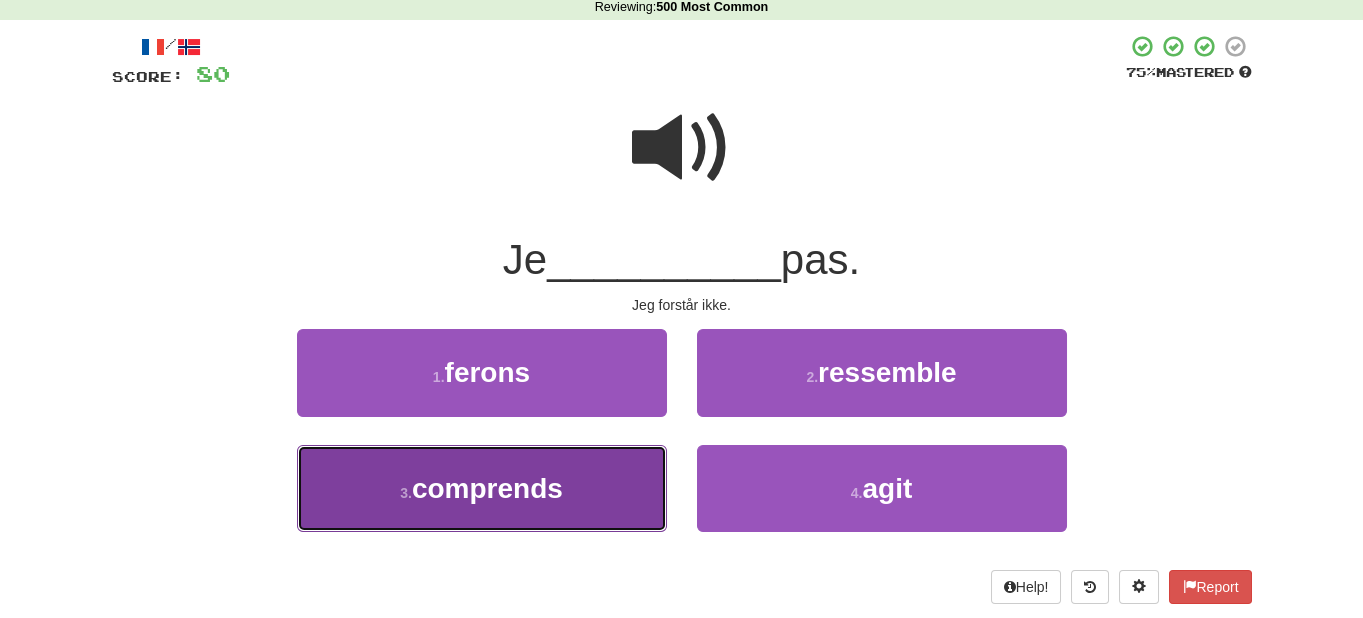 click on "3 .  comprends" at bounding box center [482, 488] 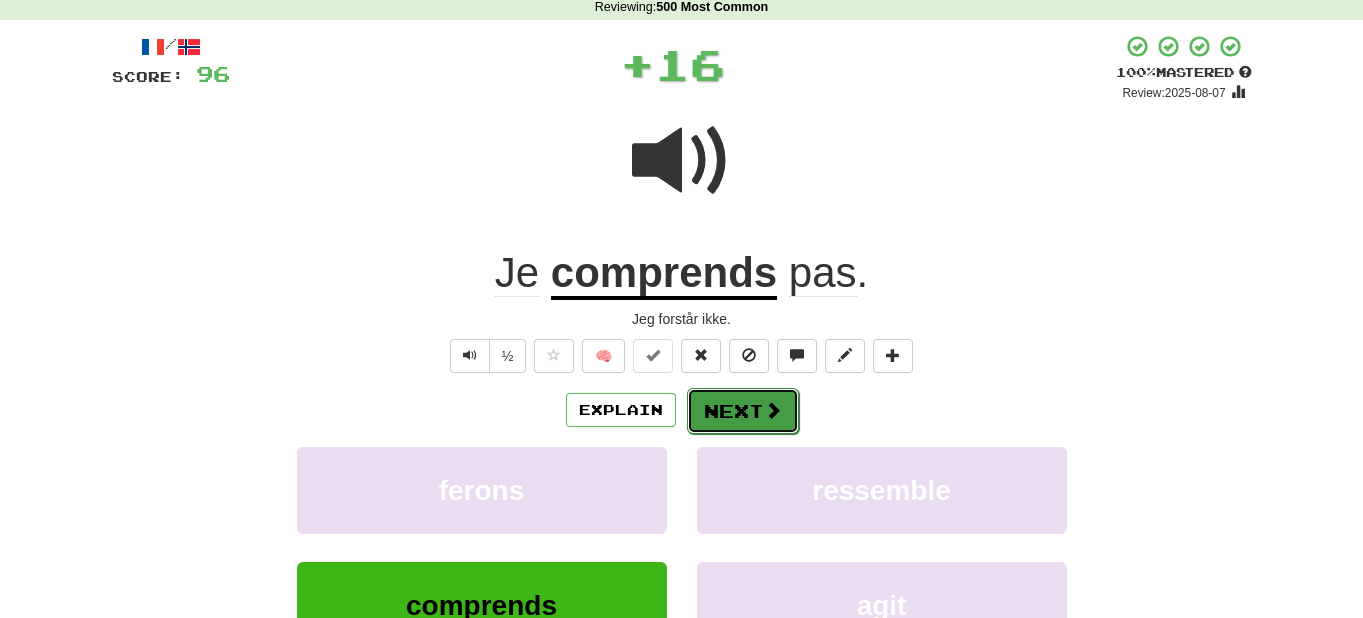 click at bounding box center (773, 410) 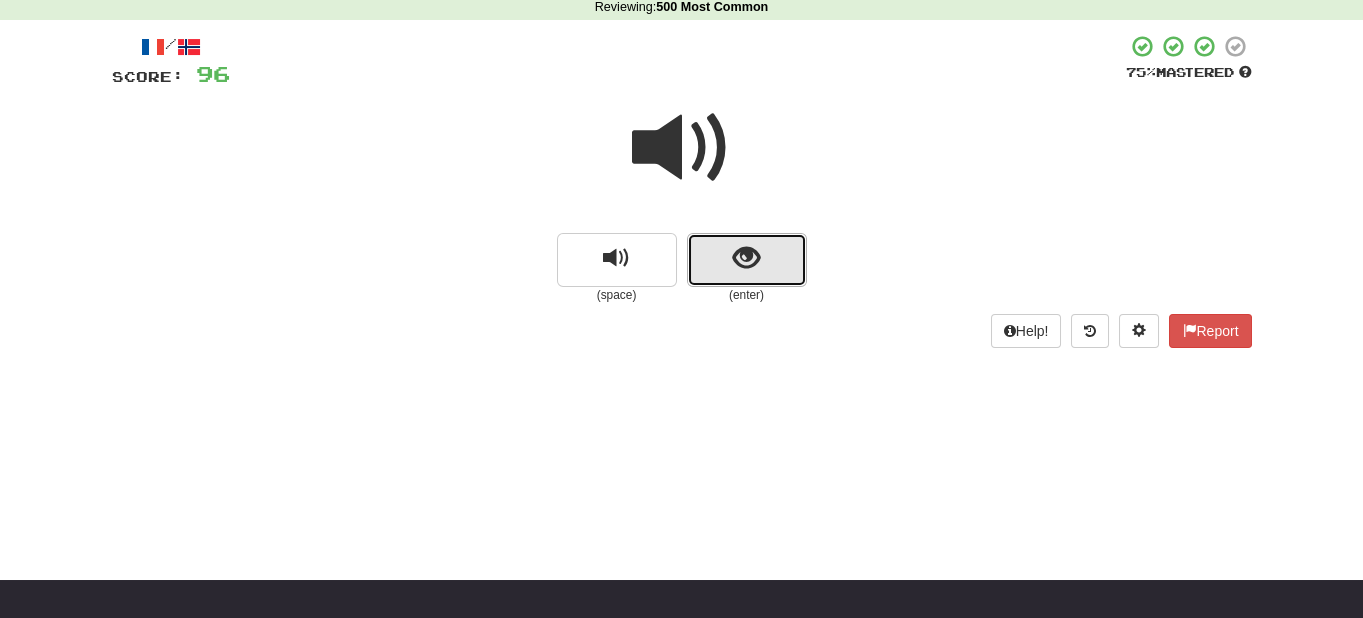 click at bounding box center (746, 258) 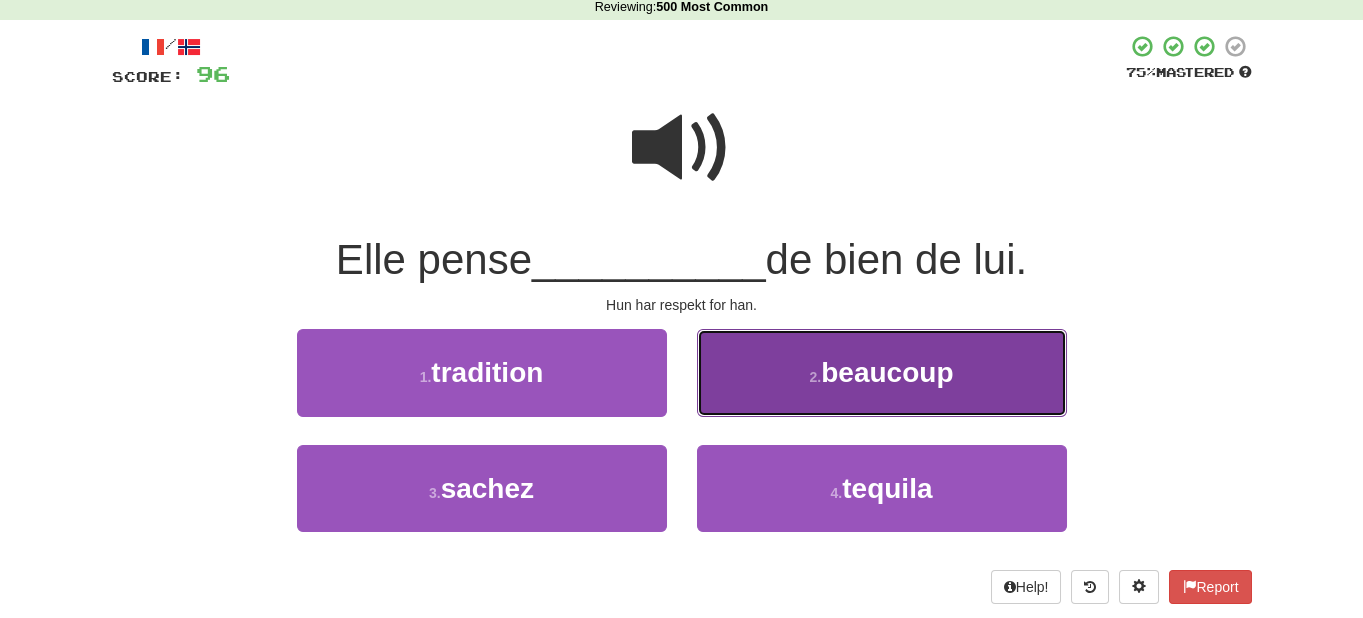click on "beaucoup" at bounding box center (887, 372) 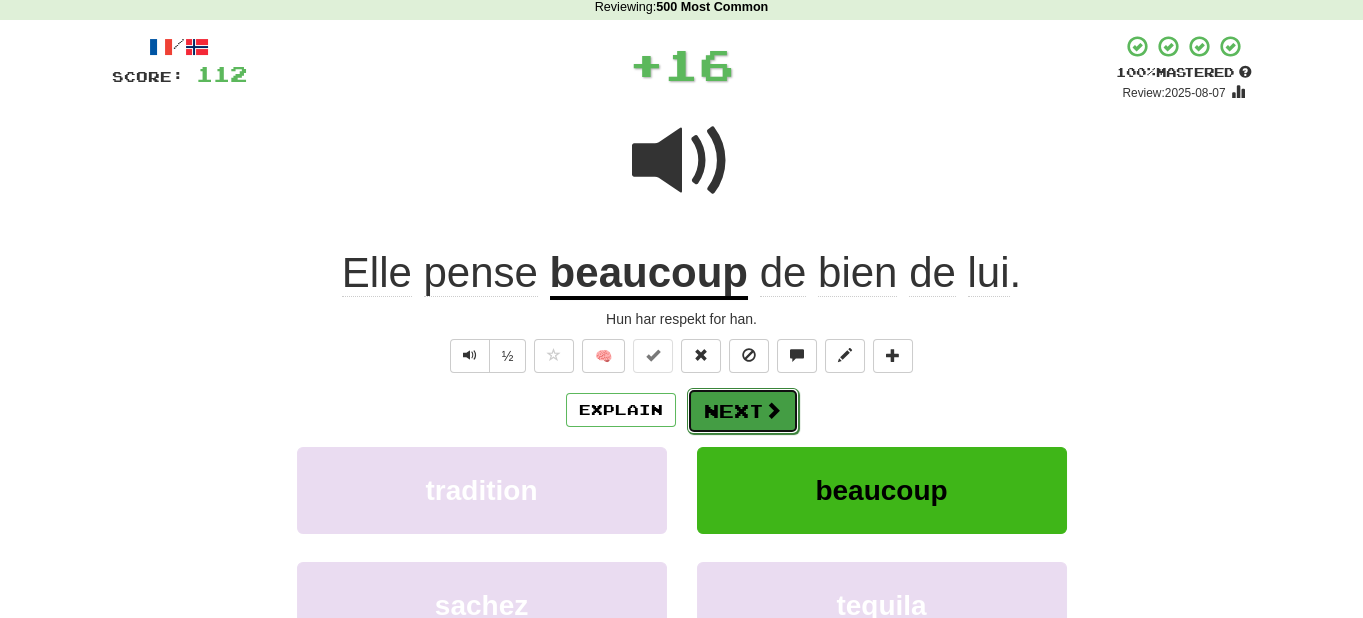 click on "Next" at bounding box center (743, 411) 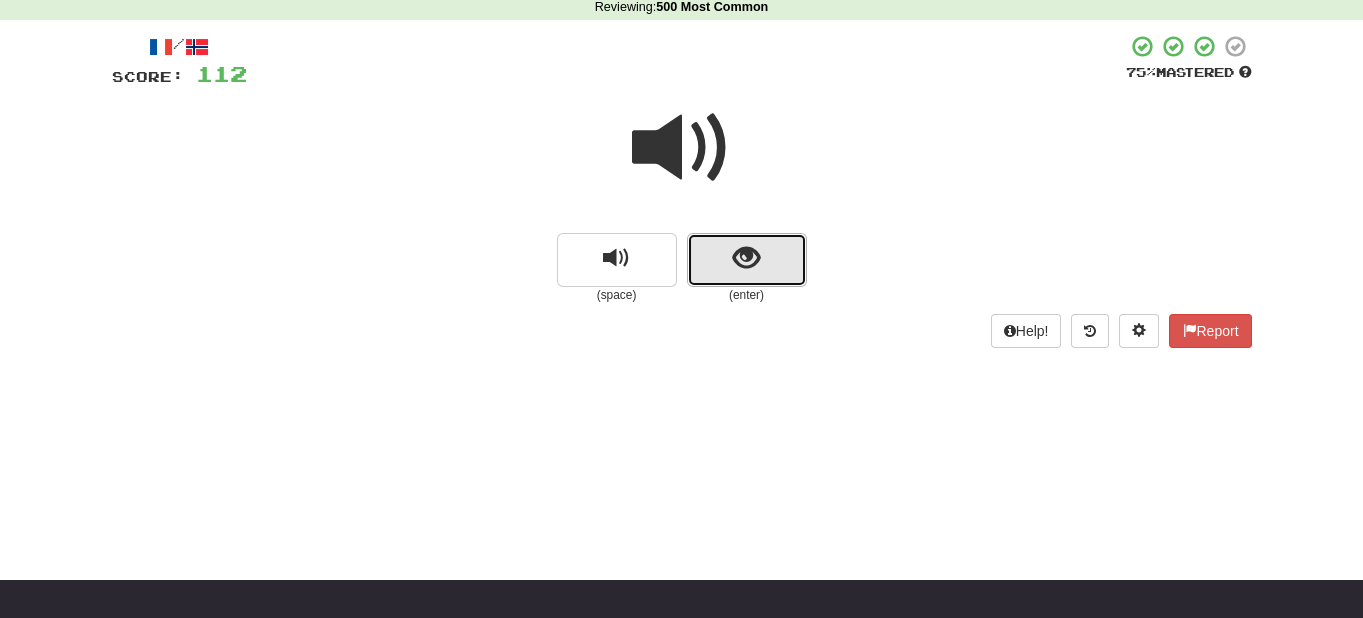 click at bounding box center (746, 258) 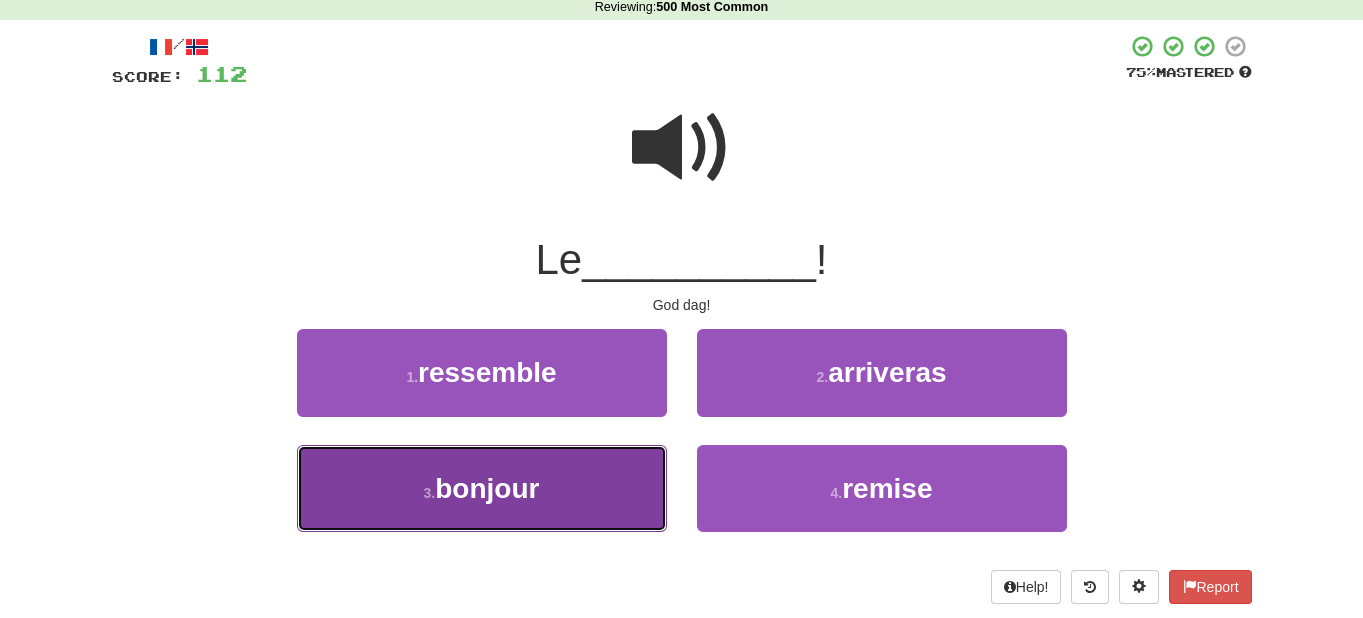 click on "3 .  bonjour" at bounding box center [482, 488] 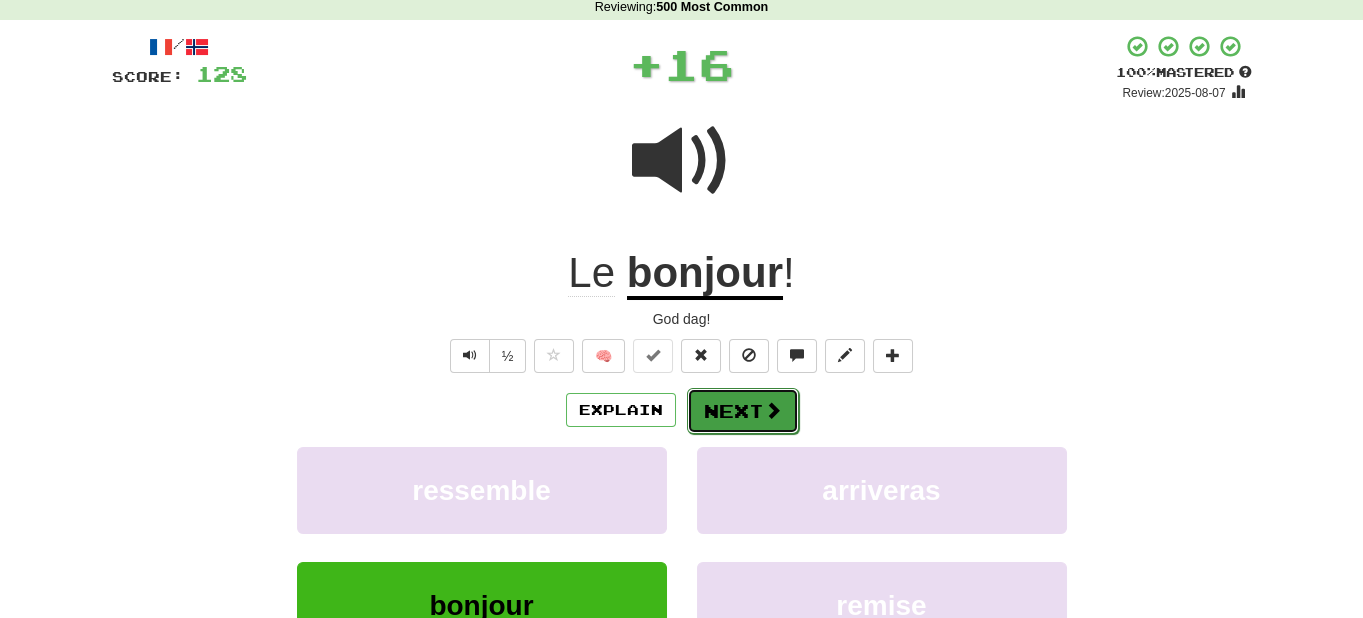 click on "Next" at bounding box center (743, 411) 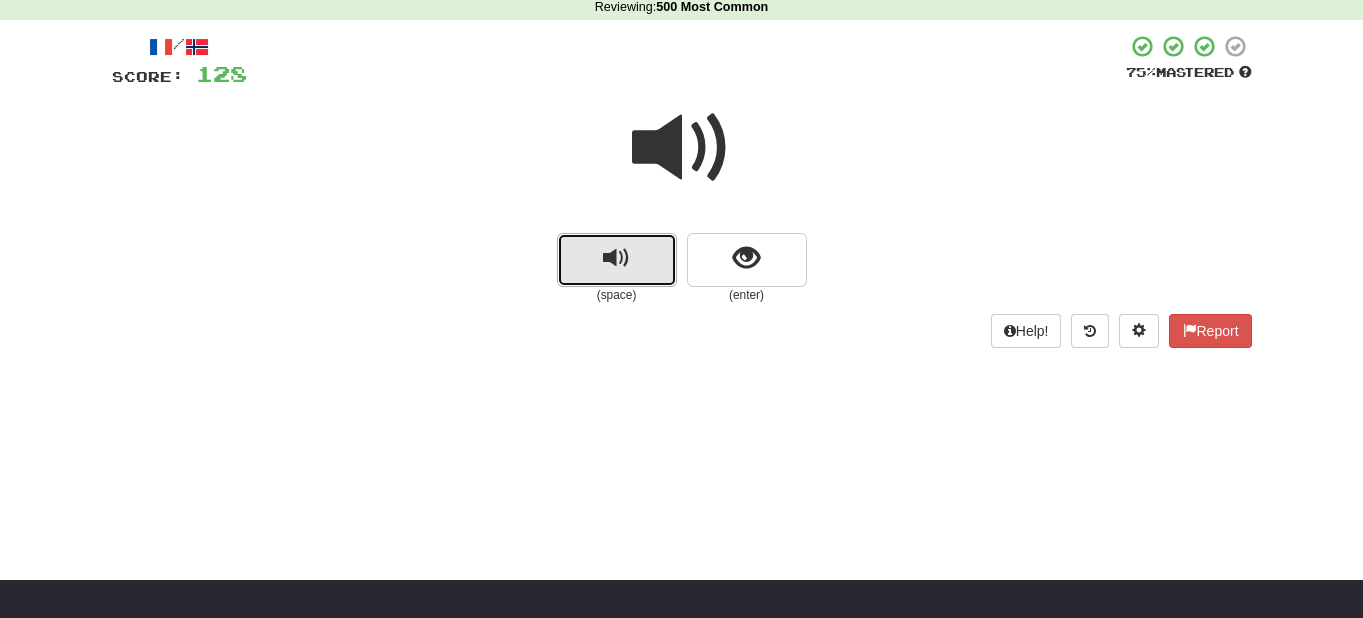 click at bounding box center (617, 260) 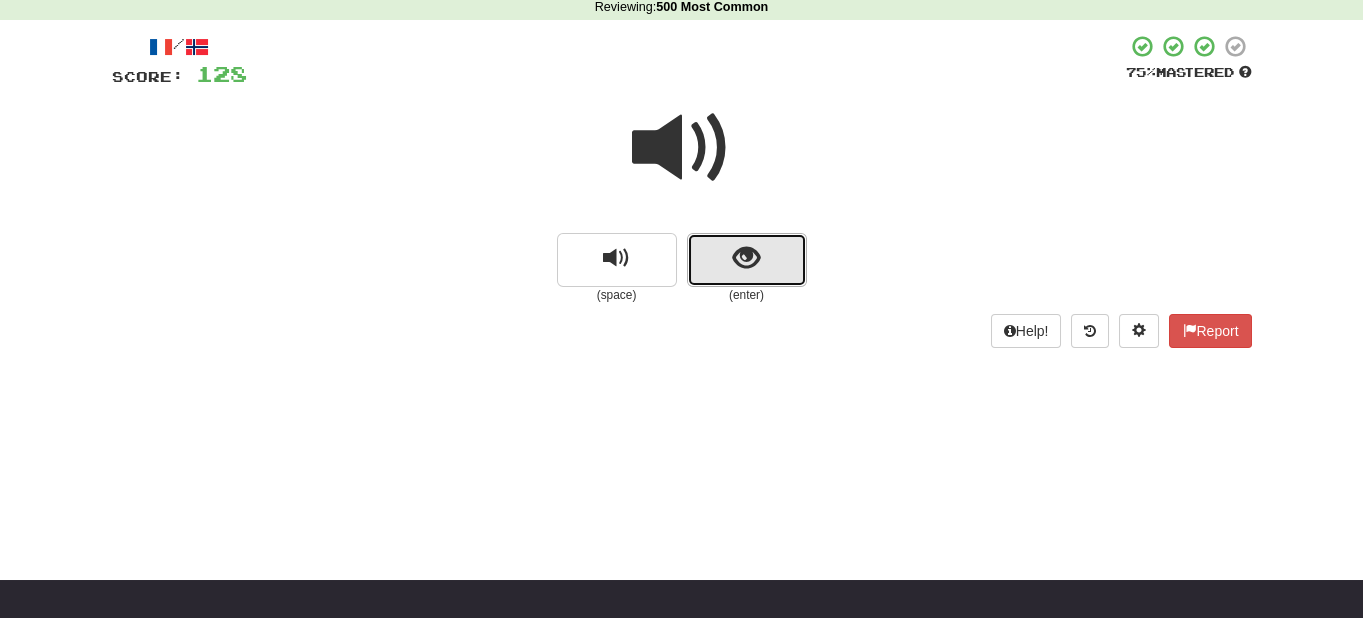 click at bounding box center [747, 260] 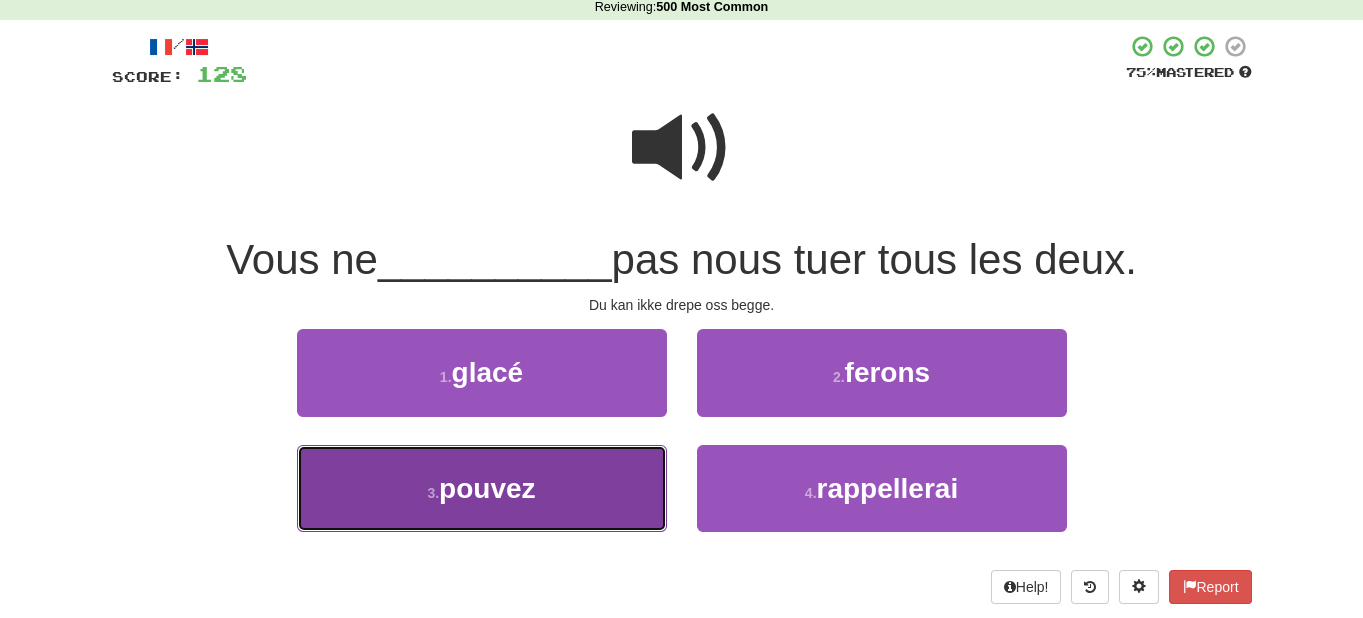 click on "3 .  pouvez" at bounding box center (482, 488) 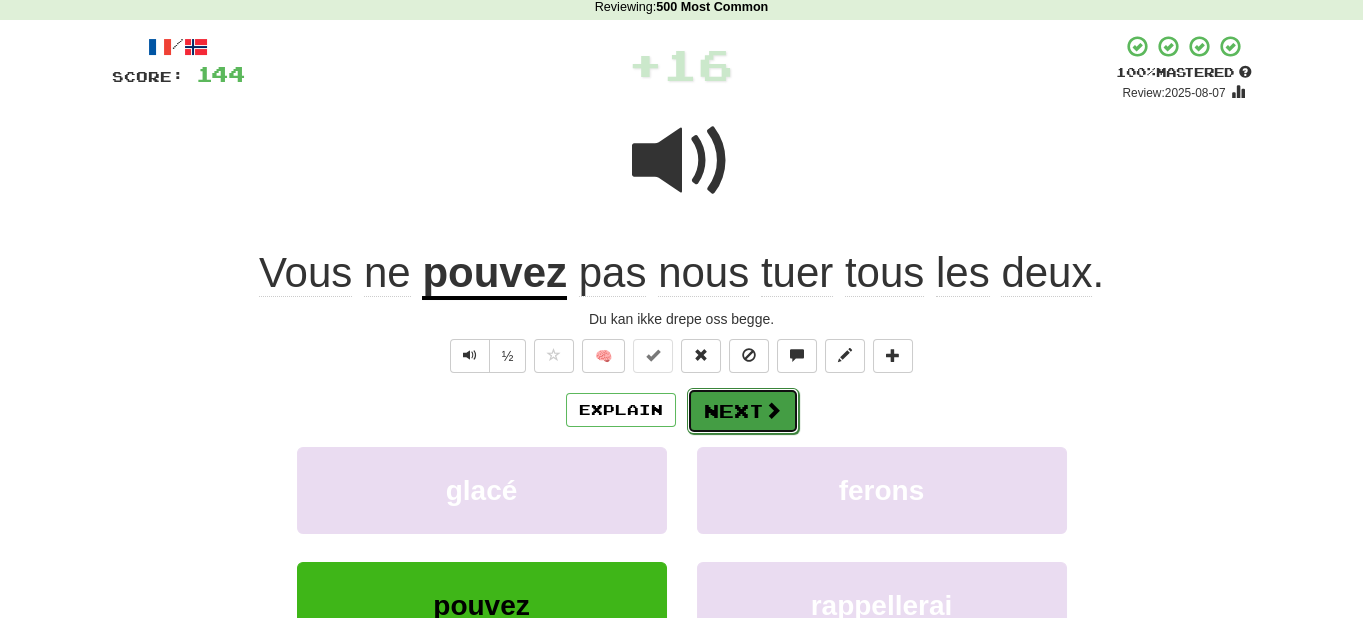 click on "Next" at bounding box center [743, 411] 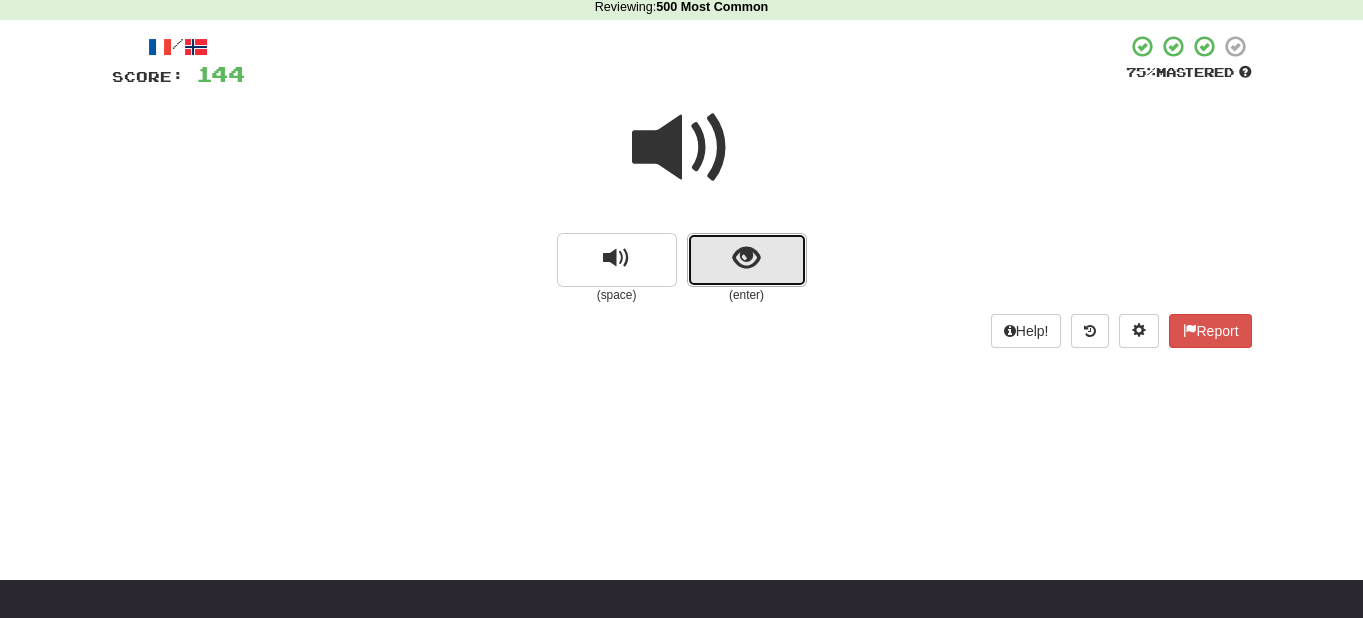 click at bounding box center [746, 258] 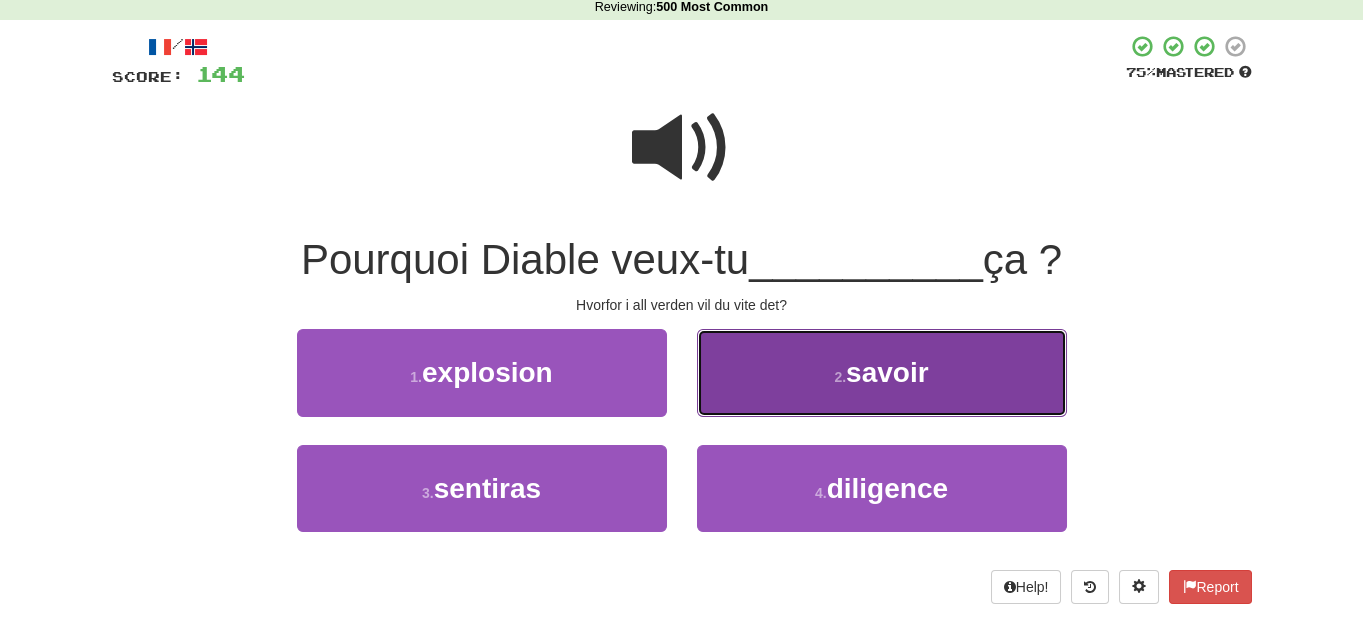 click on "savoir" at bounding box center (887, 372) 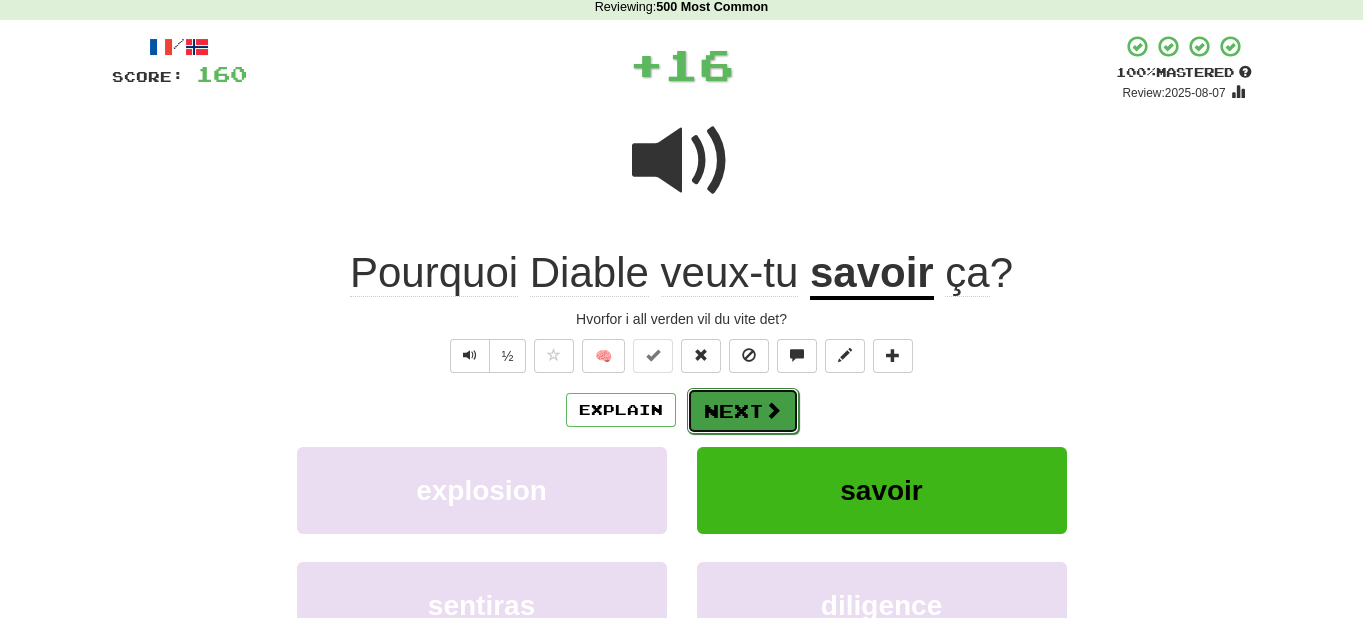 click on "Next" at bounding box center (743, 411) 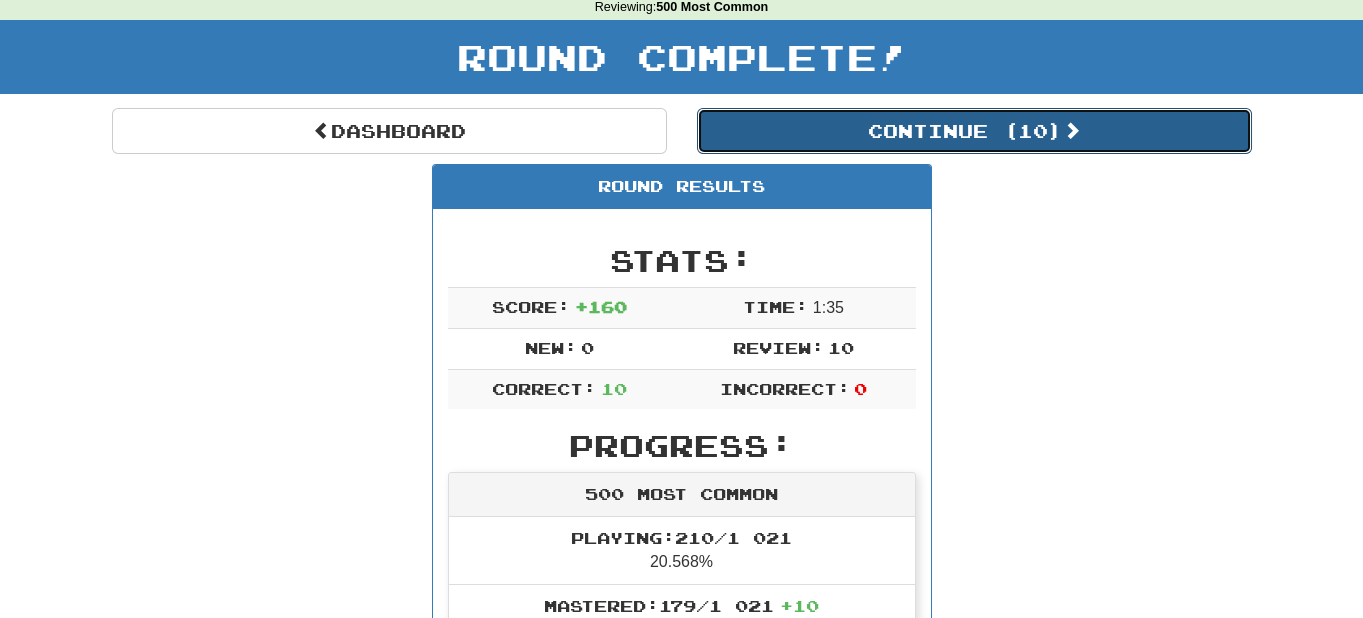 click on "Continue ( 10 )" at bounding box center [974, 131] 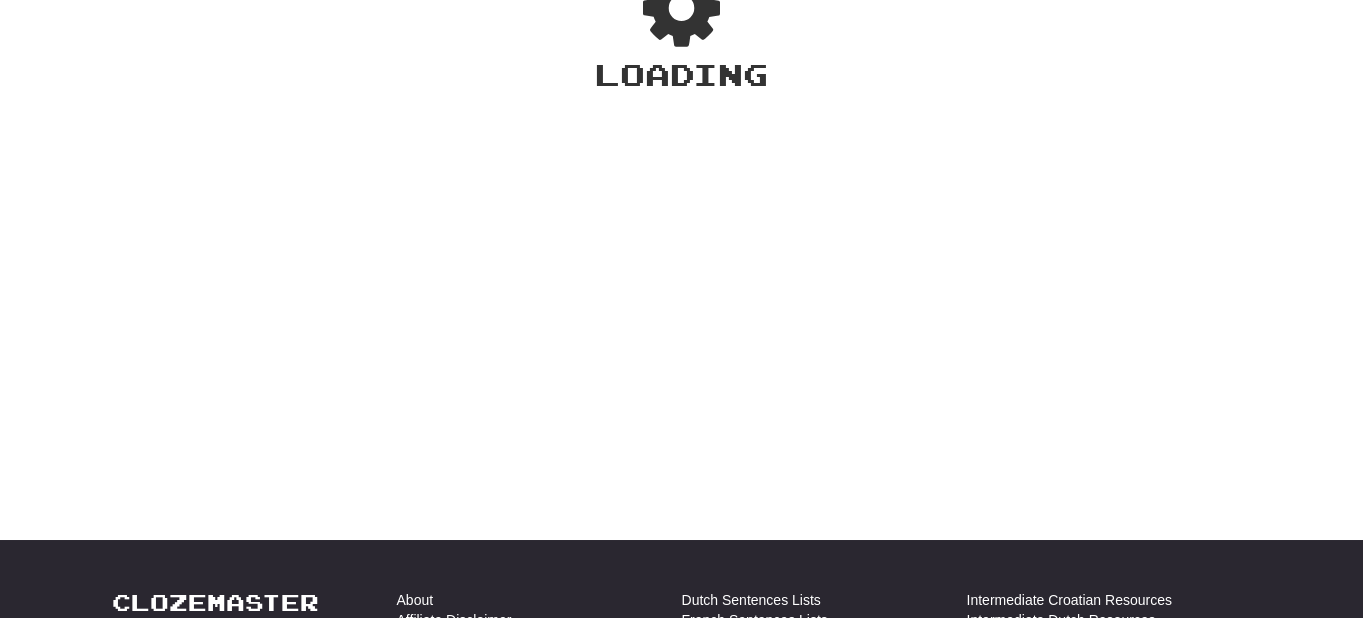 scroll, scrollTop: 88, scrollLeft: 0, axis: vertical 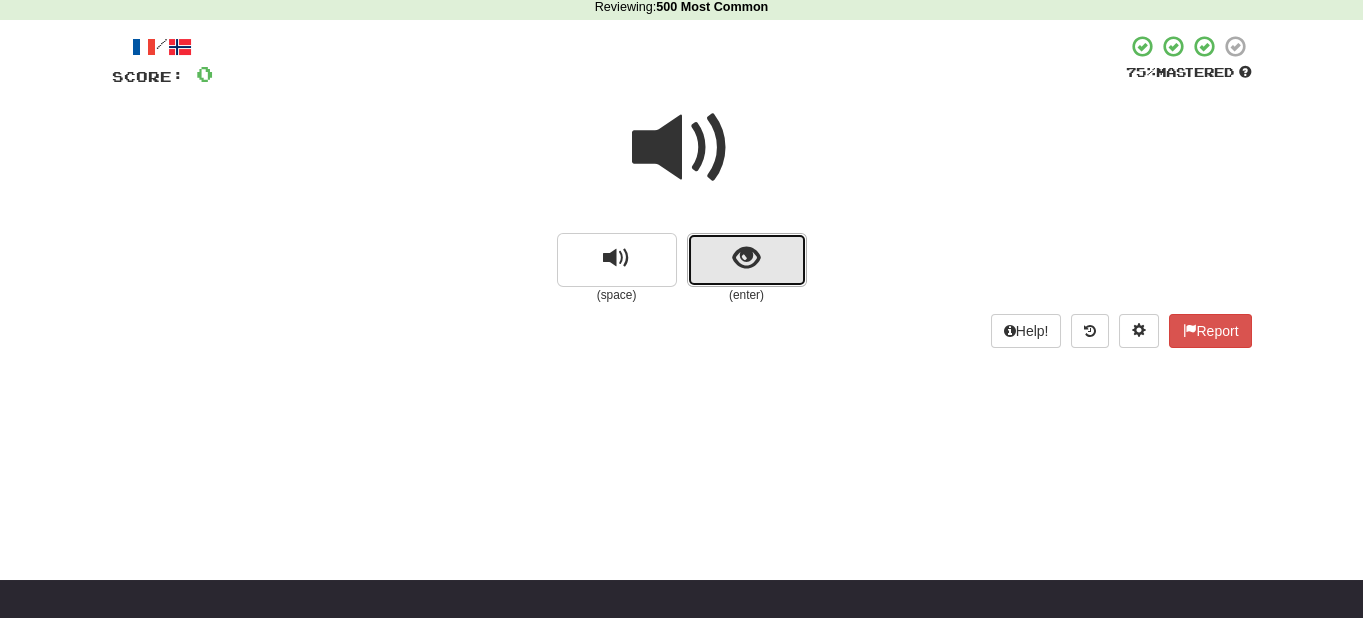 click at bounding box center (747, 260) 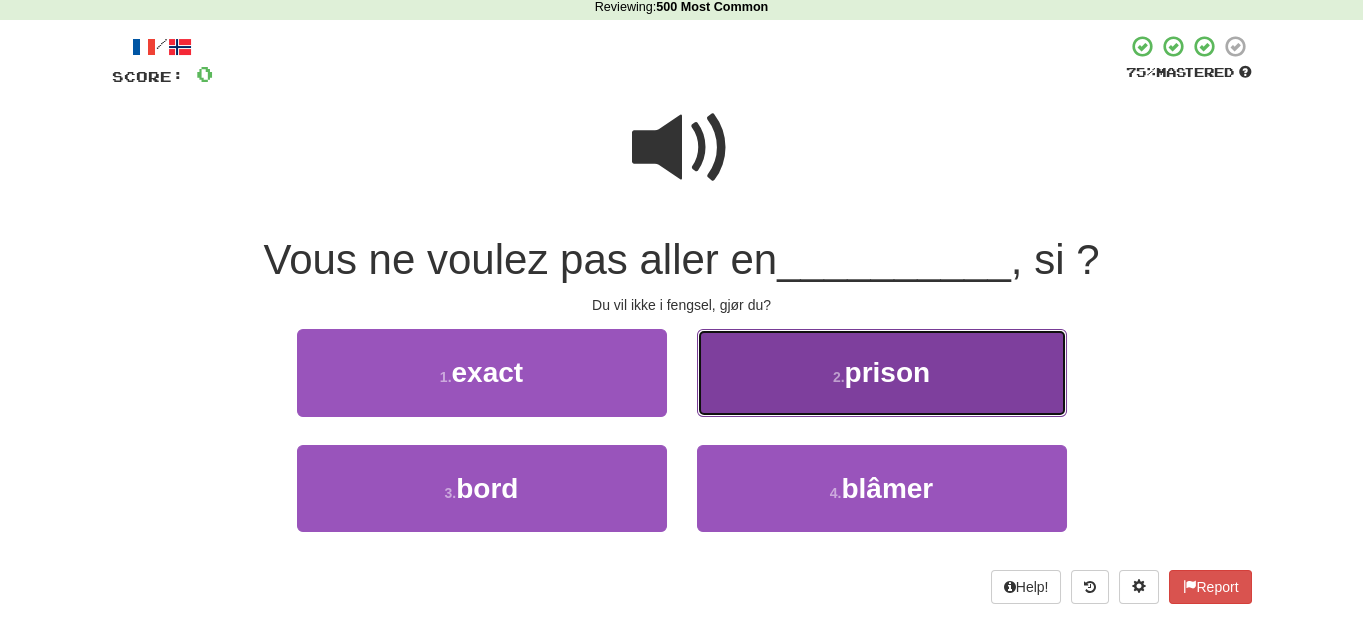 click on "2 .  prison" at bounding box center [882, 372] 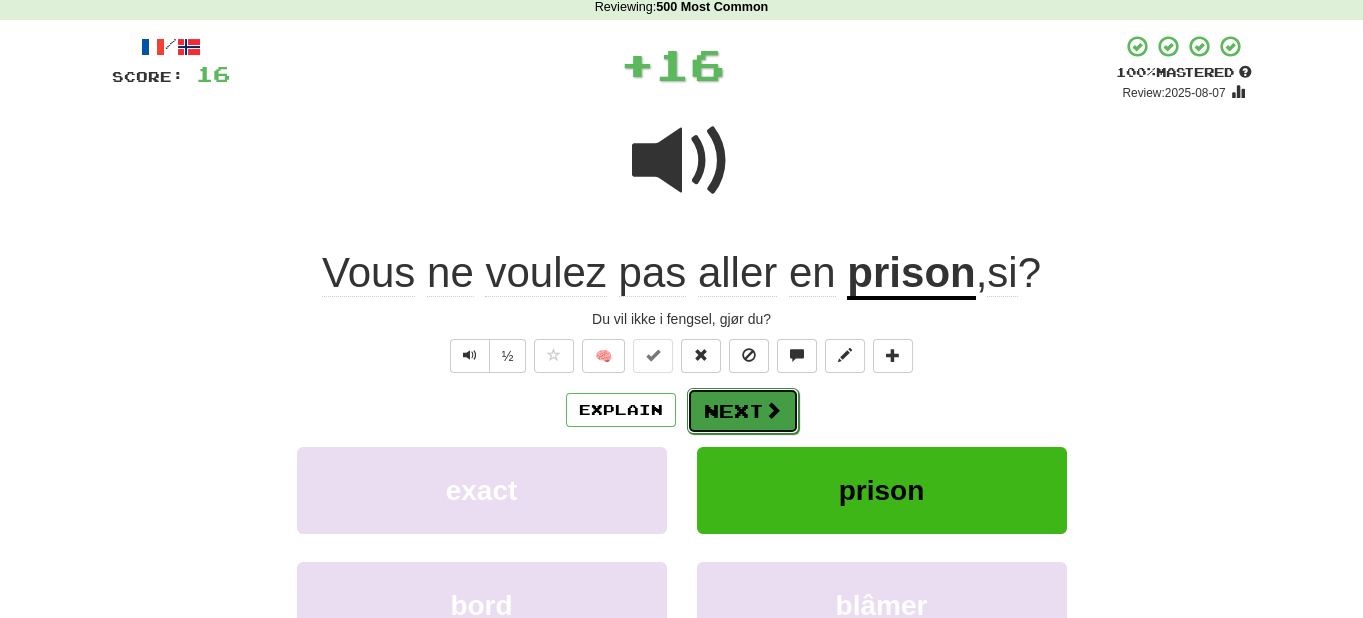 click on "Next" at bounding box center (743, 411) 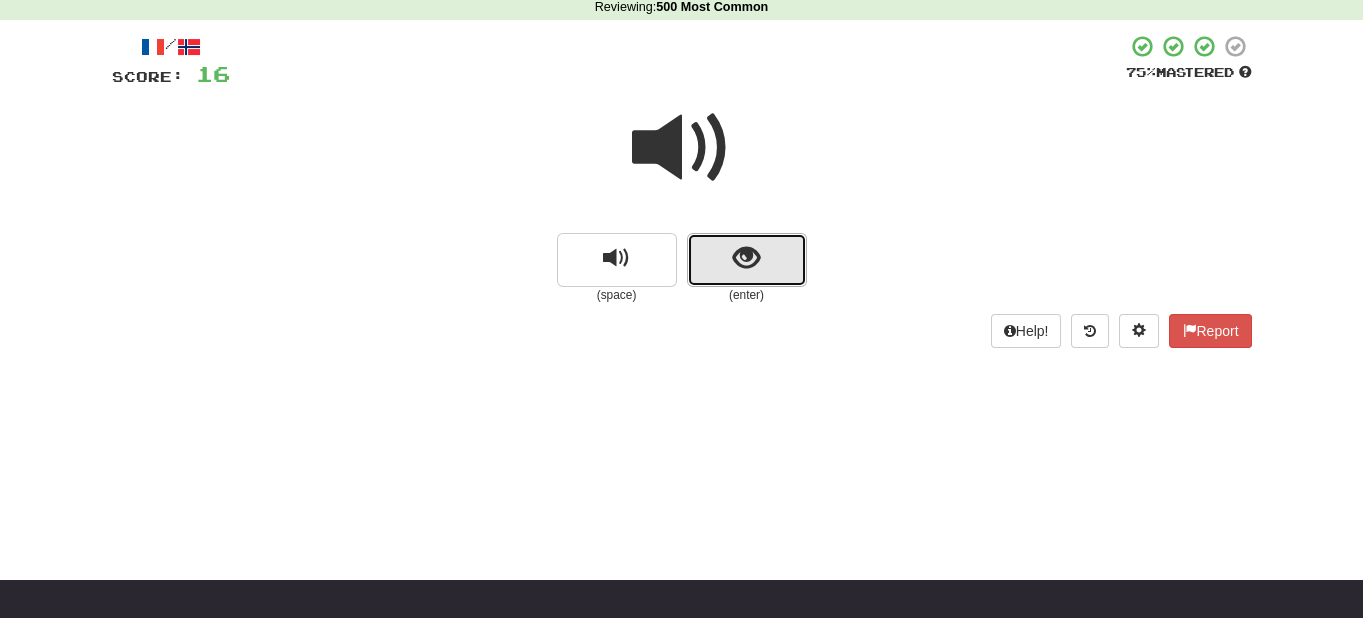 click at bounding box center (746, 258) 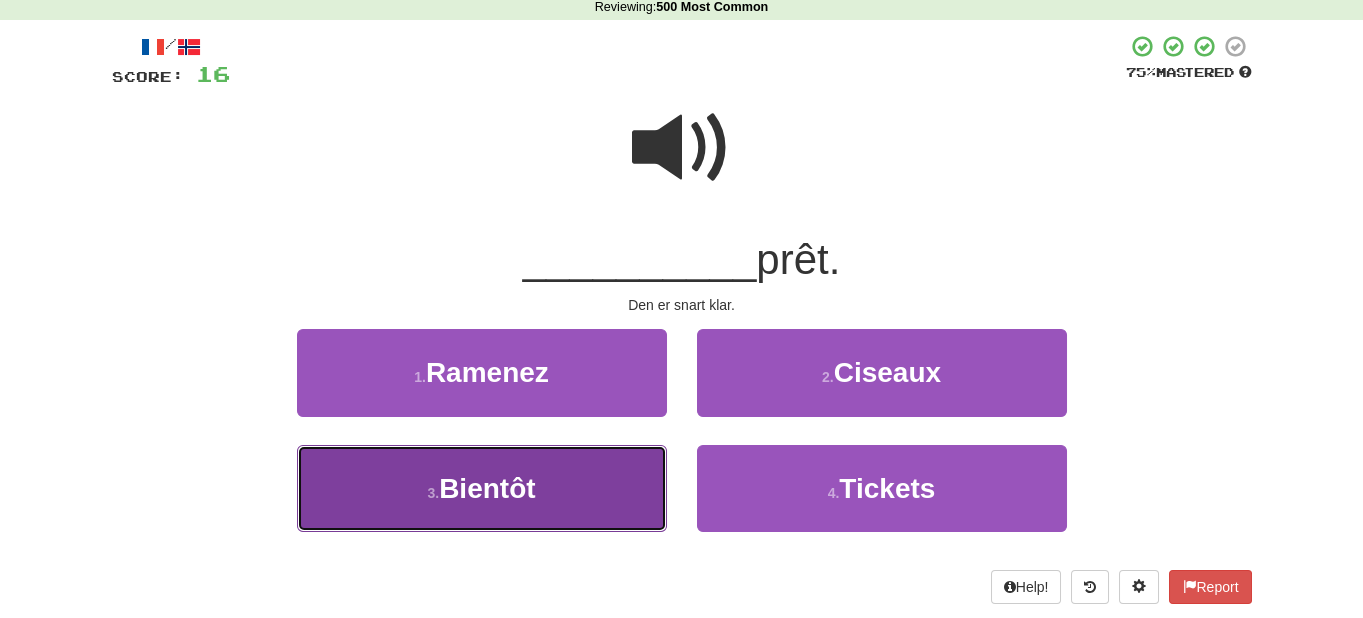 click on "3 .  Bientôt" at bounding box center [482, 488] 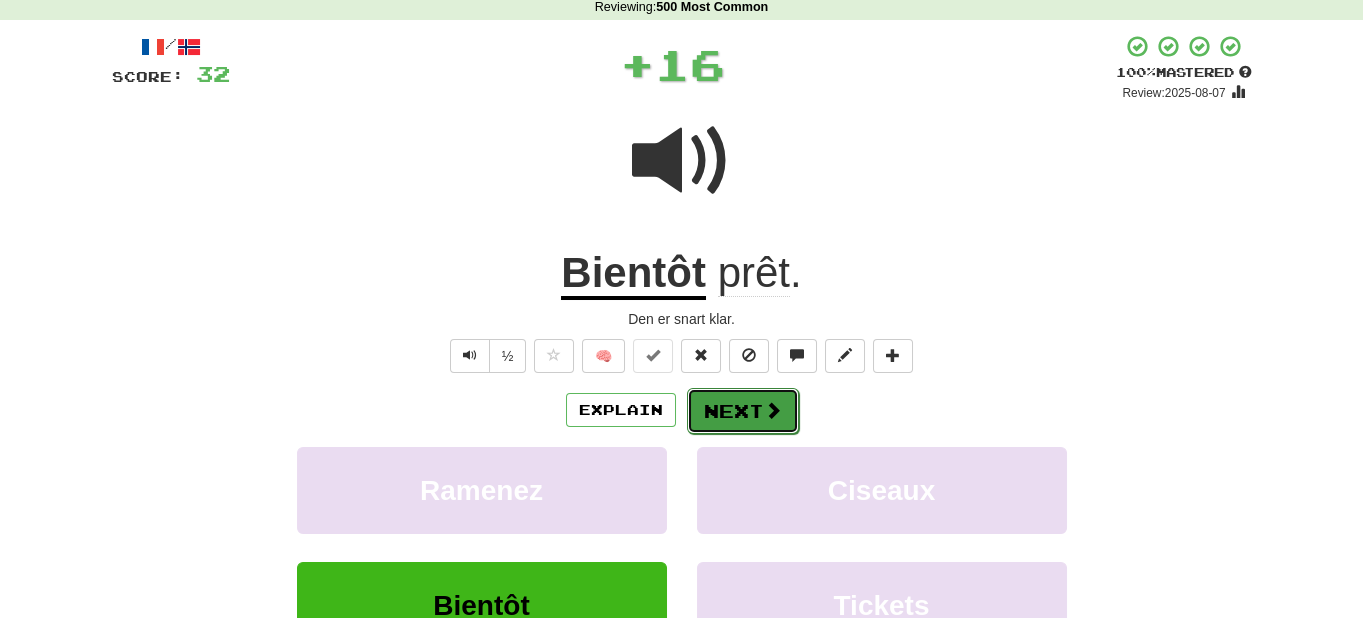 click on "Next" at bounding box center [743, 411] 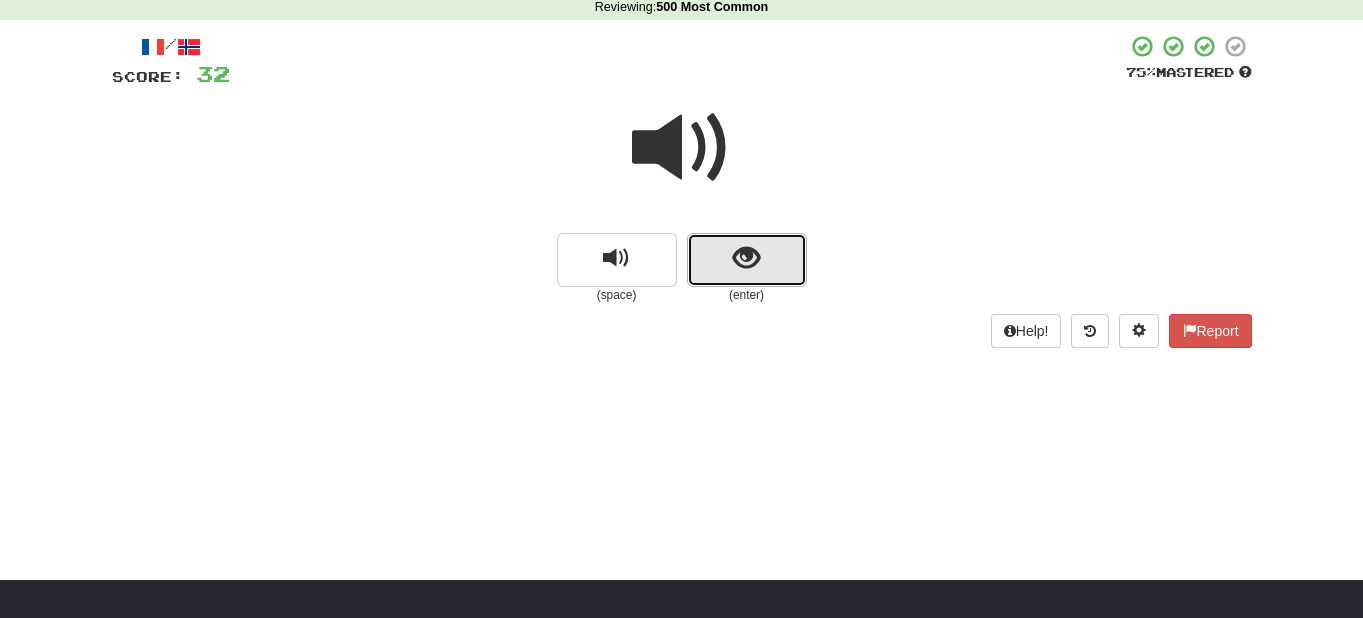 click at bounding box center (747, 260) 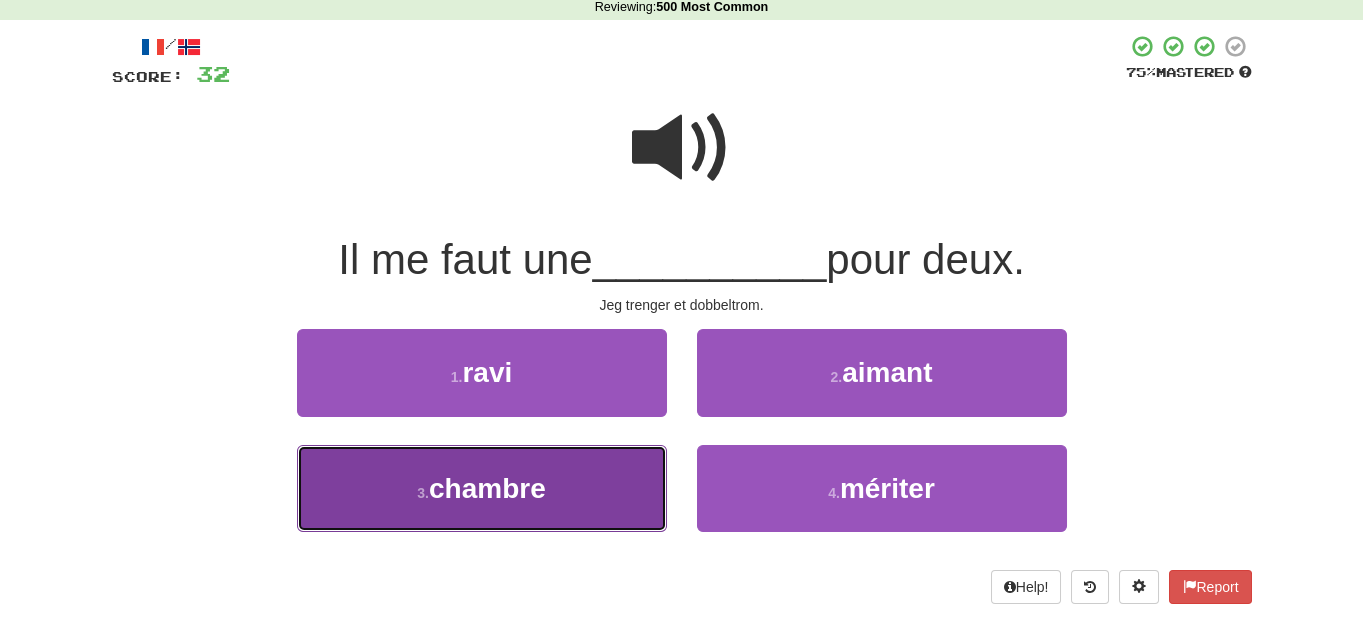 click on "chambre" at bounding box center [487, 488] 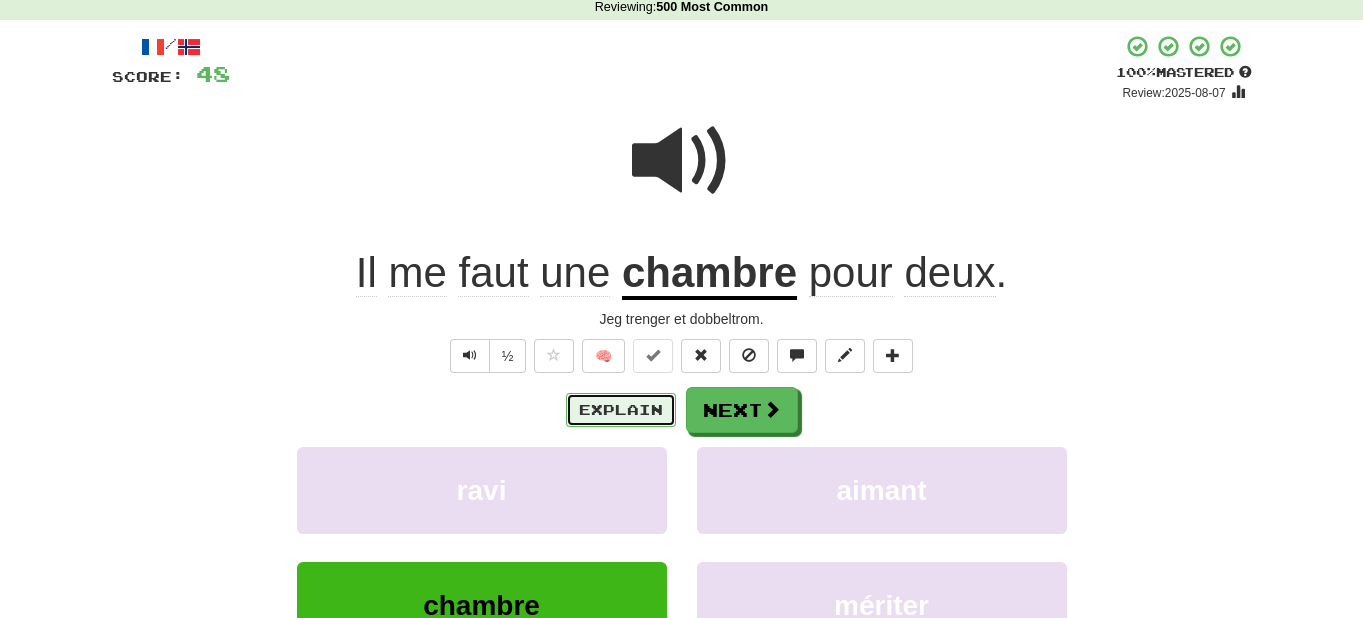 click on "Explain" at bounding box center (621, 410) 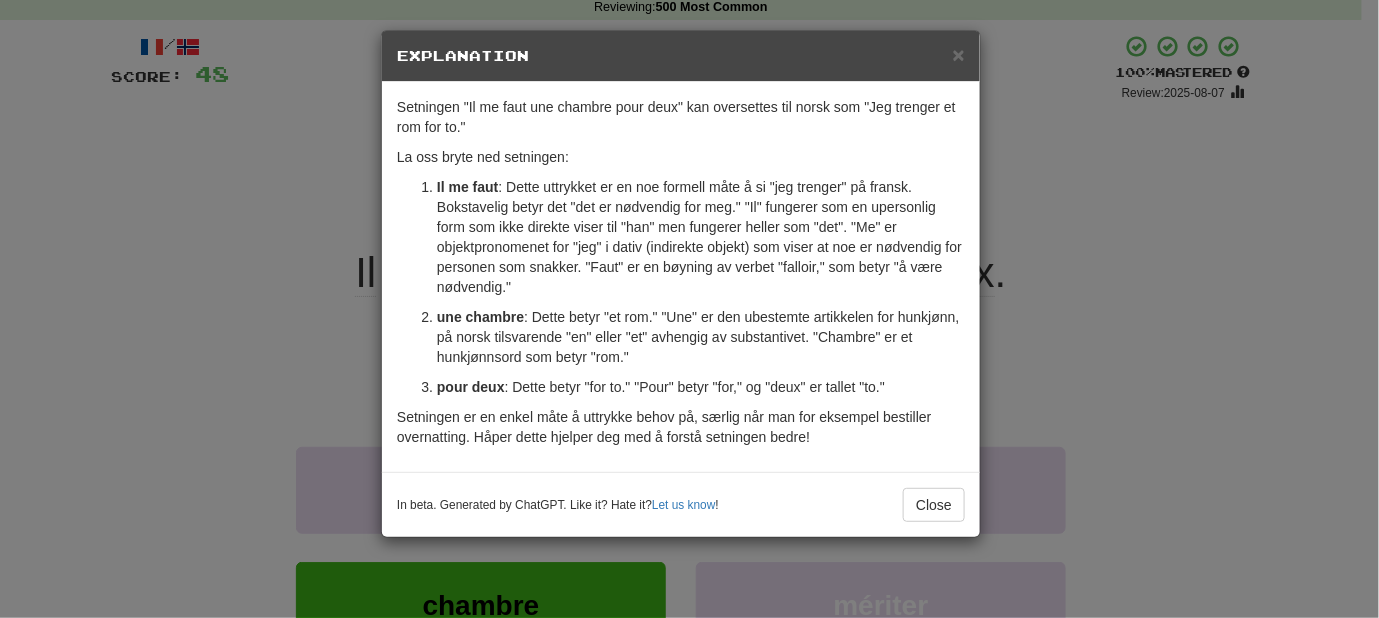 click on "× Explanation Setningen "Il me faut une chambre pour deux" kan oversettes til norsk som "Jeg trenger et rom for to."
La oss bryte ned setningen:
Il me faut : Dette uttrykket er en noe formell måte å si "jeg trenger" på fransk. Bokstavelig betyr det "det er nødvendig for meg." "Il" fungerer som en upersonlig form som ikke direkte viser til "han" men fungerer heller som "det". "Me" er objektpronomenet for "jeg" i dativ (indirekte objekt) som viser at noe er nødvendig for personen som snakker. "Faut" er en bøyning av verbet "falloir," som betyr "å være nødvendig."
une chambre : Dette betyr "et rom." "Une" er den ubestemte artikkelen for hunkjønn, på norsk tilsvarende "en" eller "et" avhengig av substantivet. "Chambre" er et hunkjønnsord som betyr "rom."
pour deux : Dette betyr "for to." "Pour" betyr "for," og "deux" er tallet "to."
In beta. Generated by ChatGPT. Like it? Hate it?  Let us know ! Close" at bounding box center (689, 309) 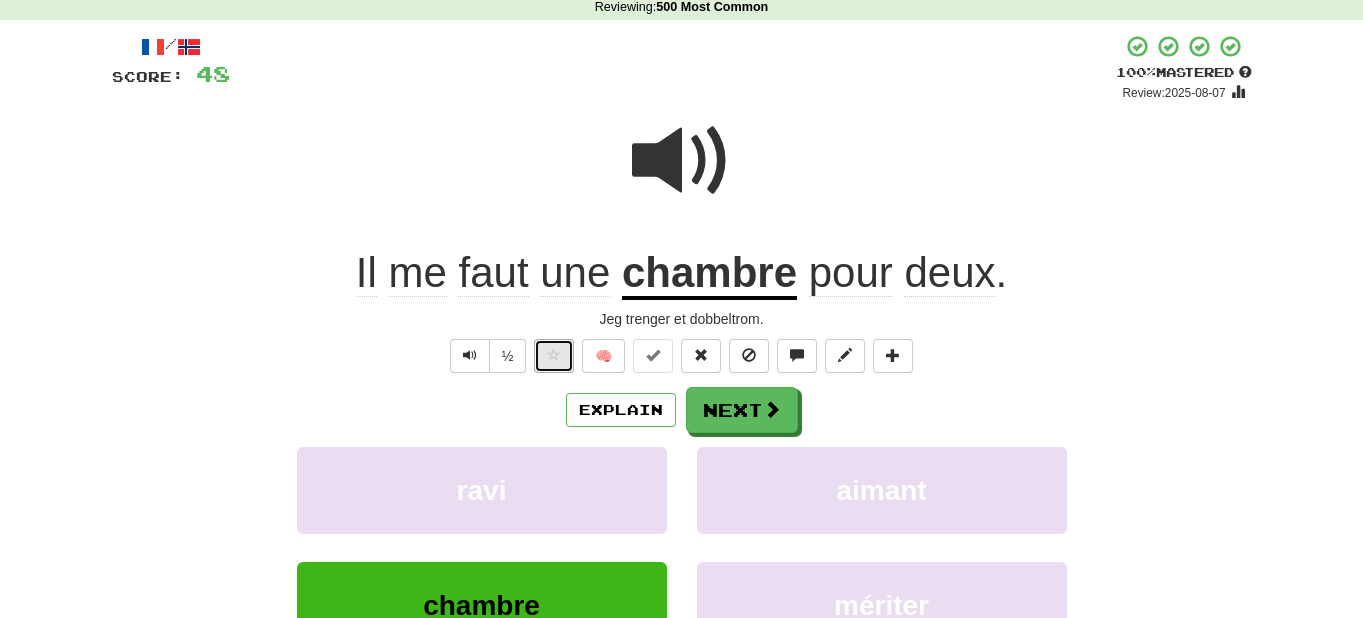 click at bounding box center [554, 355] 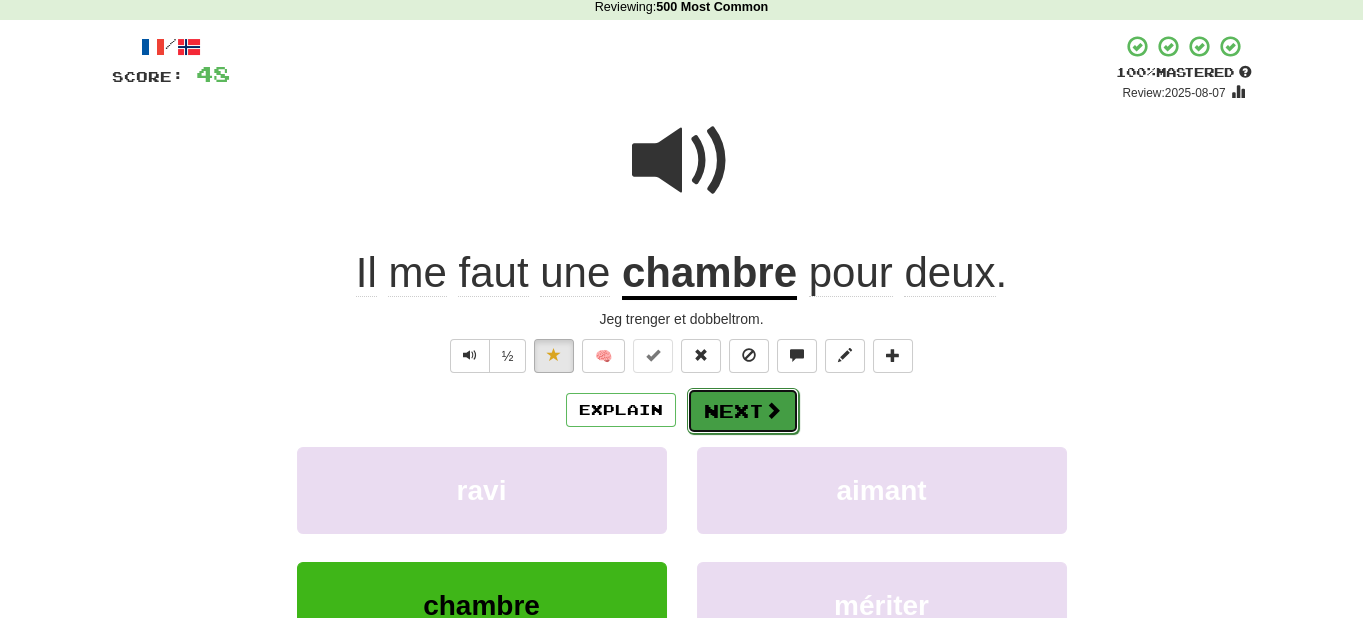 click on "Next" at bounding box center [743, 411] 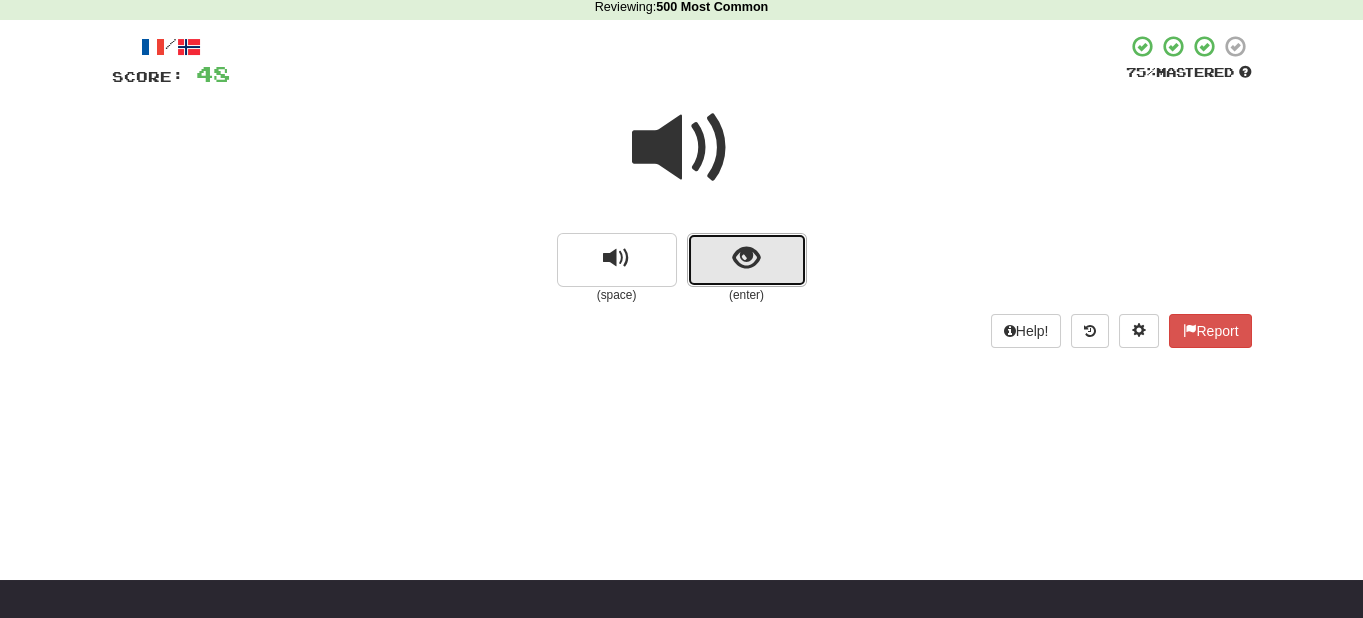 click at bounding box center [747, 260] 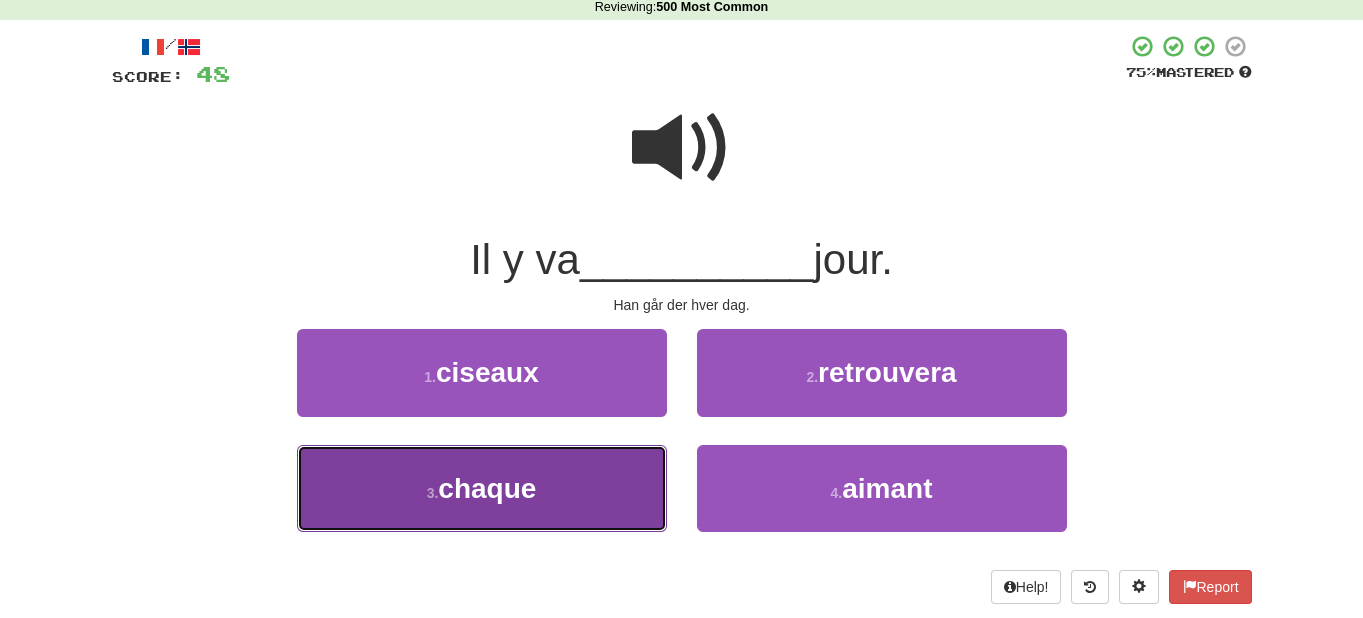 click on "3 .  chaque" at bounding box center (482, 488) 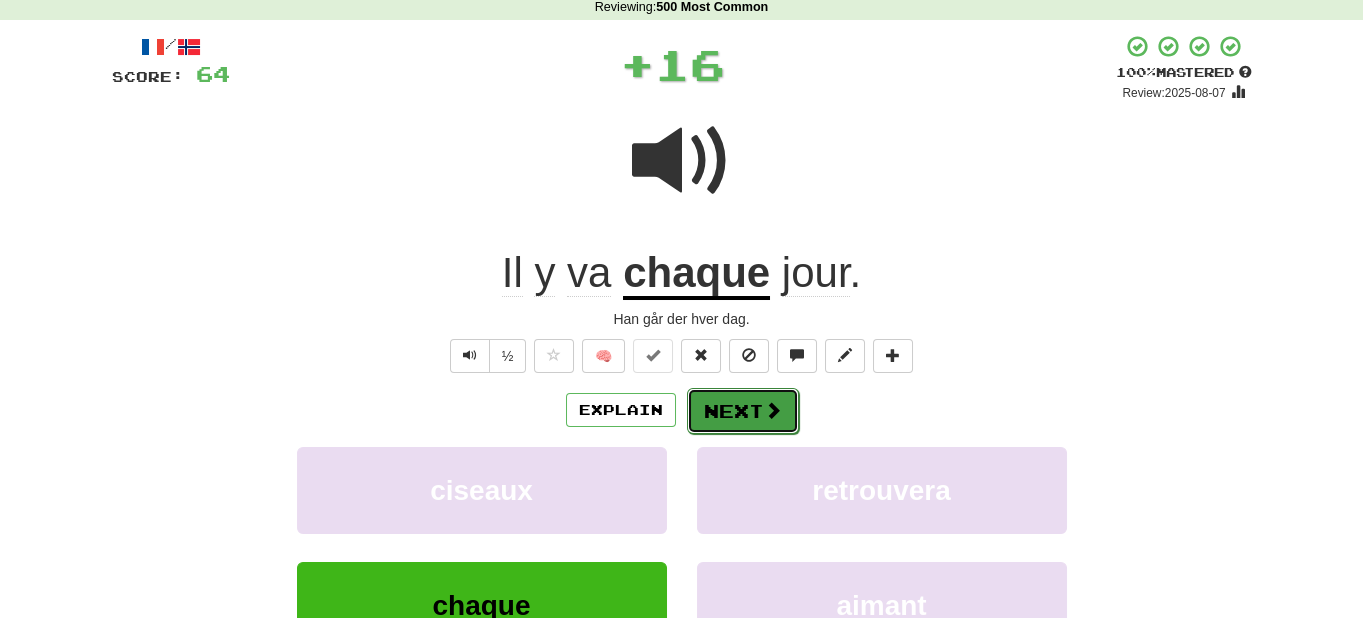 click on "Next" at bounding box center [743, 411] 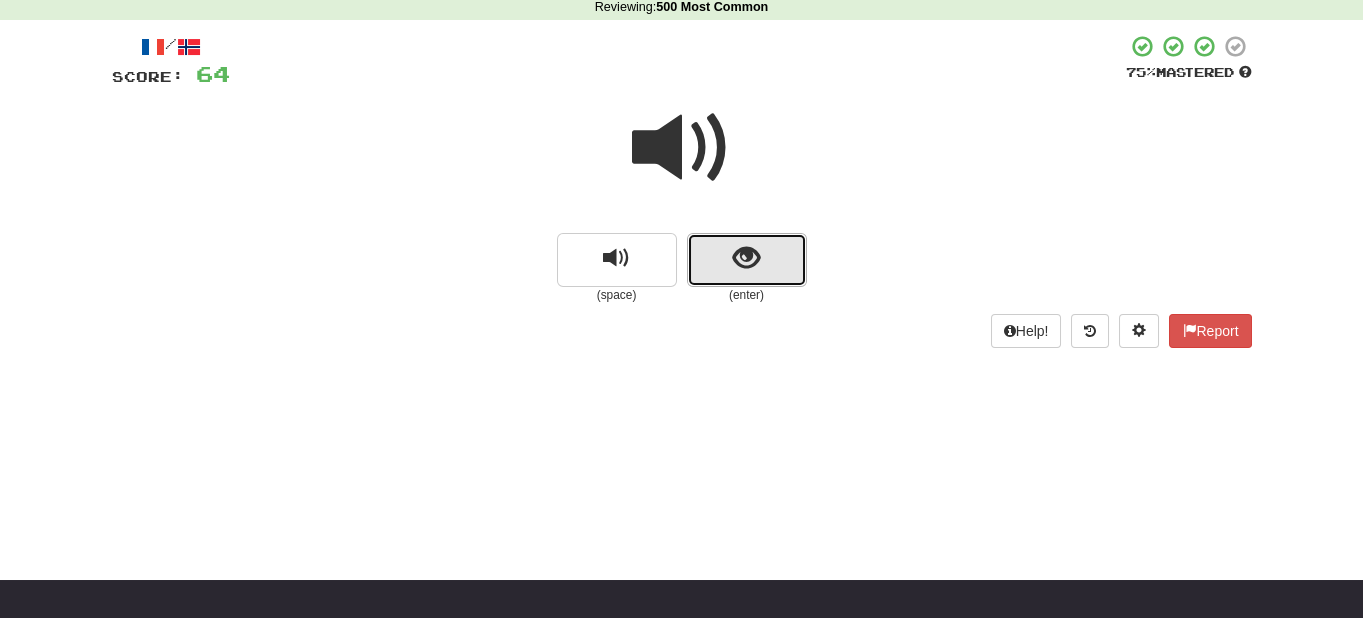 click at bounding box center [747, 260] 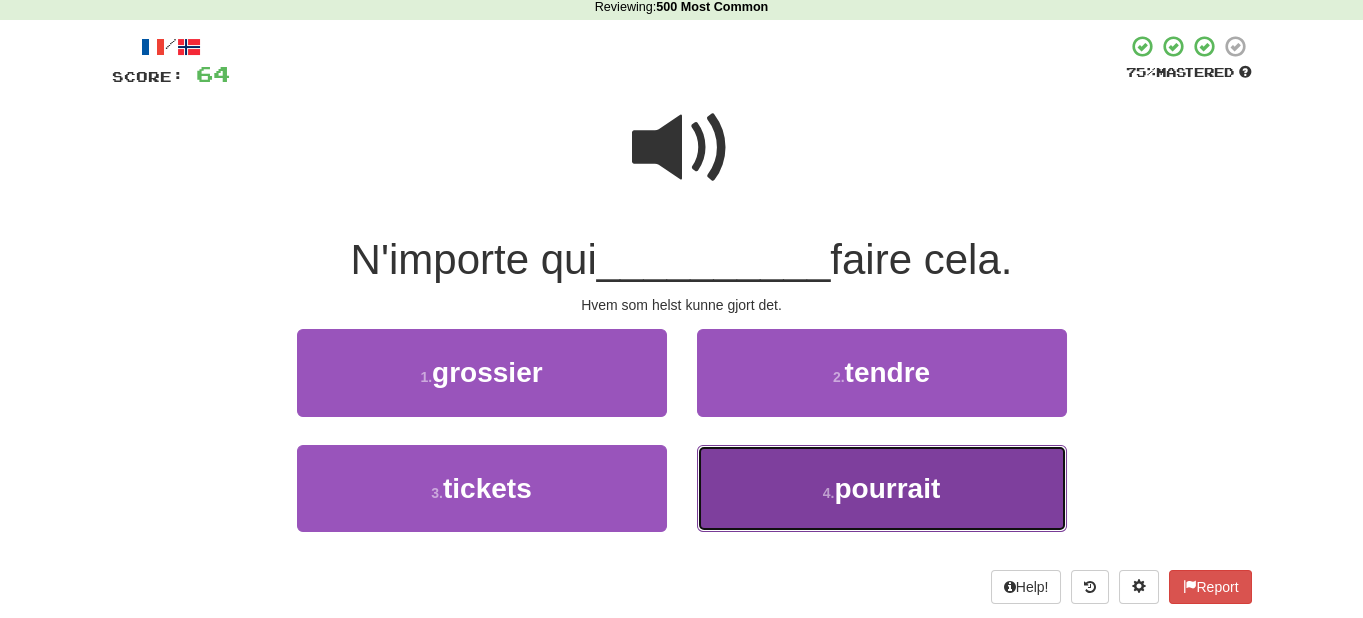 click on "4 .  pourrait" at bounding box center [882, 488] 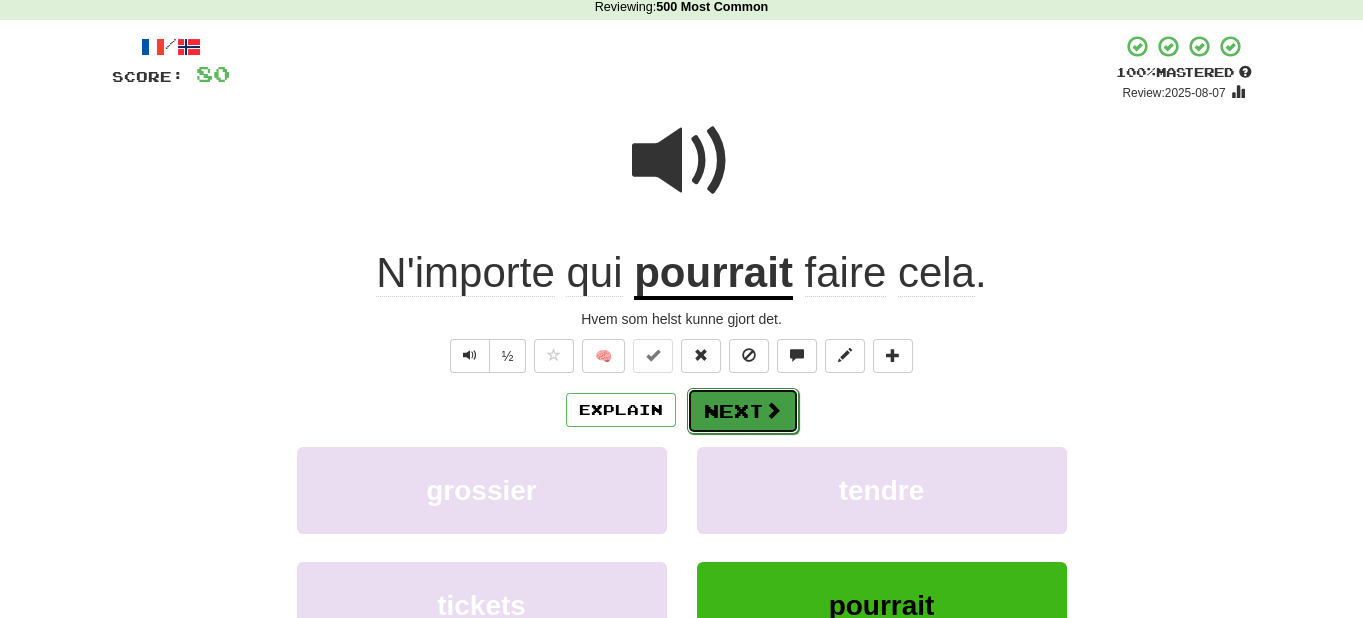 click on "Next" at bounding box center [743, 411] 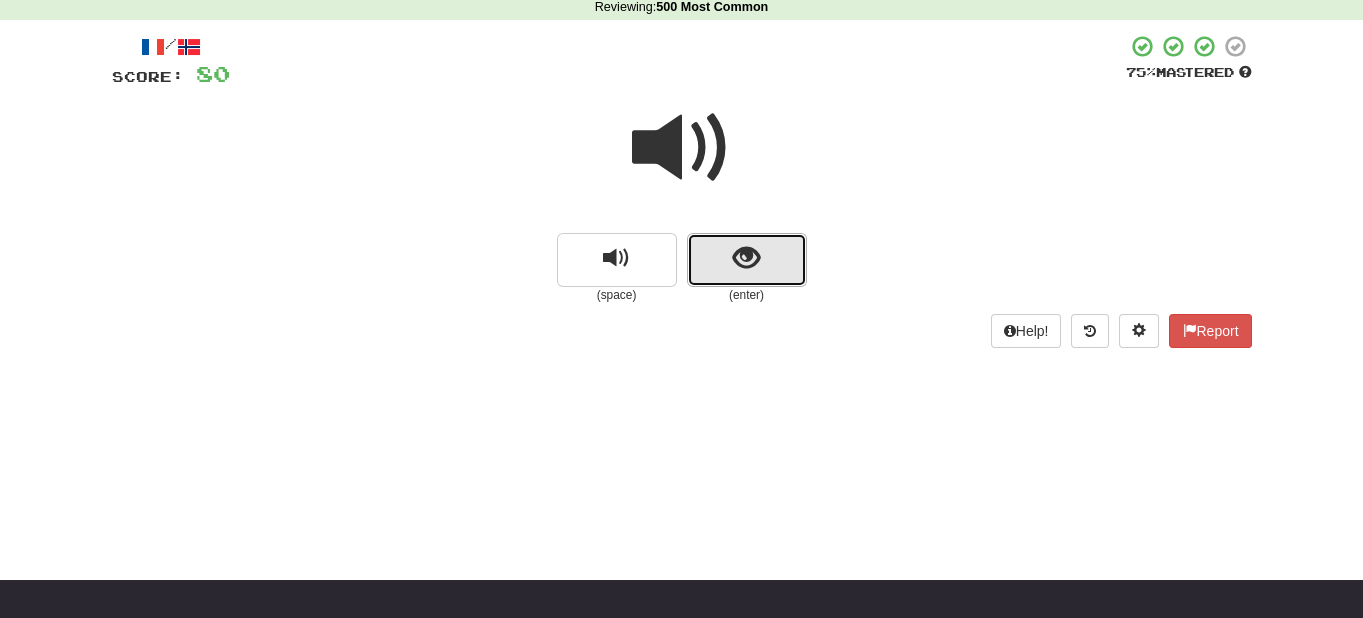 click at bounding box center [746, 258] 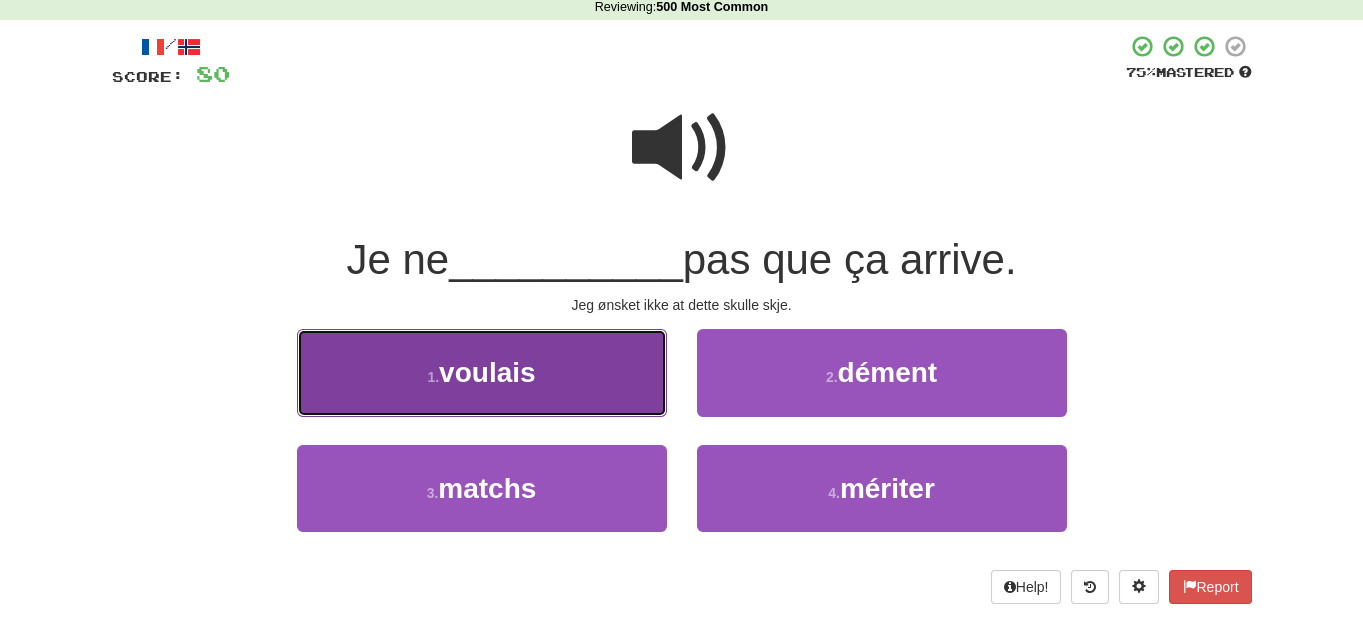 click on "1 .  voulais" at bounding box center [482, 372] 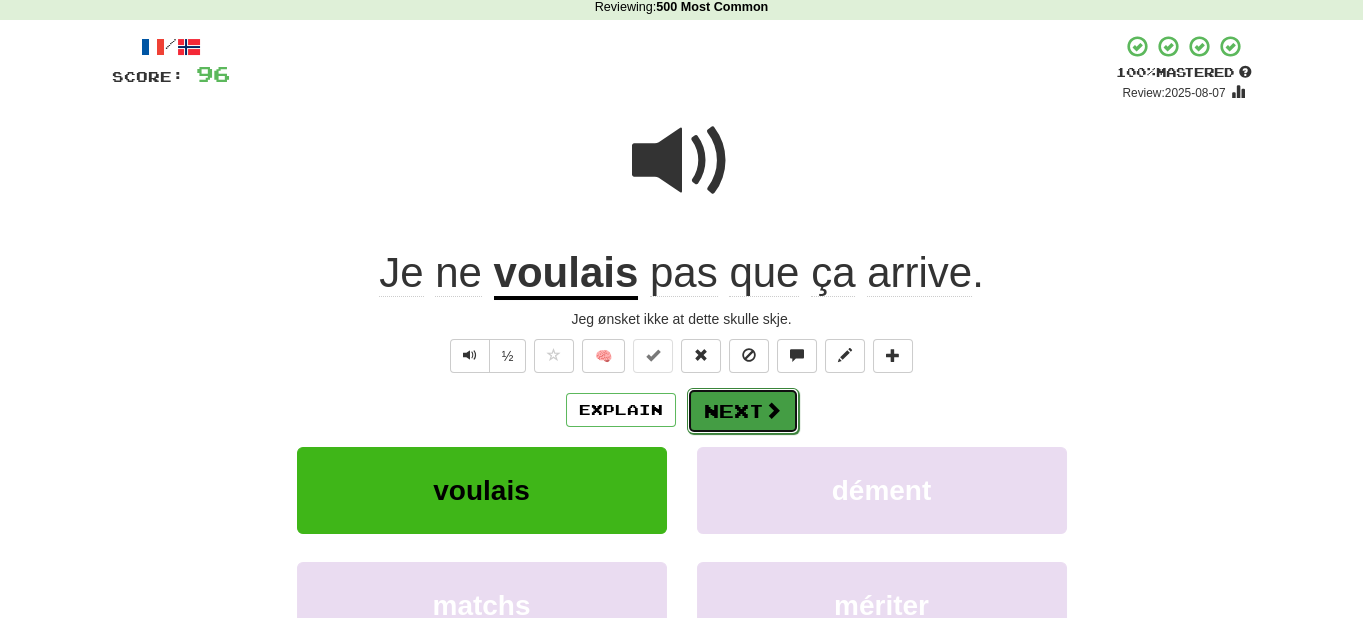 click at bounding box center [773, 410] 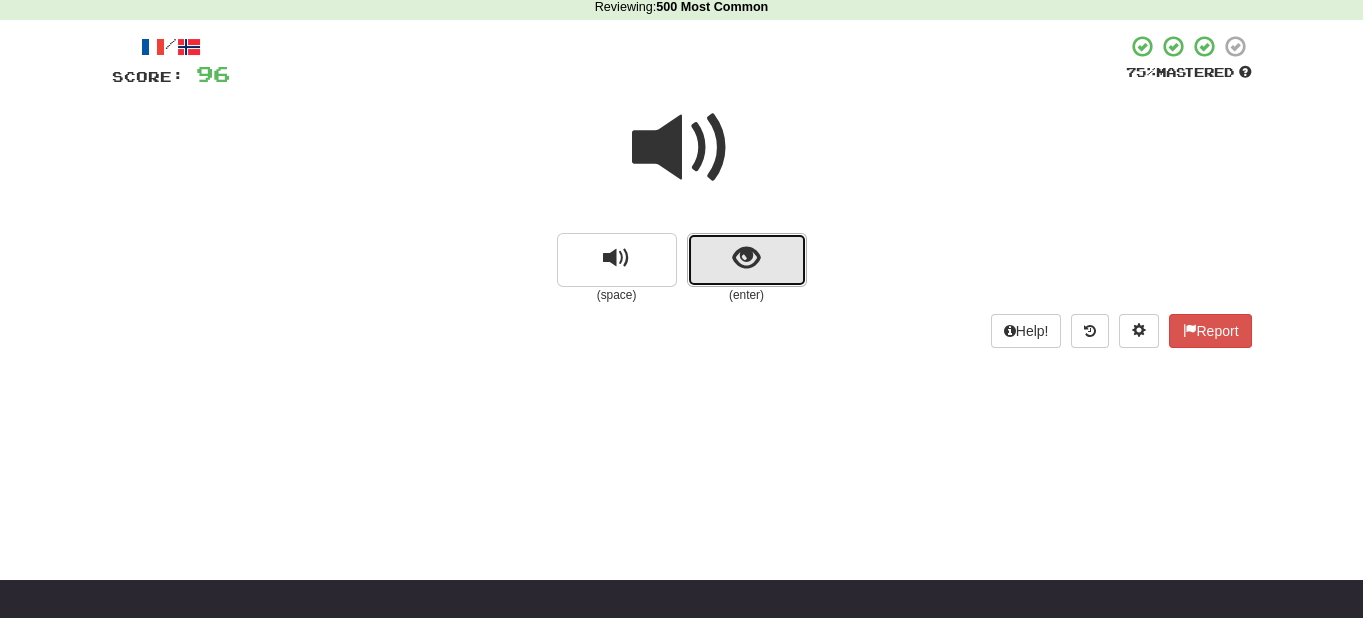 click at bounding box center (747, 260) 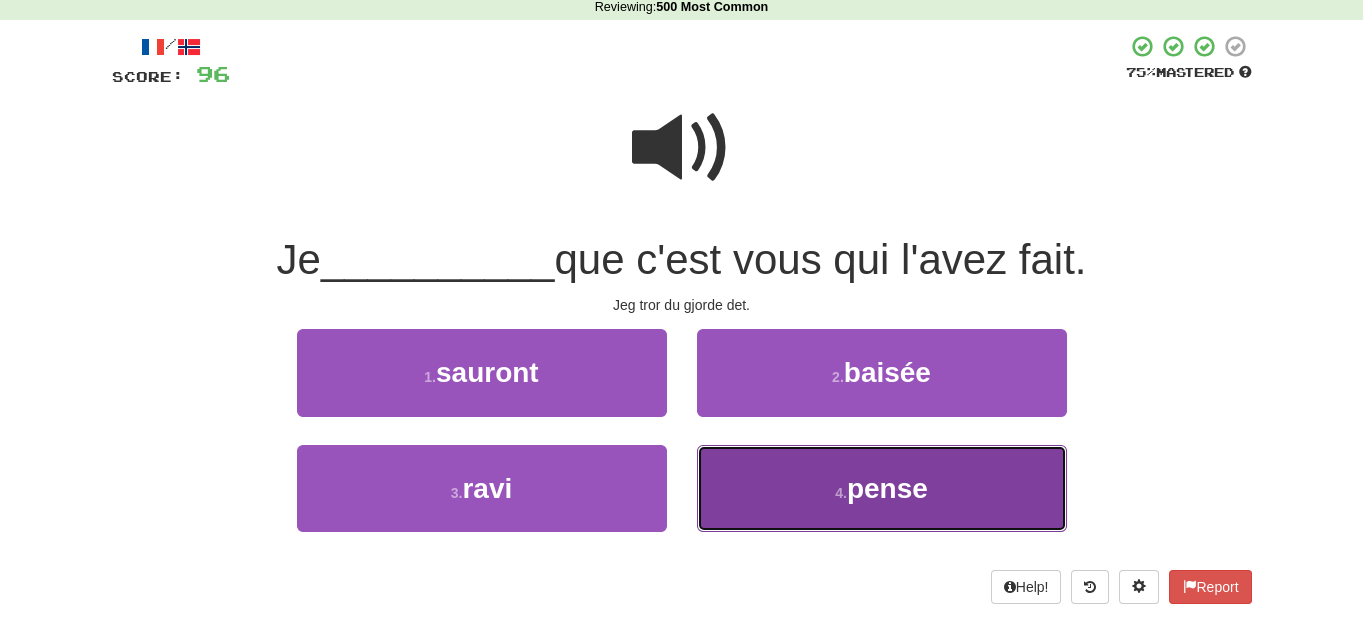 click on "4 .  pense" at bounding box center [882, 488] 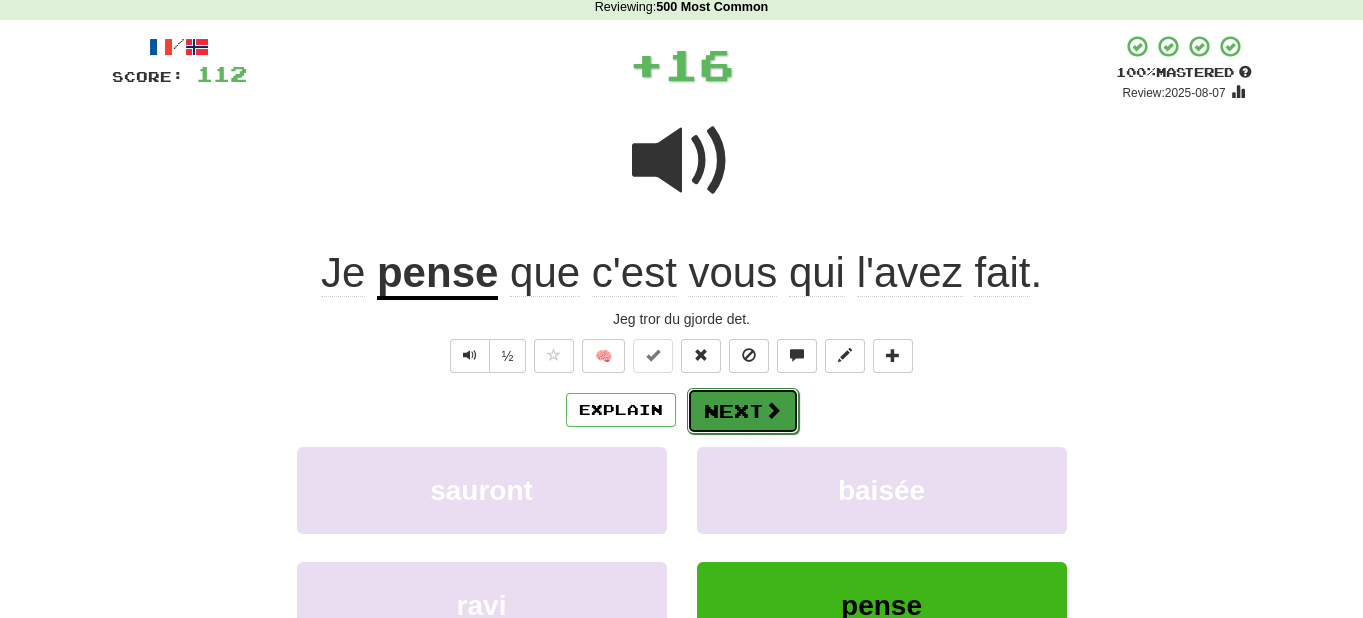 click on "Next" at bounding box center (743, 411) 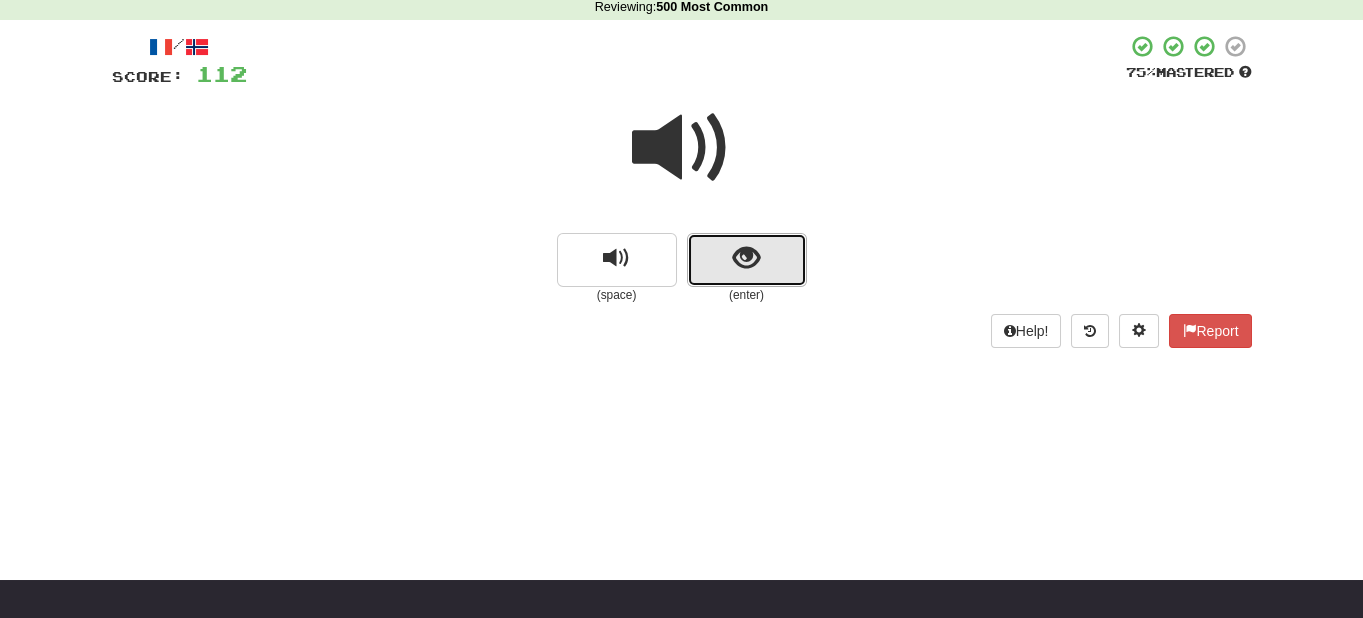 click at bounding box center (746, 258) 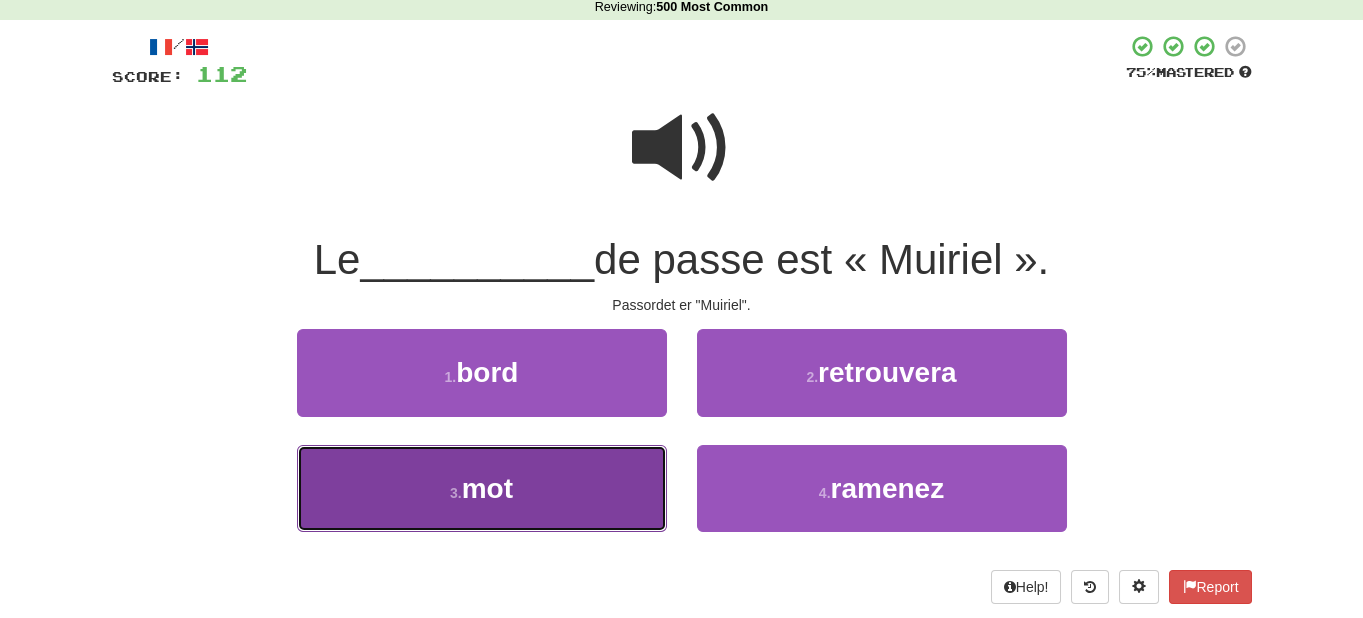click on "3 .  mot" at bounding box center [482, 488] 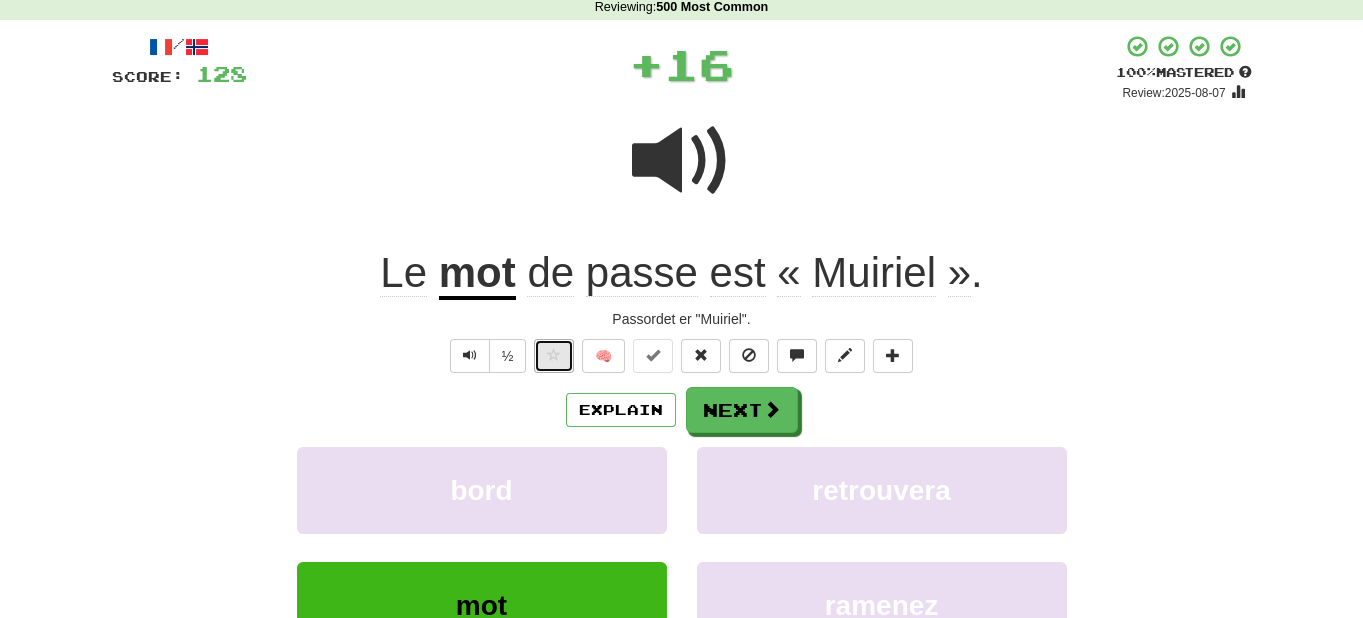 click at bounding box center (554, 355) 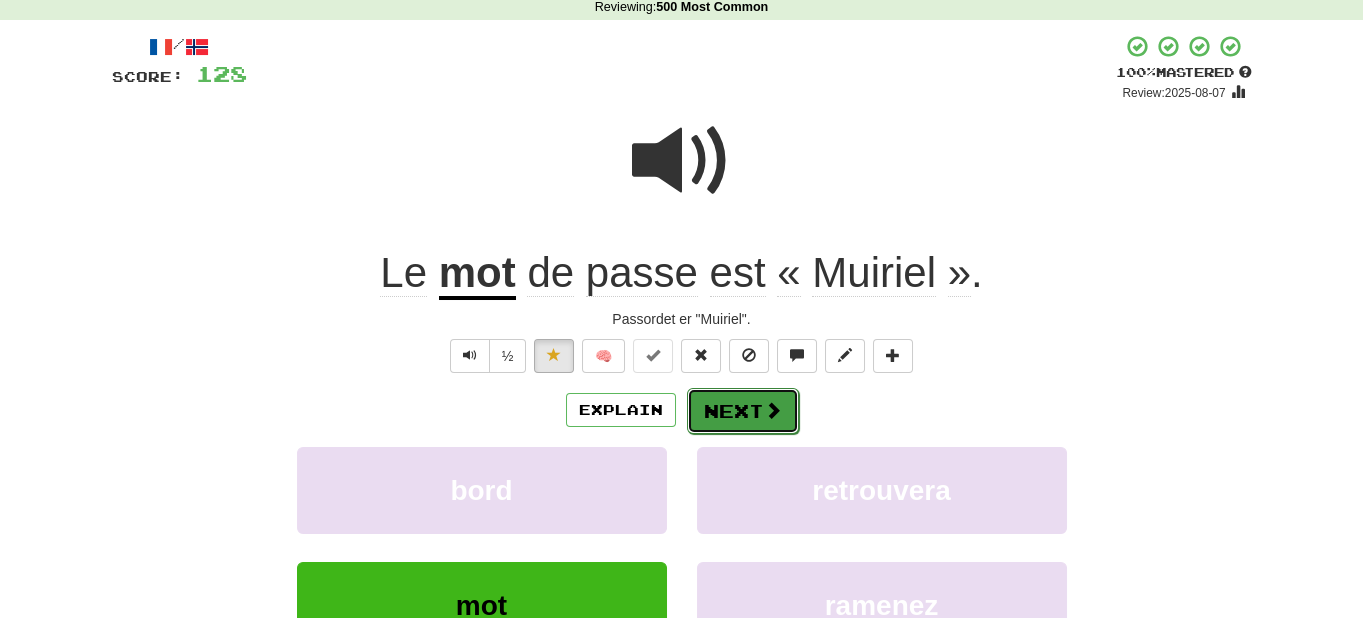 click on "Next" at bounding box center (743, 411) 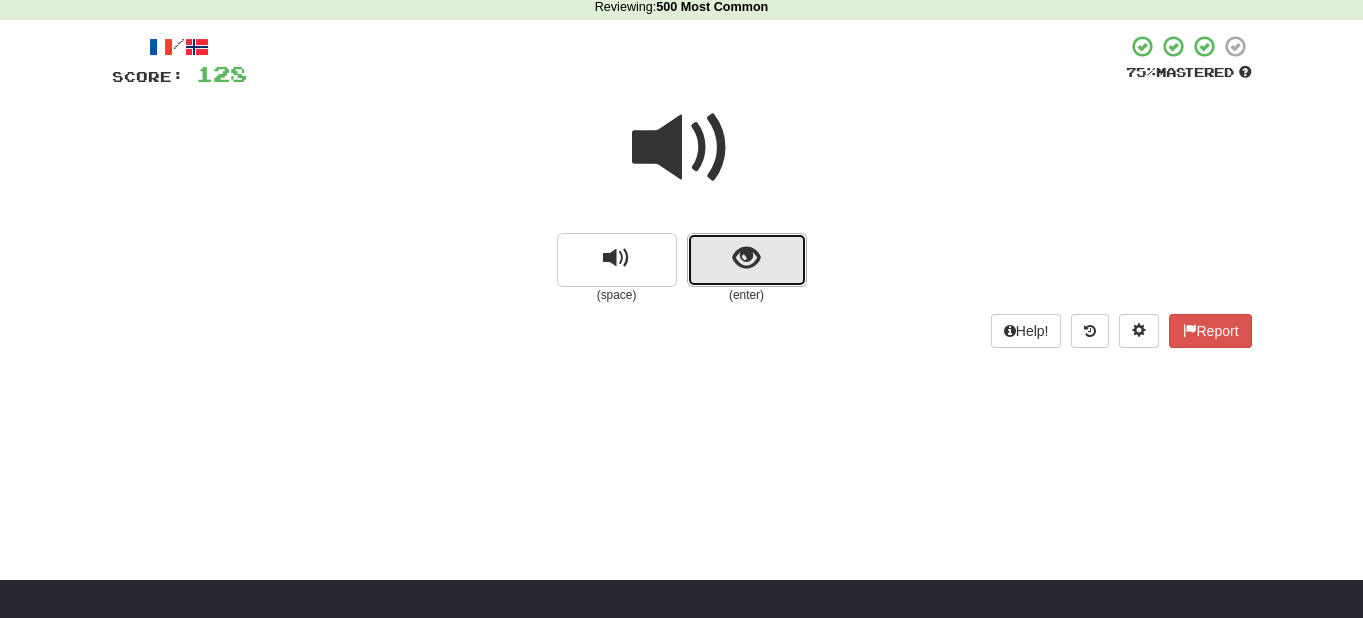 click at bounding box center (746, 258) 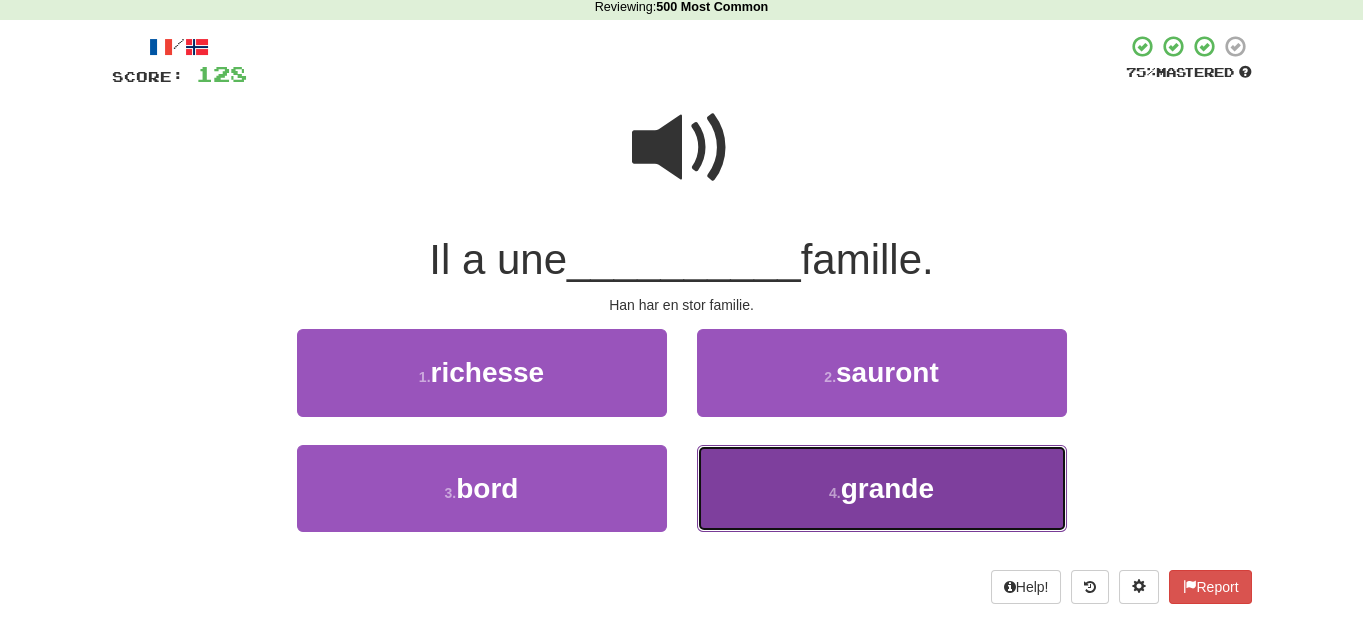 click on "4 .  grande" at bounding box center (882, 488) 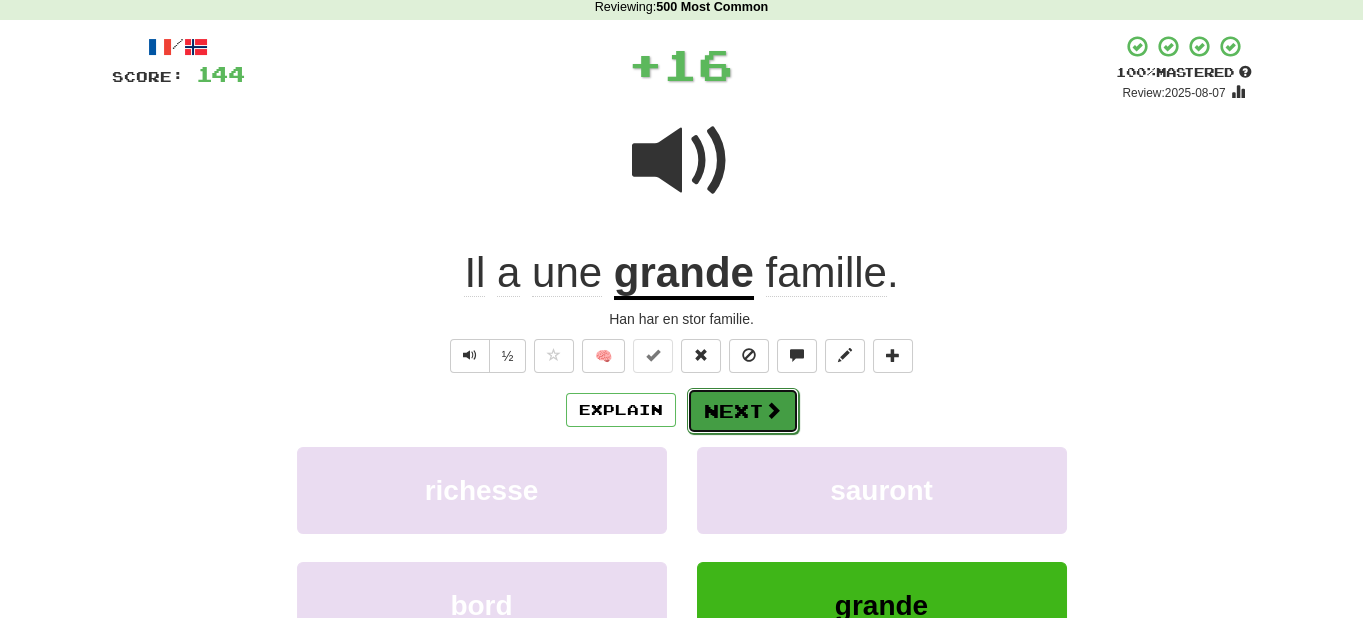 click on "Next" at bounding box center [743, 411] 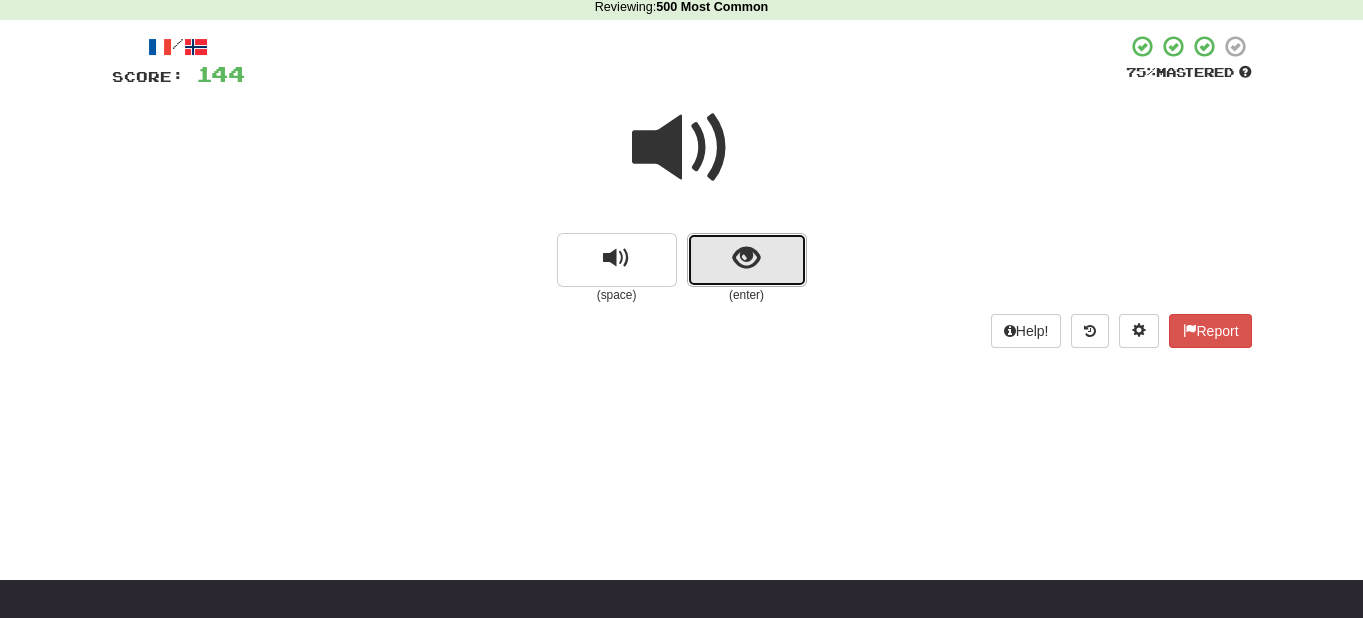 click at bounding box center (746, 258) 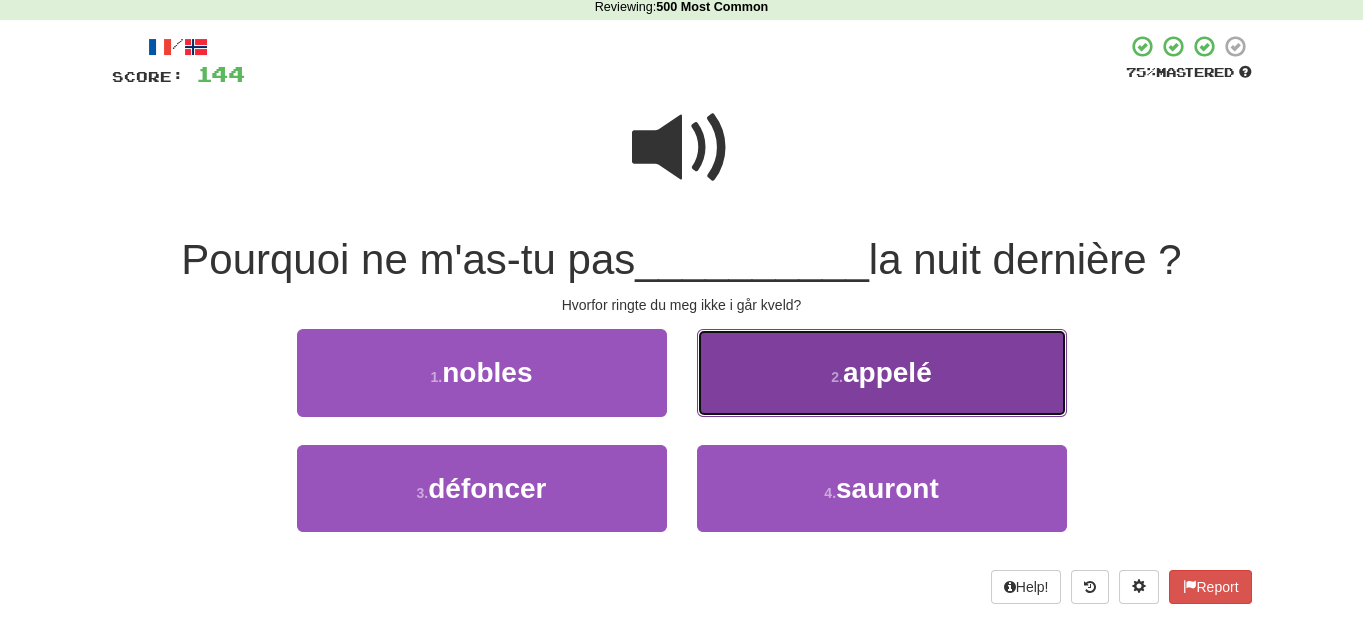 click on "2 .  appelé" at bounding box center [882, 372] 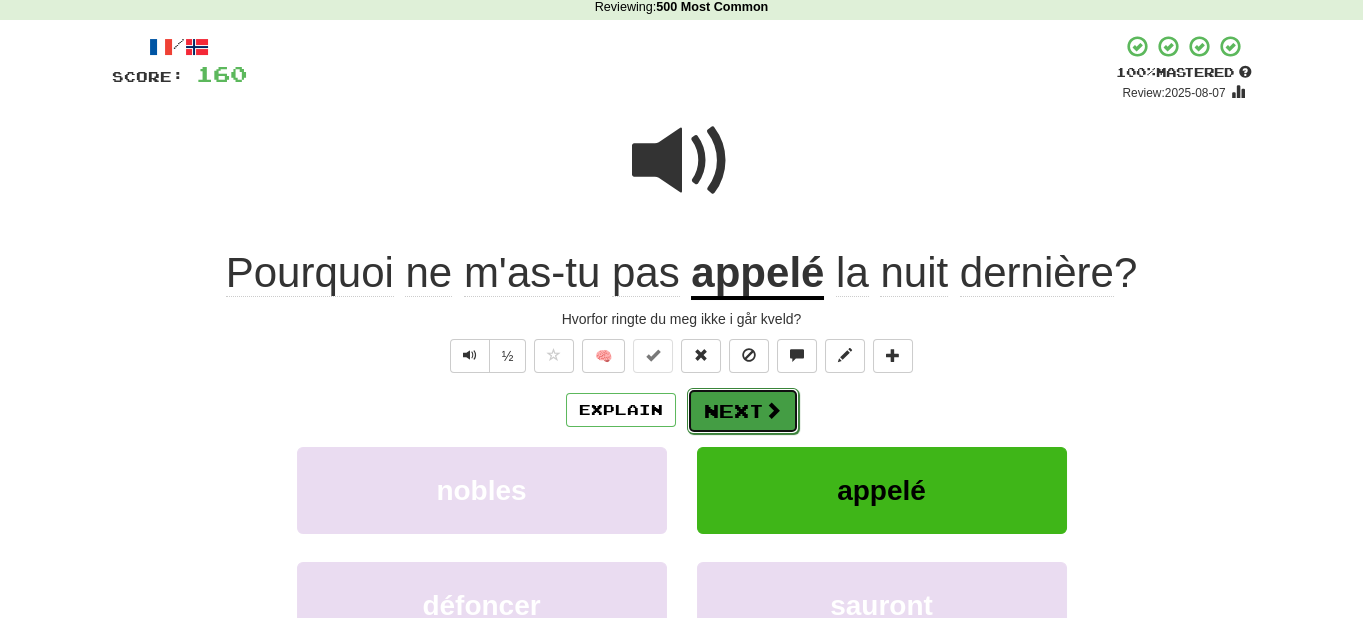 click on "Next" at bounding box center (743, 411) 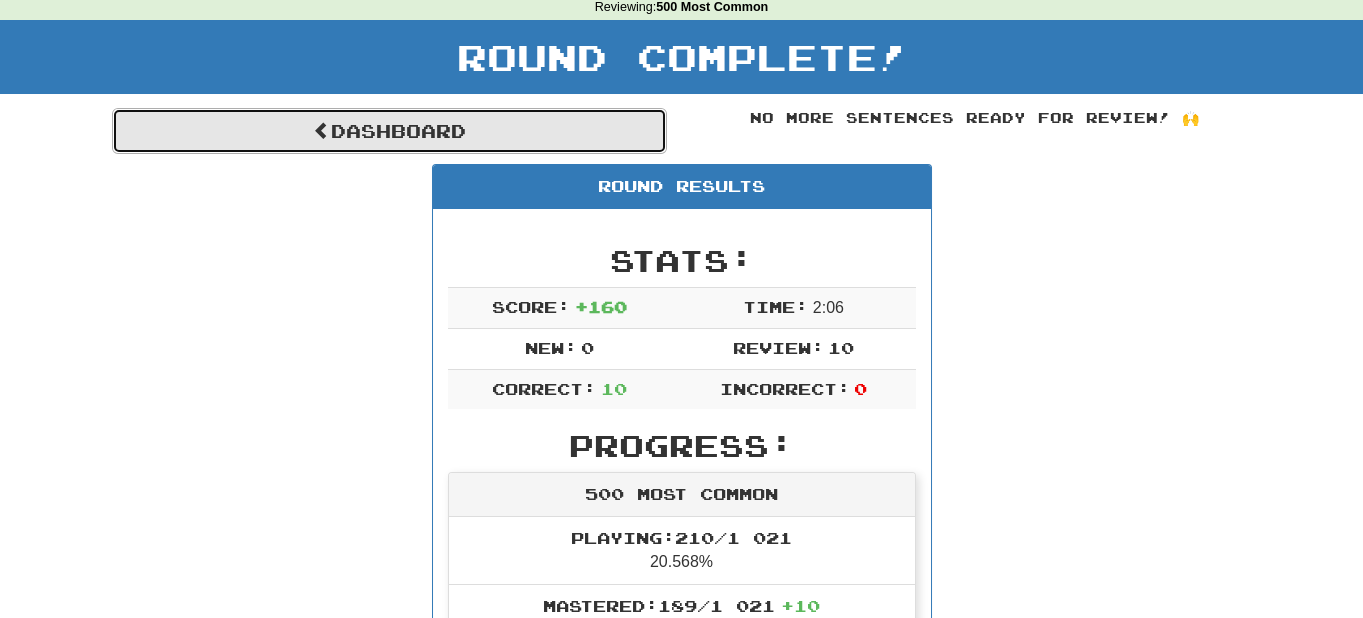 click on "Dashboard" at bounding box center (389, 131) 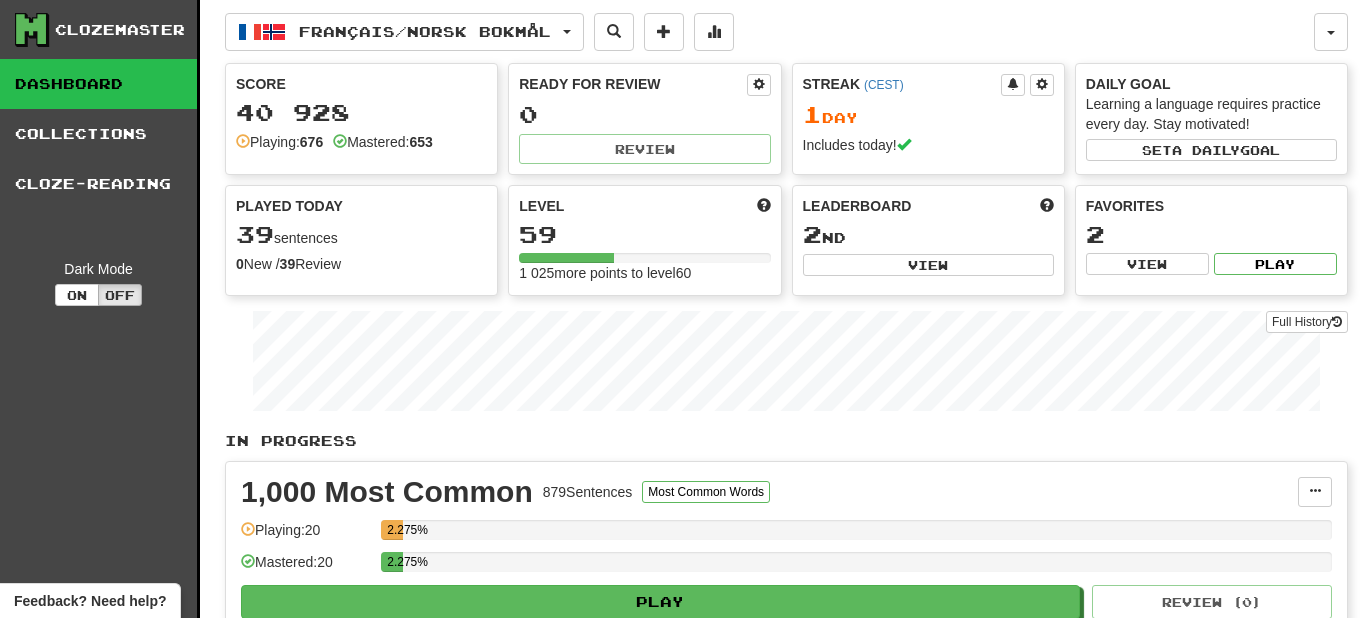 scroll, scrollTop: 0, scrollLeft: 0, axis: both 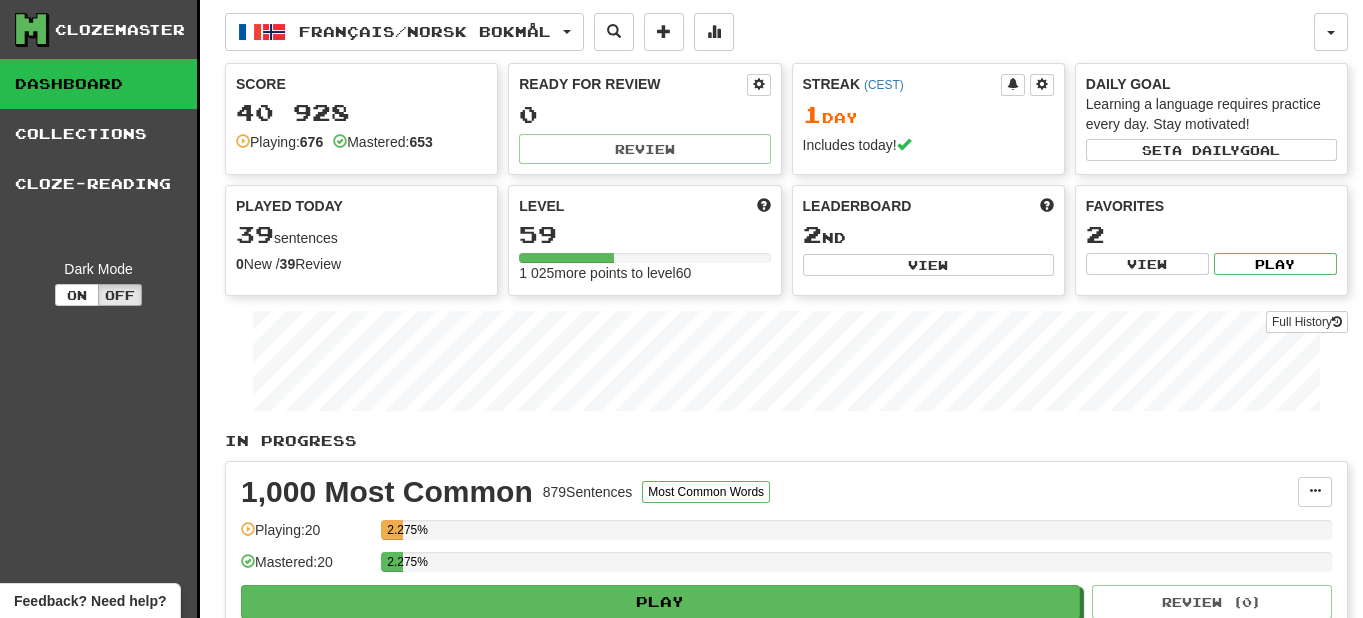 click on "Français  /  Norsk bokmål Deutsch  /  English Streak:  4   Review:  20 Points today:  32 Español  /  English Streak:  0   Review:  0 Points today:  0 Français  /  English Streak:  3   Review:  100 Points today:  252 Français  /  Norsk bokmål Streak:  1   Review:  0 Points today:  624 Italiano  /  English Streak:  3   Review:  0 Points today:  152 Polski  /  English Streak:  3   Review:  0 Points today:  232 Português  /  English Streak:  4   Review:  0 Points today:  232 Português  /  Español Streak:  0   Review:  0 Points today:  0  Language Pairing Username: [USERNAME] Edit  Account  Notifications  Activity Feed  Profile  Leaderboard  Forum  Logout Score 40 928  Playing:  676  Mastered:  653 Ready for Review 0   Review Streak   ( [TIMEZONE] ) 1  Day Includes today!  Daily Goal Learning a language requires practice every day. Stay motivated! Set  a daily  goal Played Today 39  sentences 0  New /  39  Review Full History  Level 59 1 025  more points to level  60 Leaderboard 2 nd View Favorites 2 View Play 20" 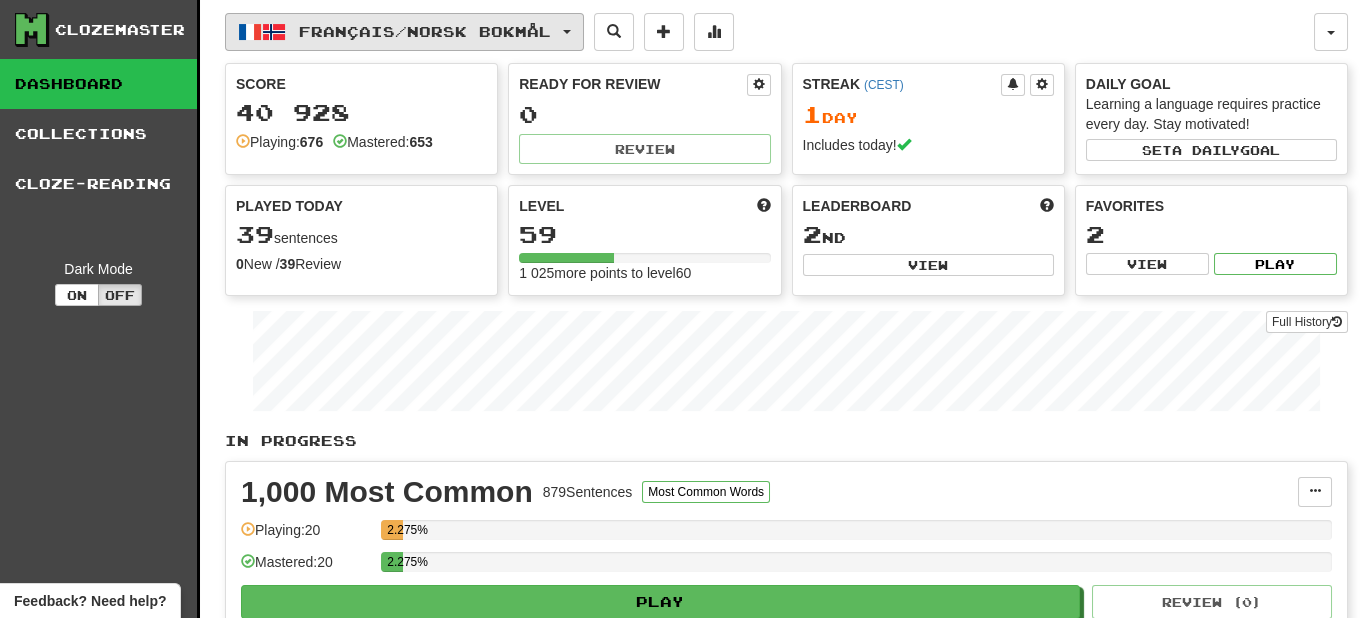 click on "Français  /  Norsk bokmål" 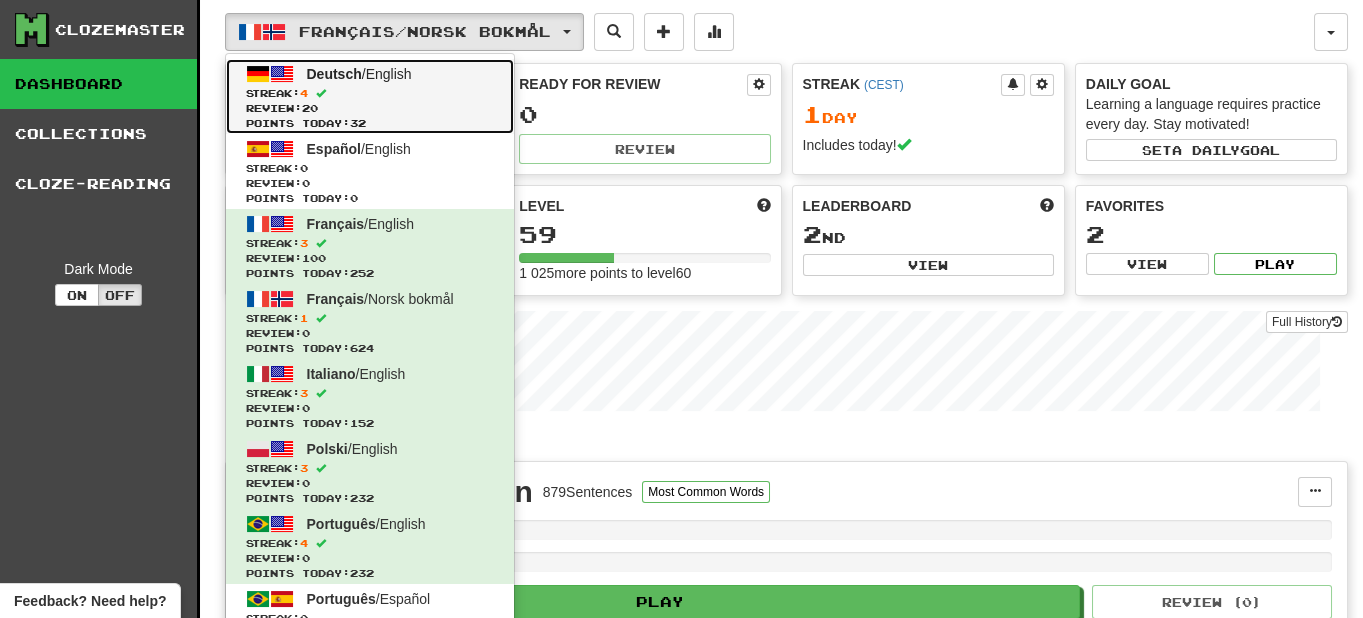 click on "Review:  20" 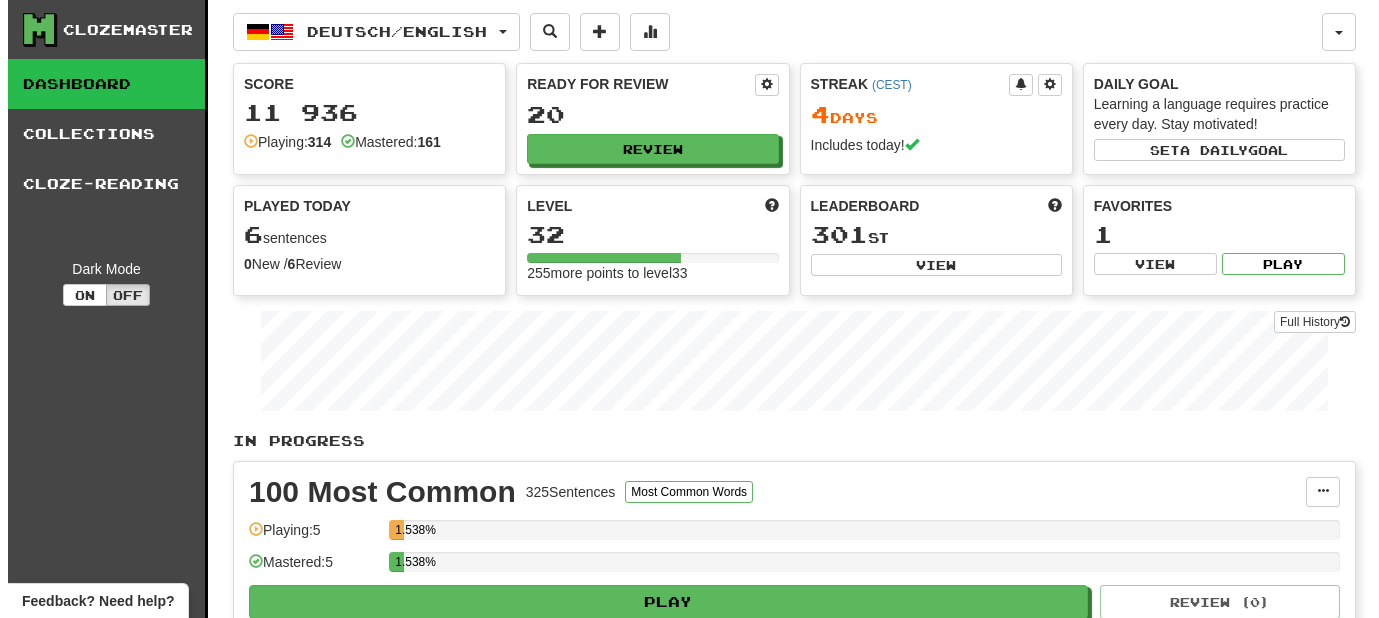 scroll, scrollTop: 0, scrollLeft: 0, axis: both 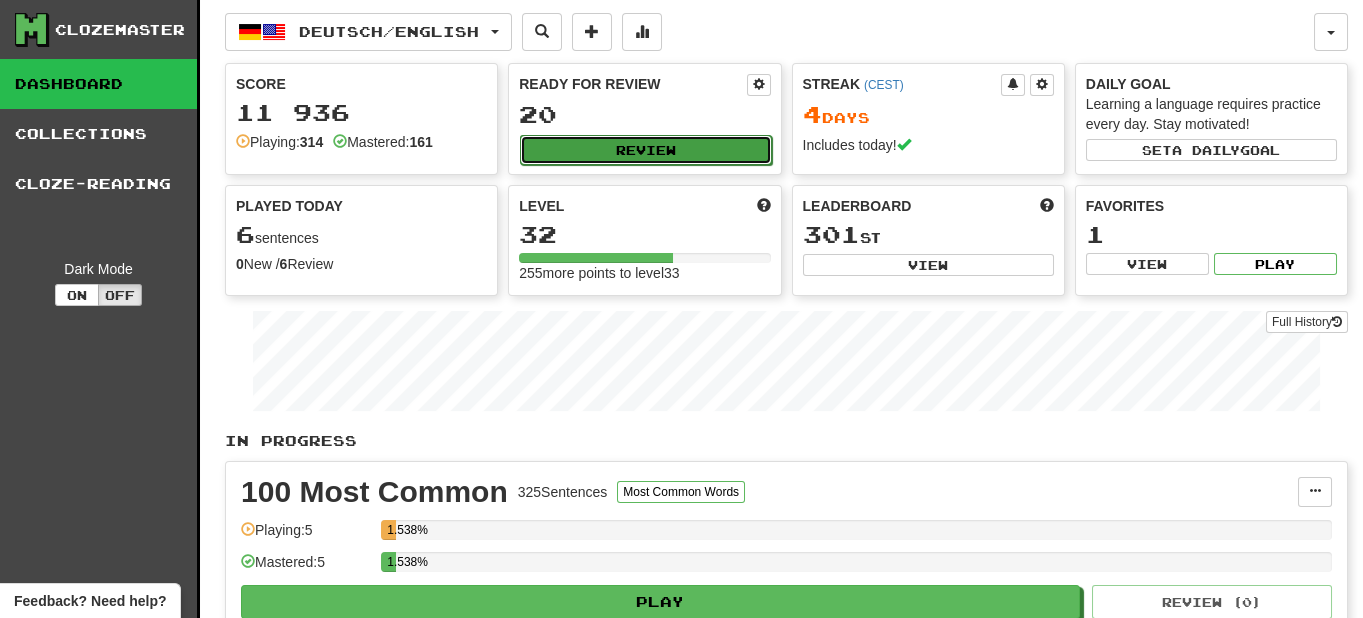 click on "Review" at bounding box center (645, 150) 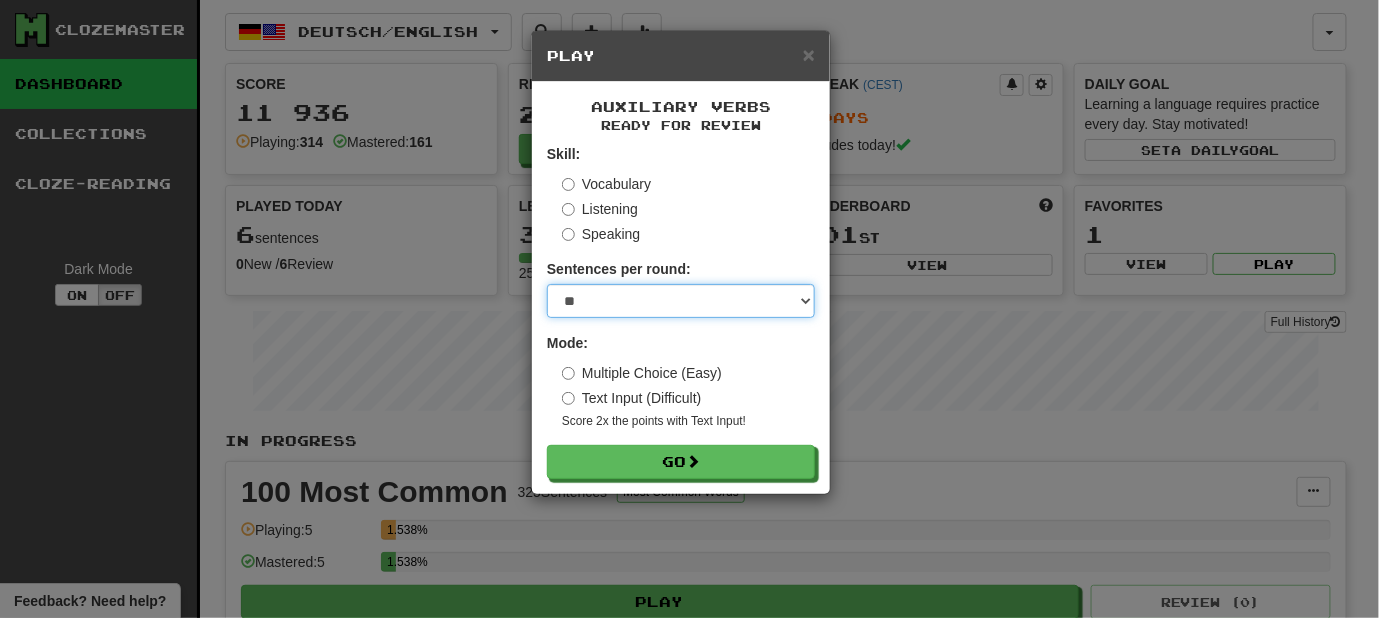 click on "* ** ** ** ** ** *** ********" at bounding box center [681, 301] 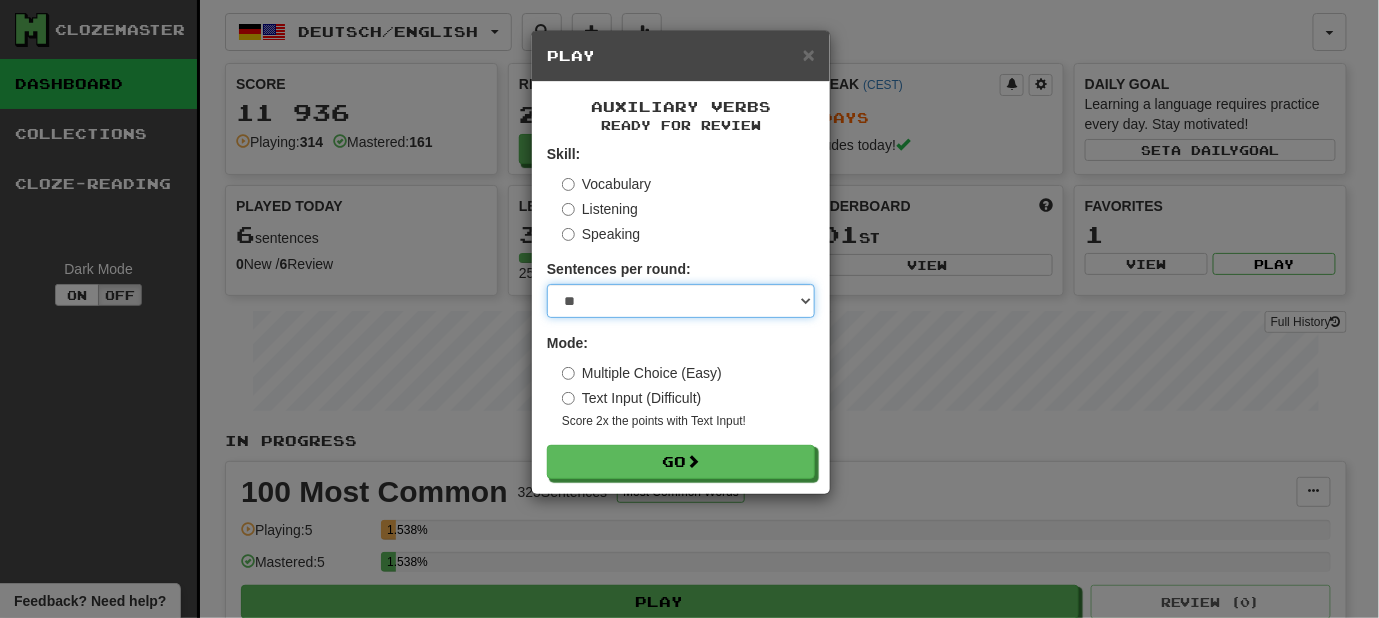 select on "**" 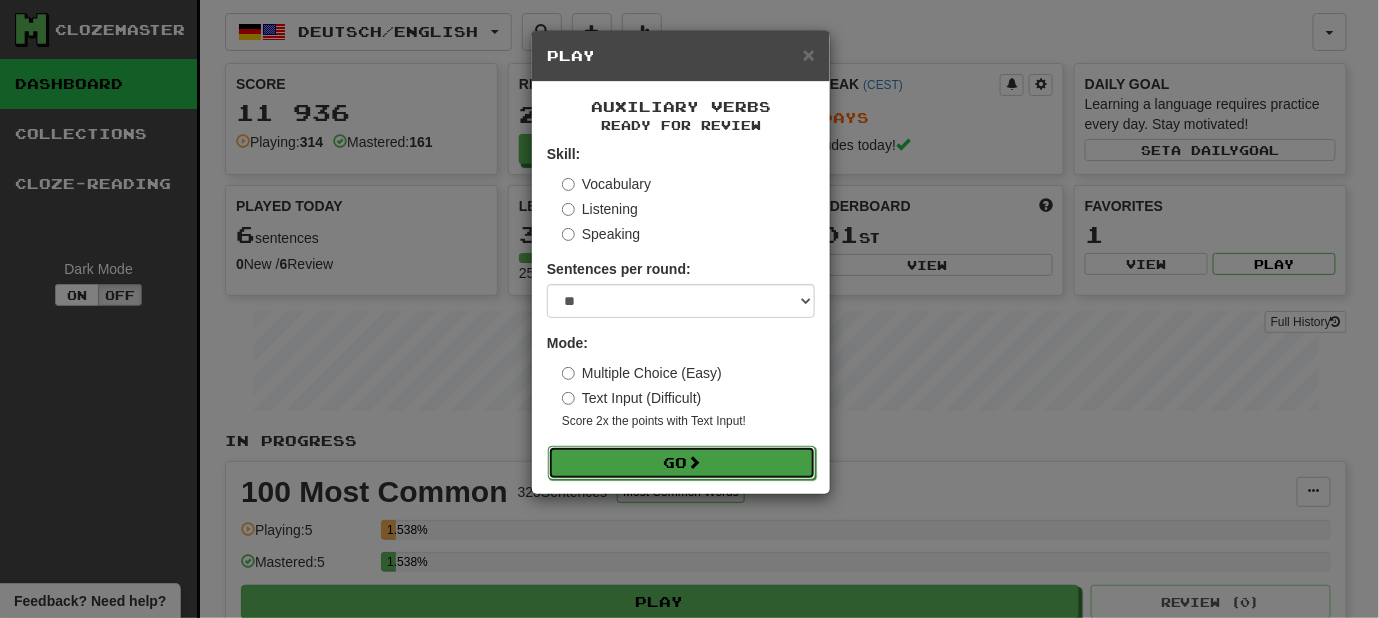 click on "Go" at bounding box center (682, 463) 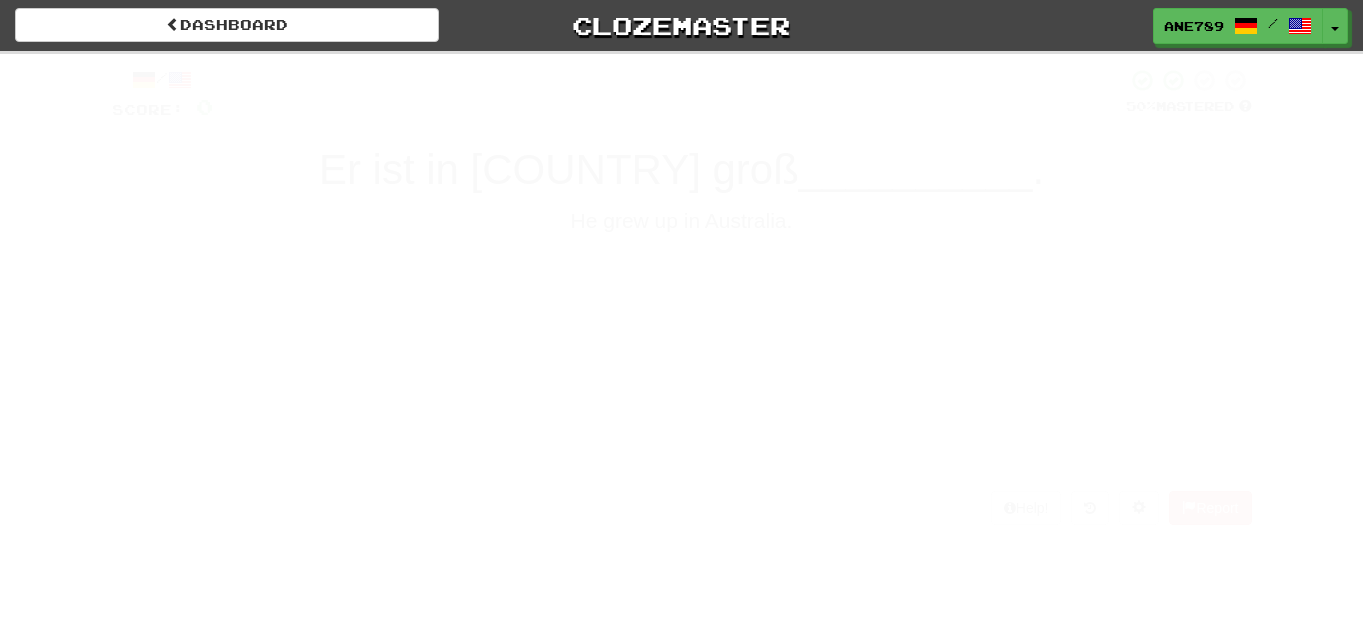 scroll, scrollTop: 0, scrollLeft: 0, axis: both 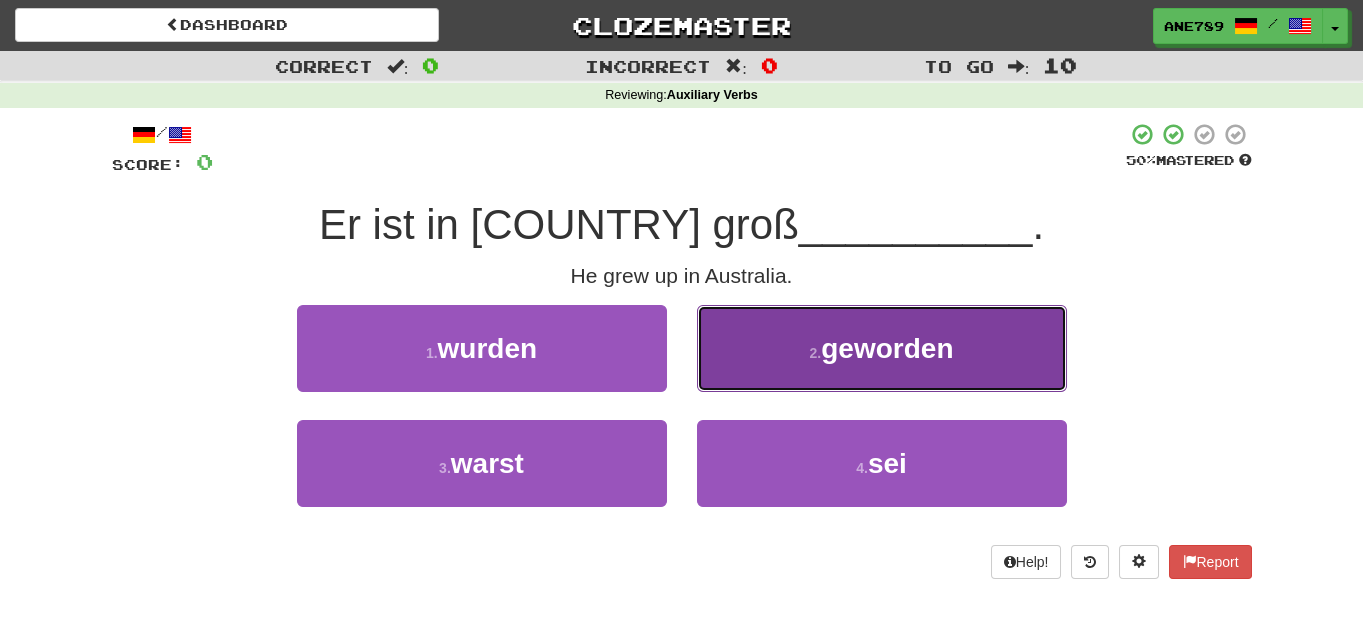 click on "2 .  geworden" at bounding box center [882, 348] 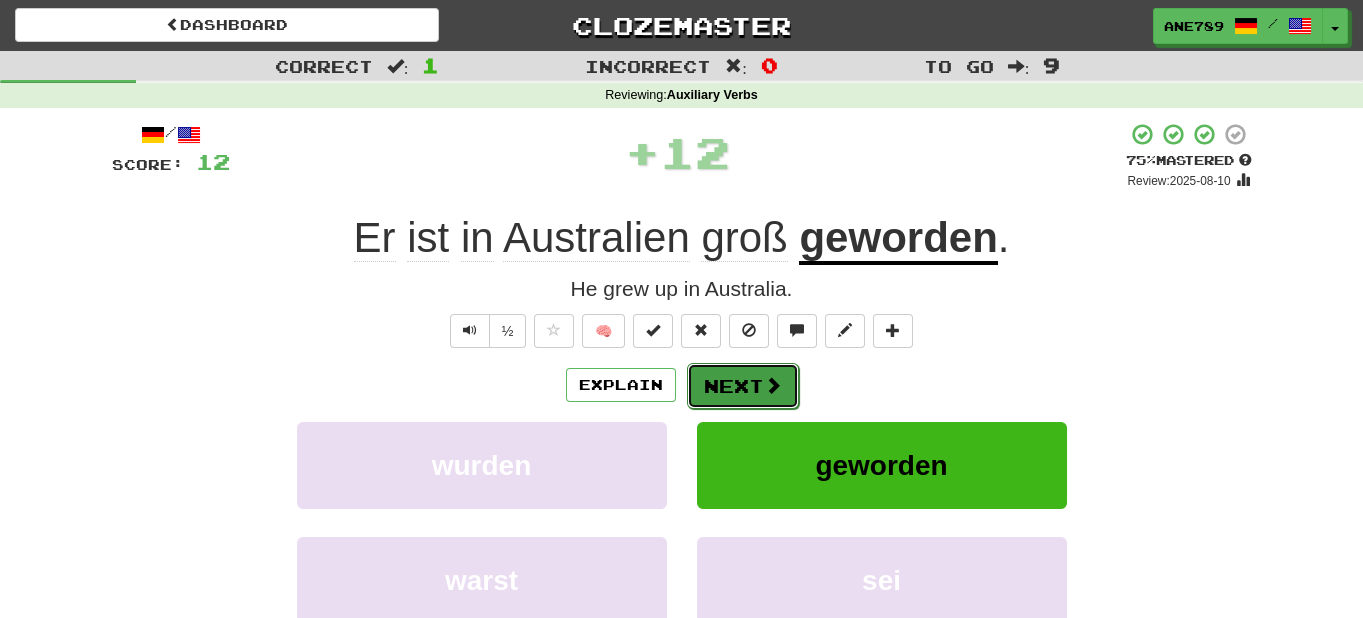 click at bounding box center [773, 385] 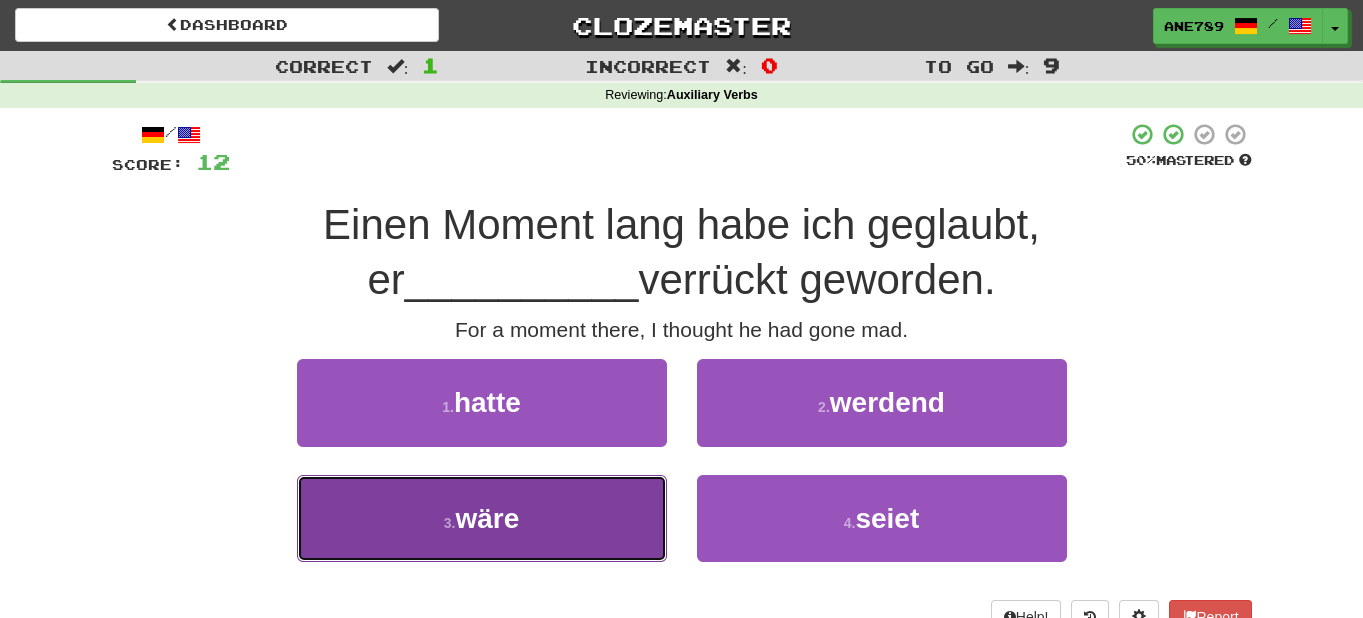 click on "3 .  wäre" at bounding box center [482, 518] 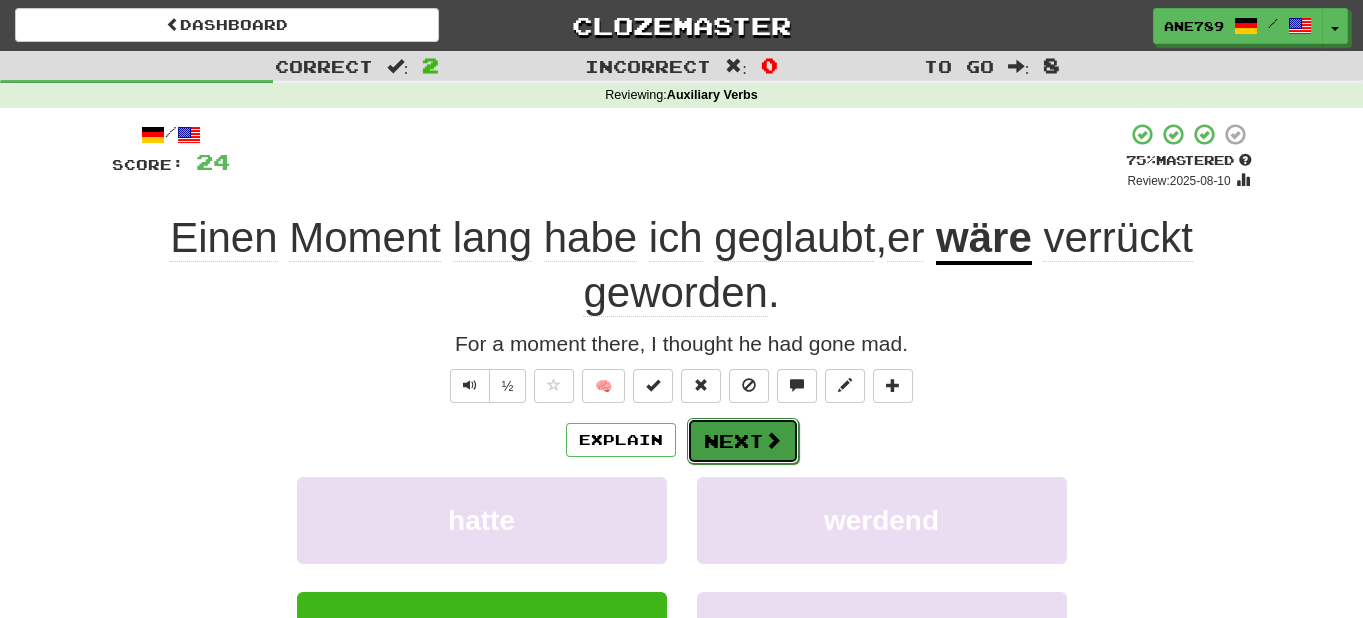 click on "Next" at bounding box center (743, 441) 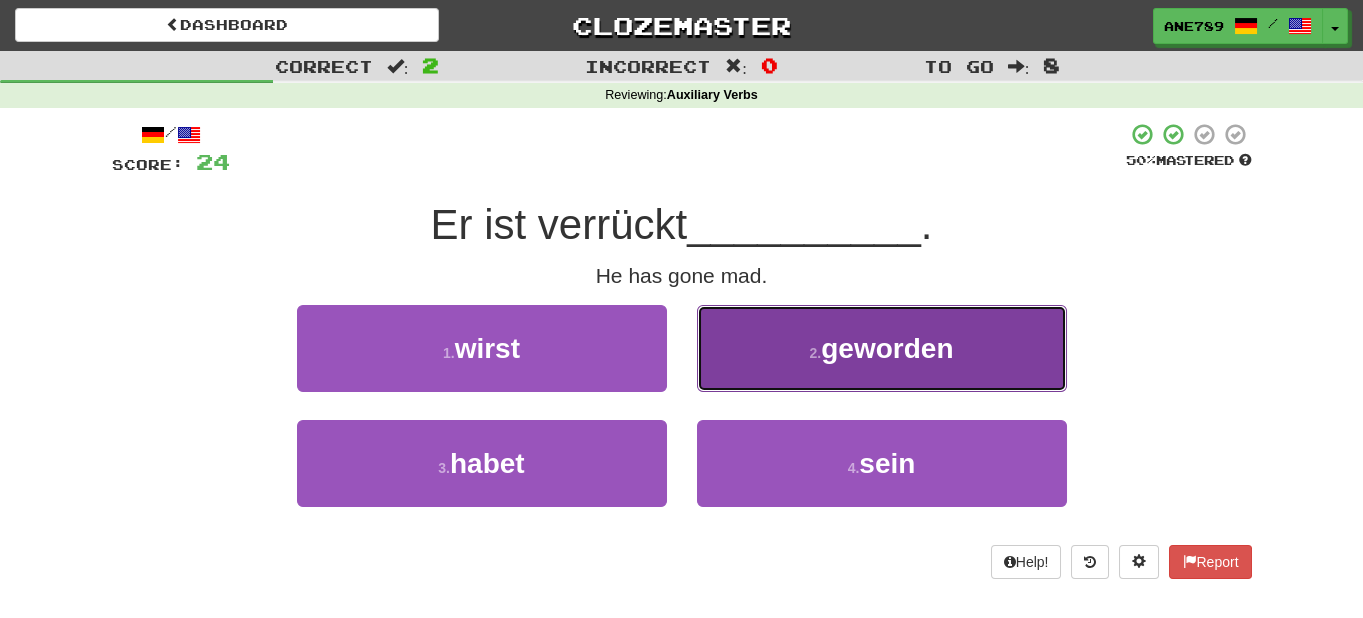 click on "geworden" at bounding box center (887, 348) 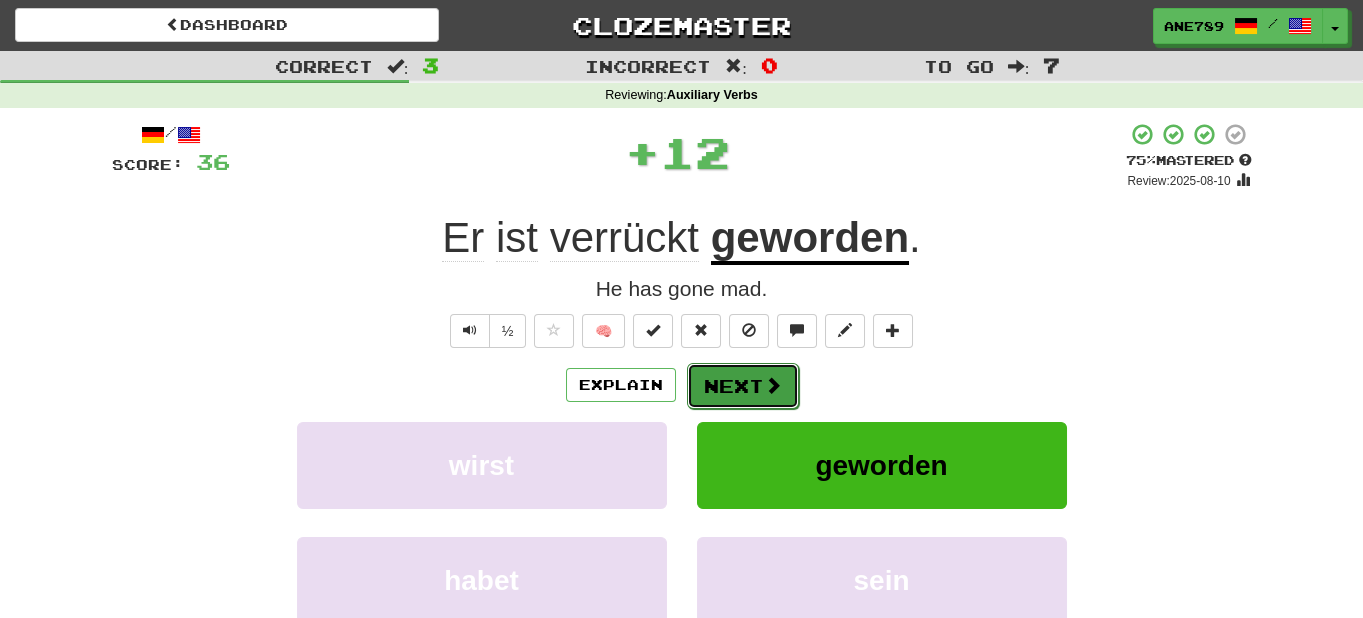 click at bounding box center [773, 385] 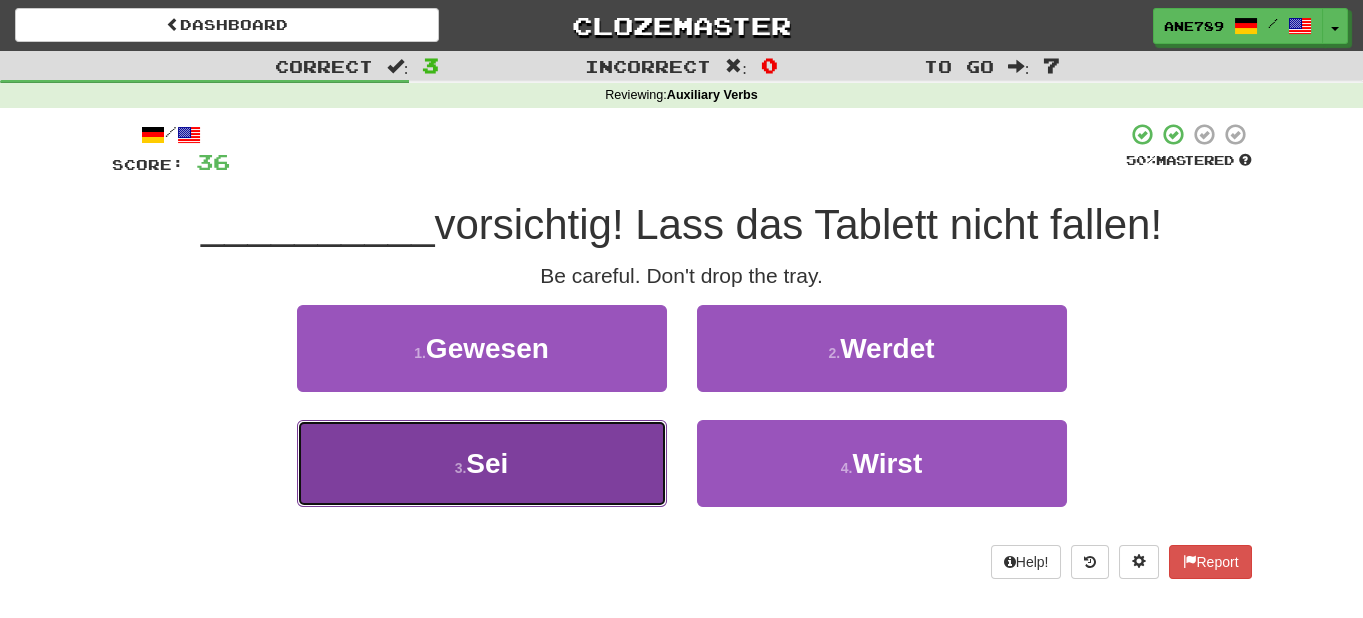 click on "3 .  Sei" at bounding box center (482, 463) 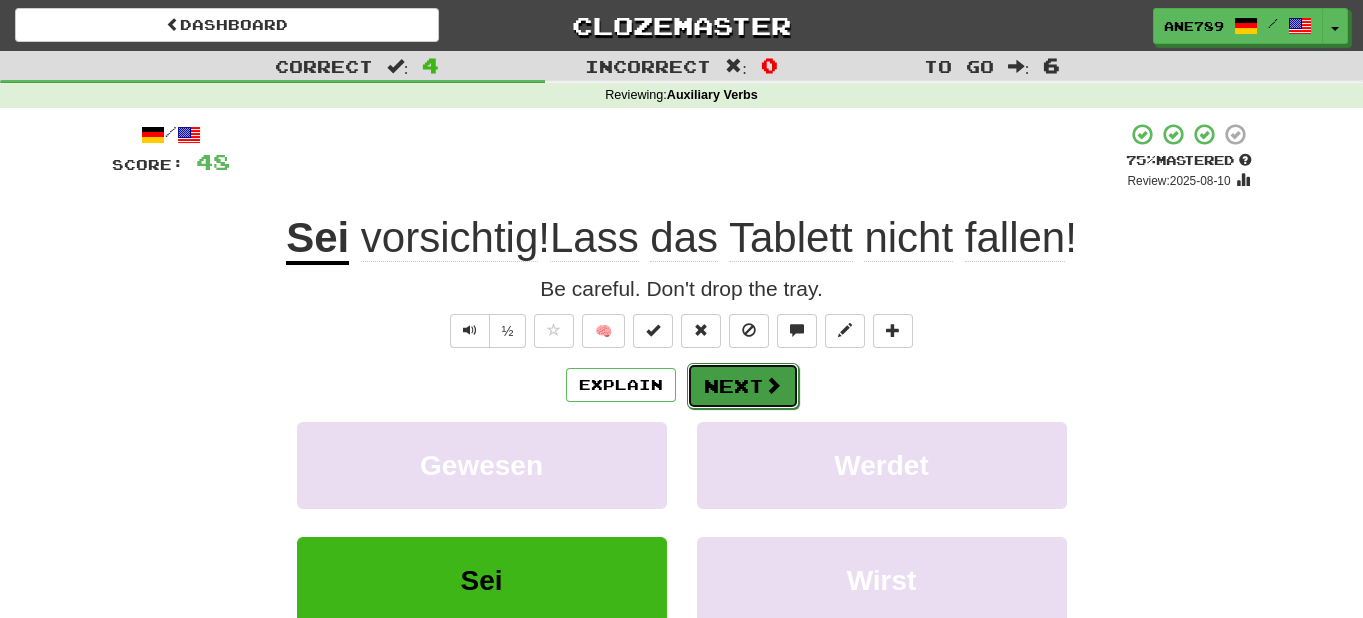 click on "Next" at bounding box center [743, 386] 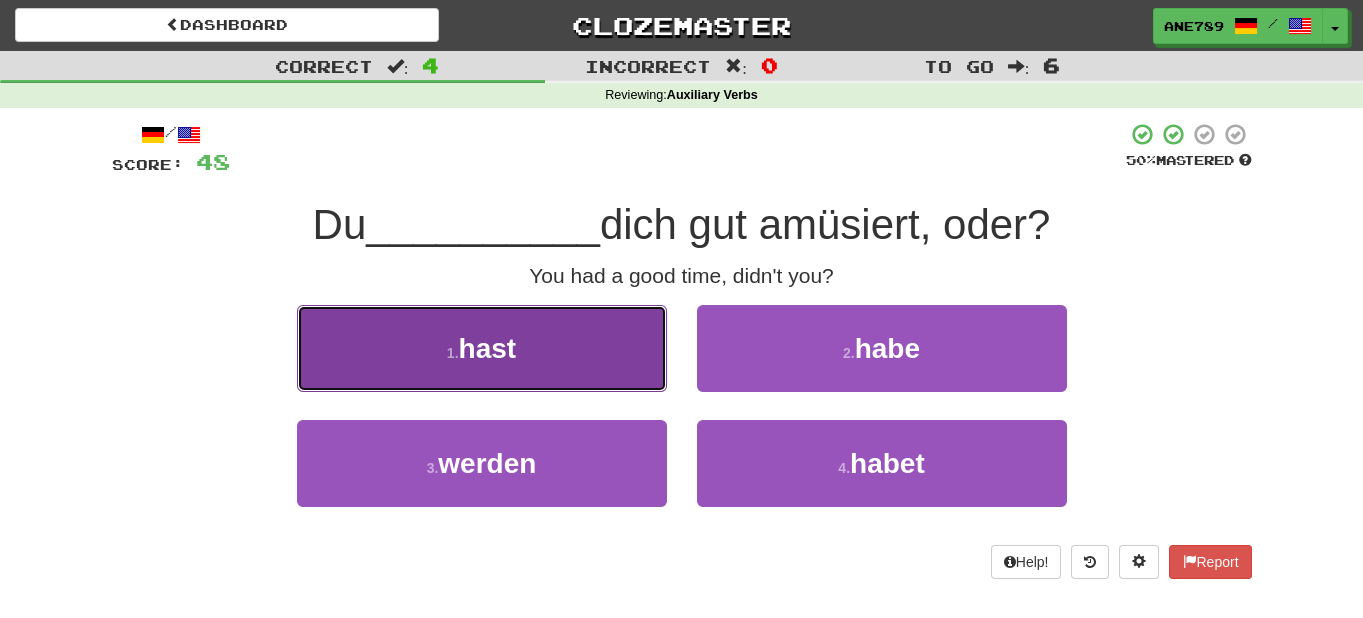 click on "1 .  hast" at bounding box center (482, 348) 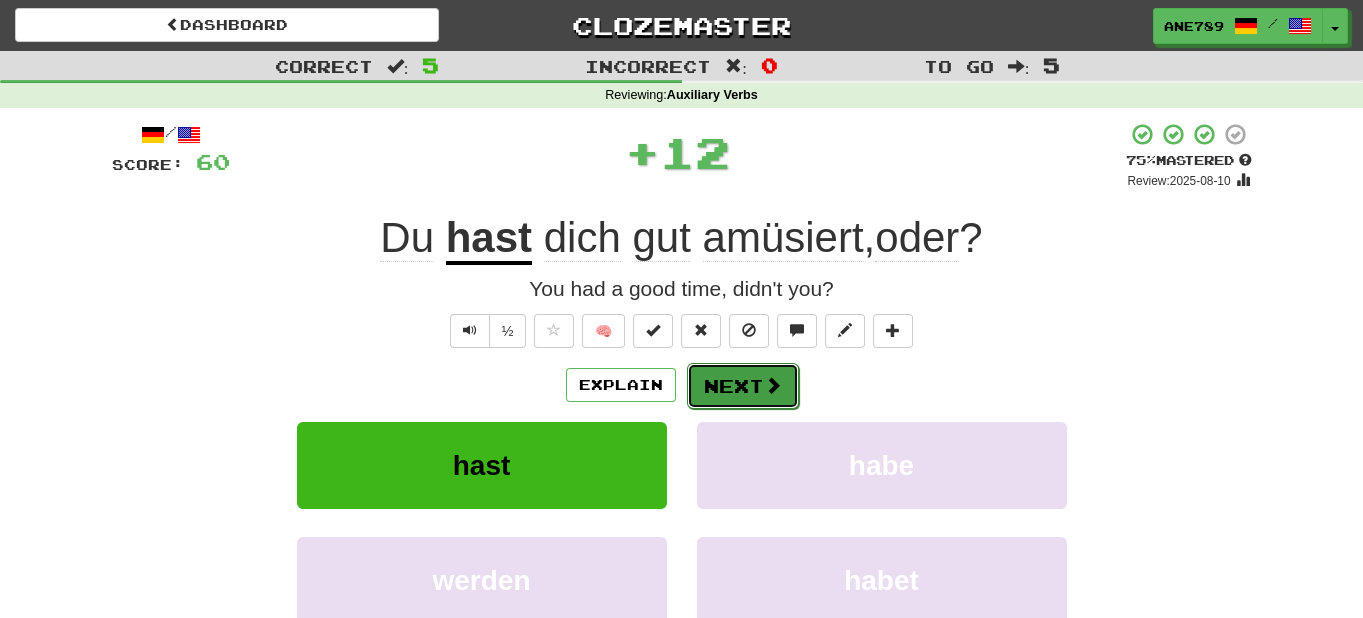 click on "Next" at bounding box center [743, 386] 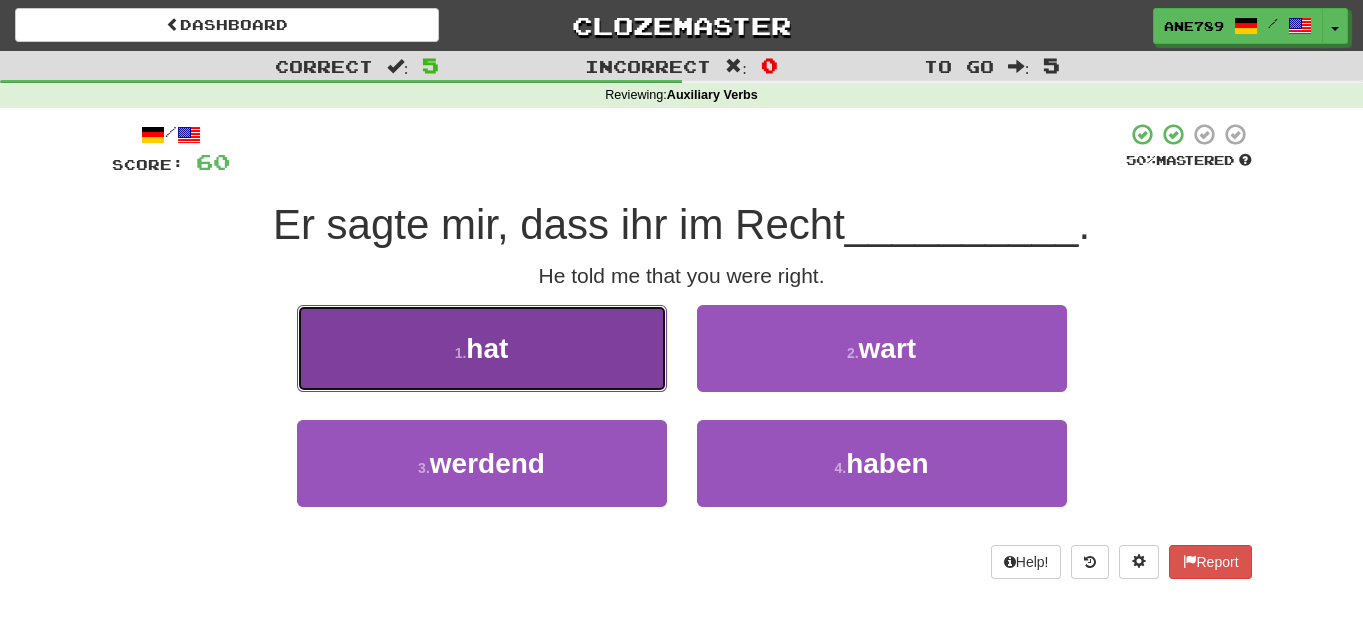 click on "1 .  hat" at bounding box center (482, 348) 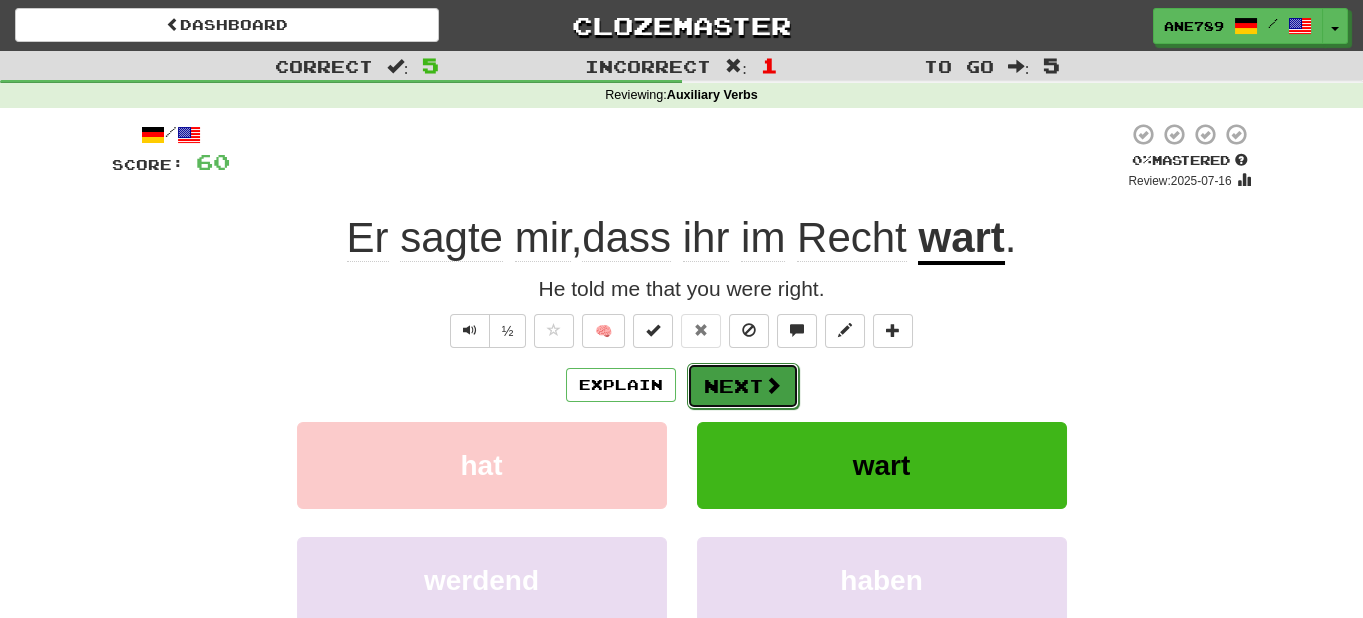 click on "Next" at bounding box center (743, 386) 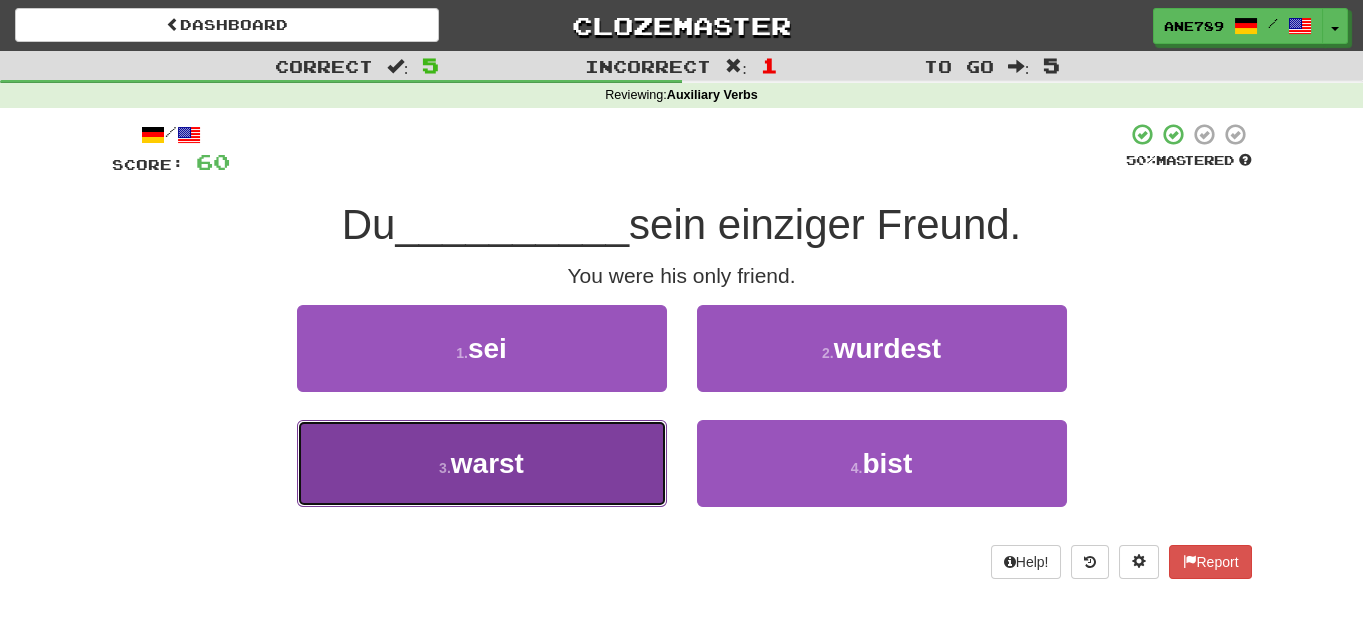 click on "3 .  warst" at bounding box center (482, 463) 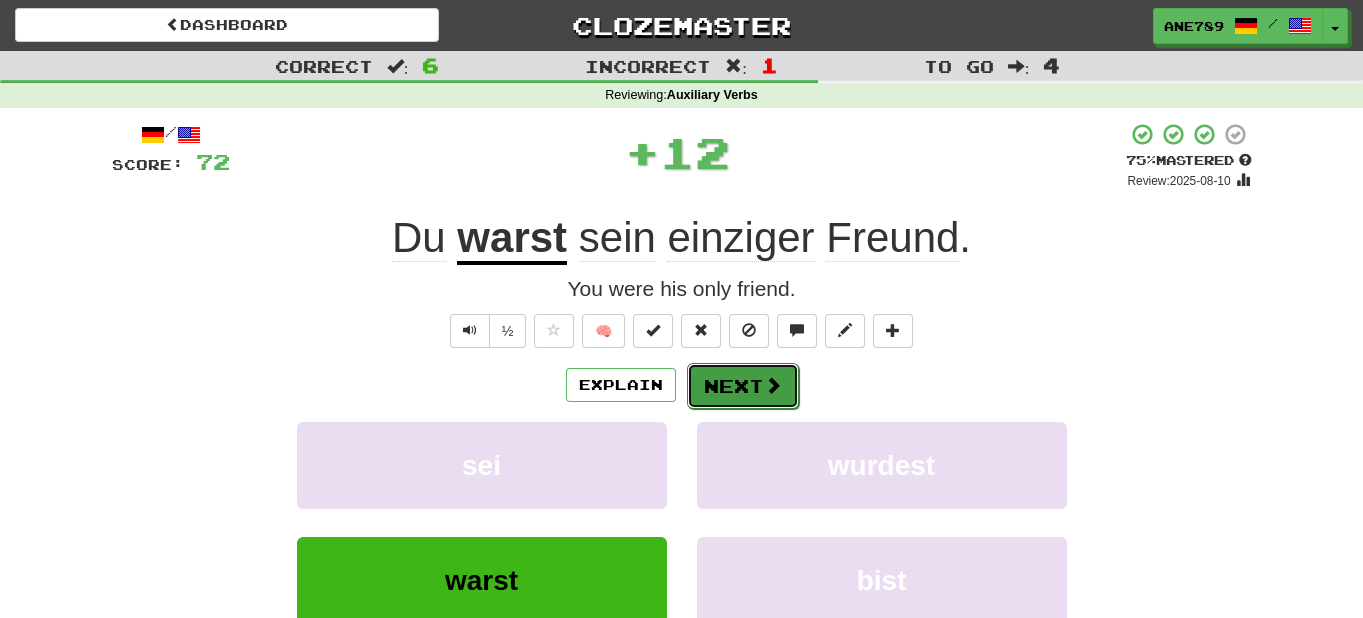 click on "Next" at bounding box center [743, 386] 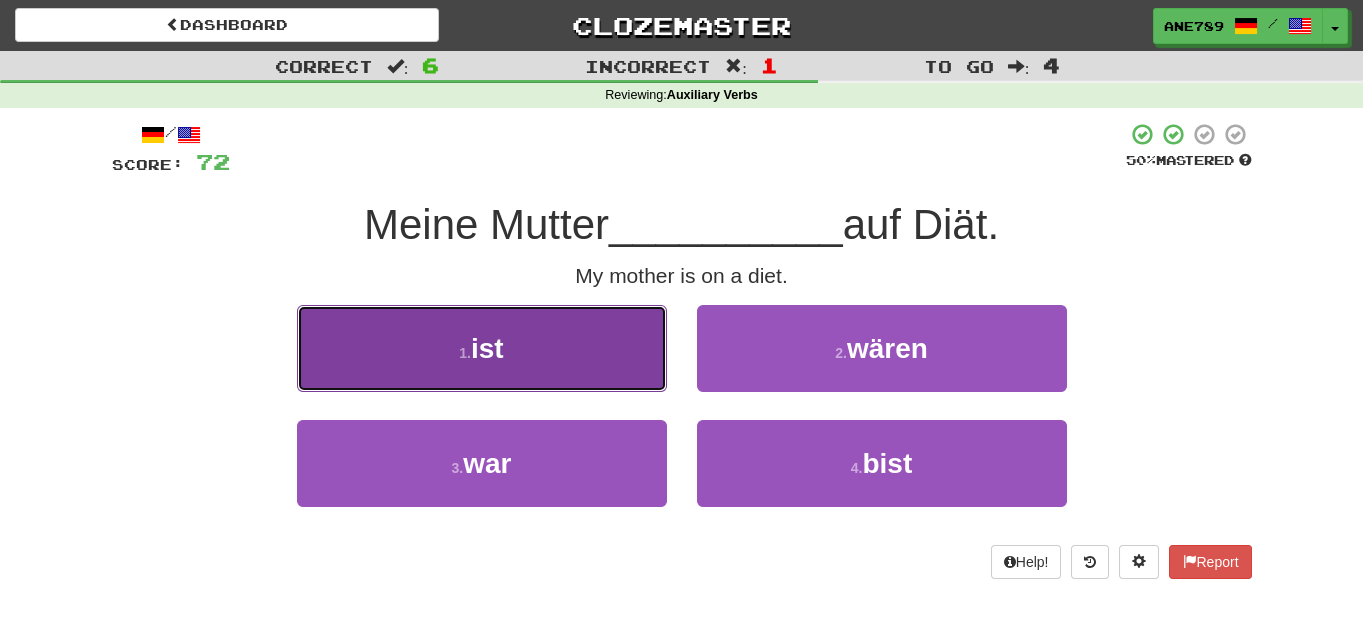 click on "1 .  ist" at bounding box center (482, 348) 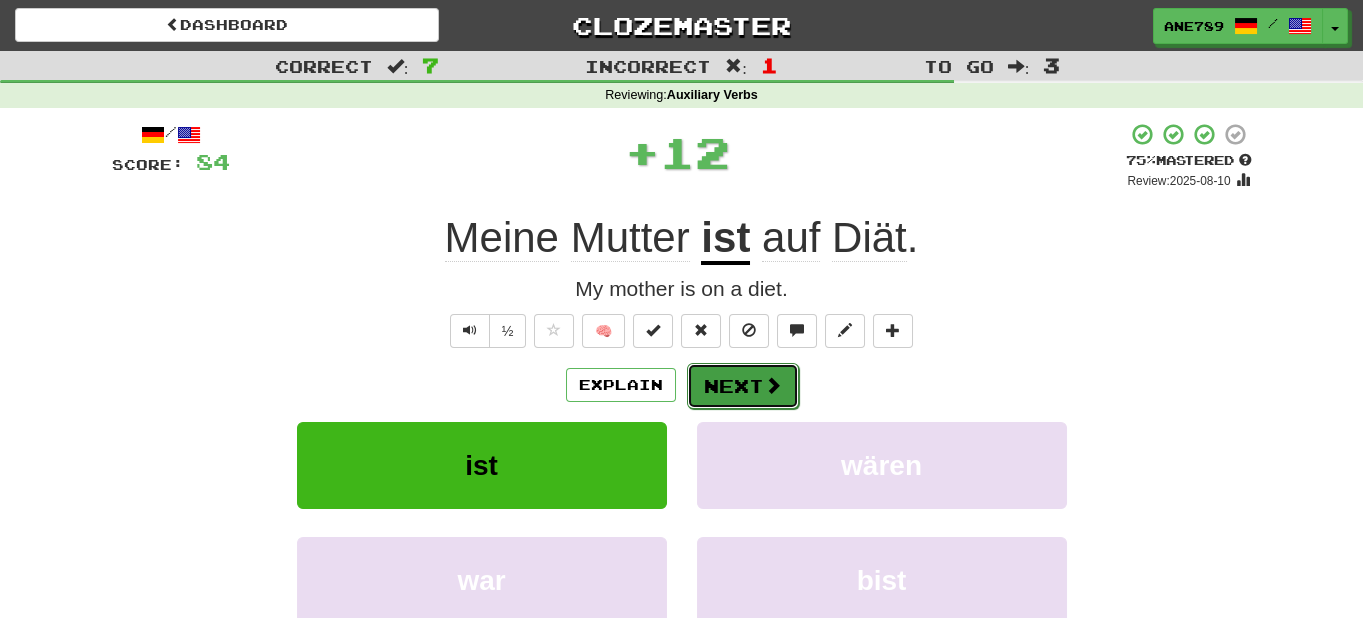 click on "Next" at bounding box center [743, 386] 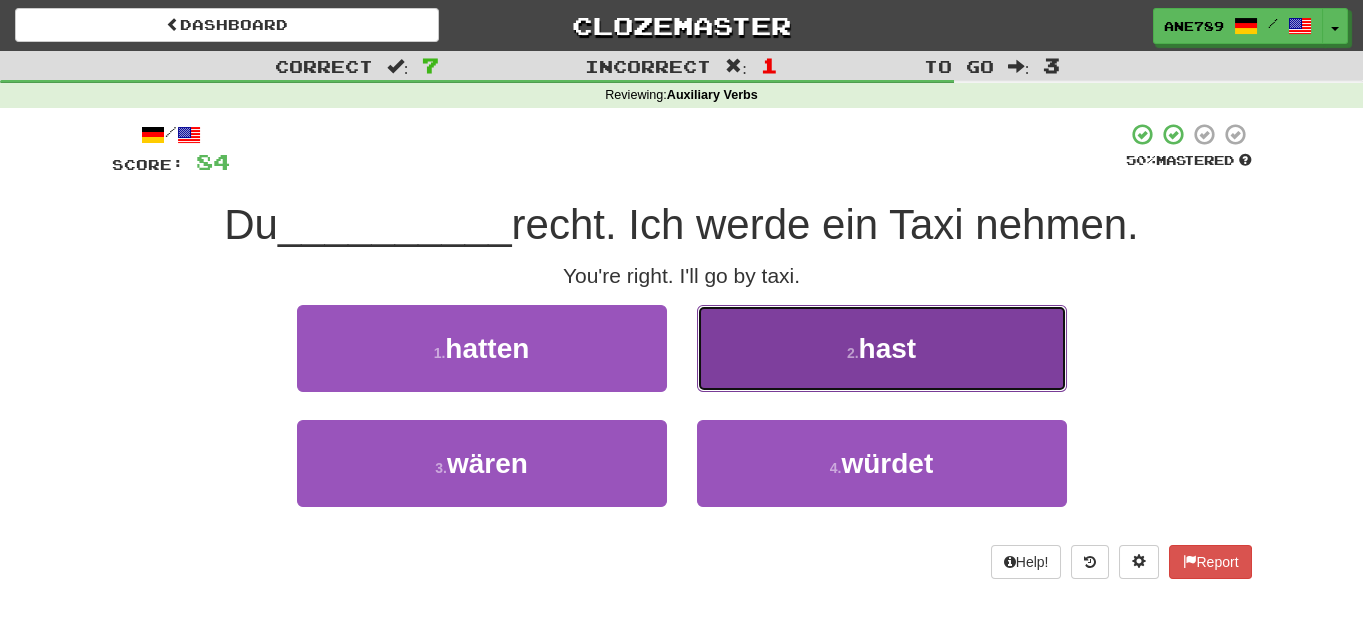 click on "2 .  hast" at bounding box center [882, 348] 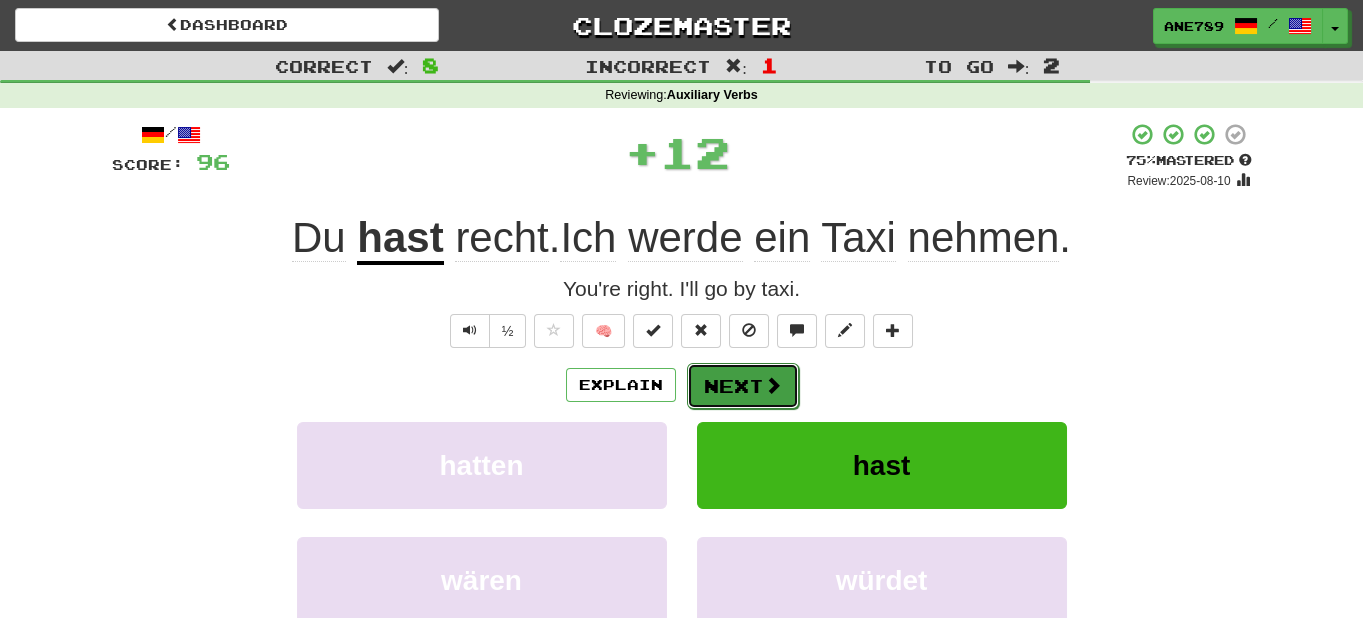 click on "Next" at bounding box center [743, 386] 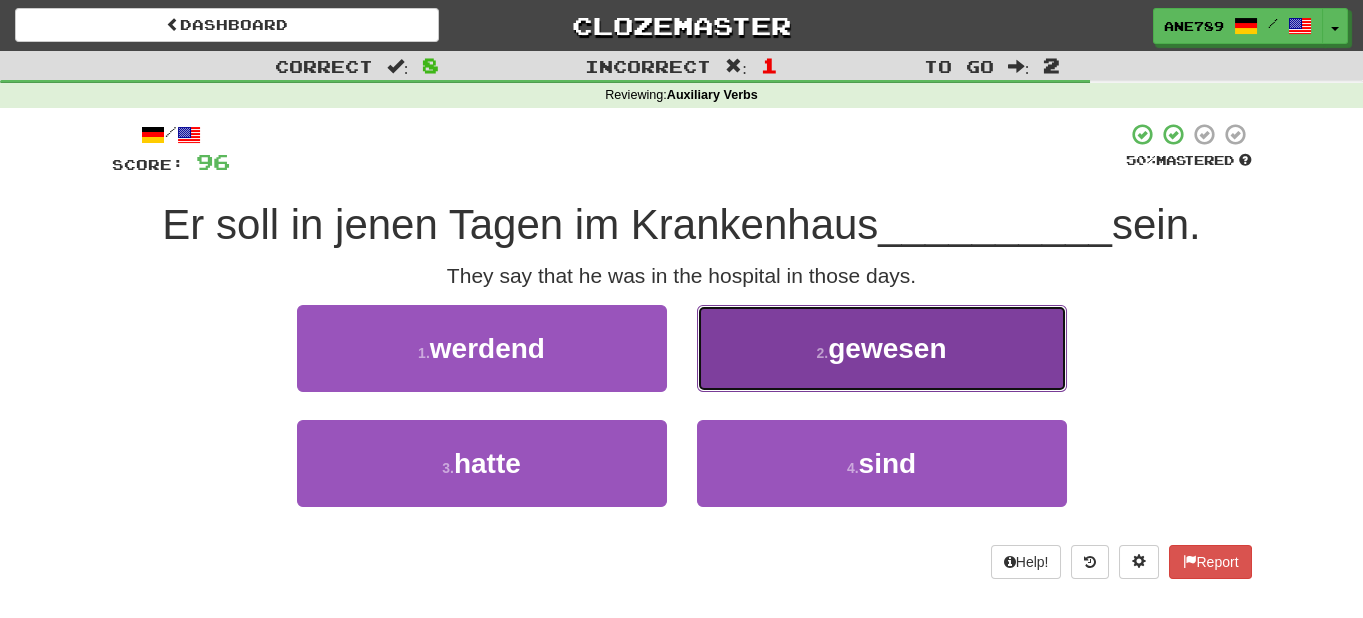 click on "gewesen" at bounding box center [887, 348] 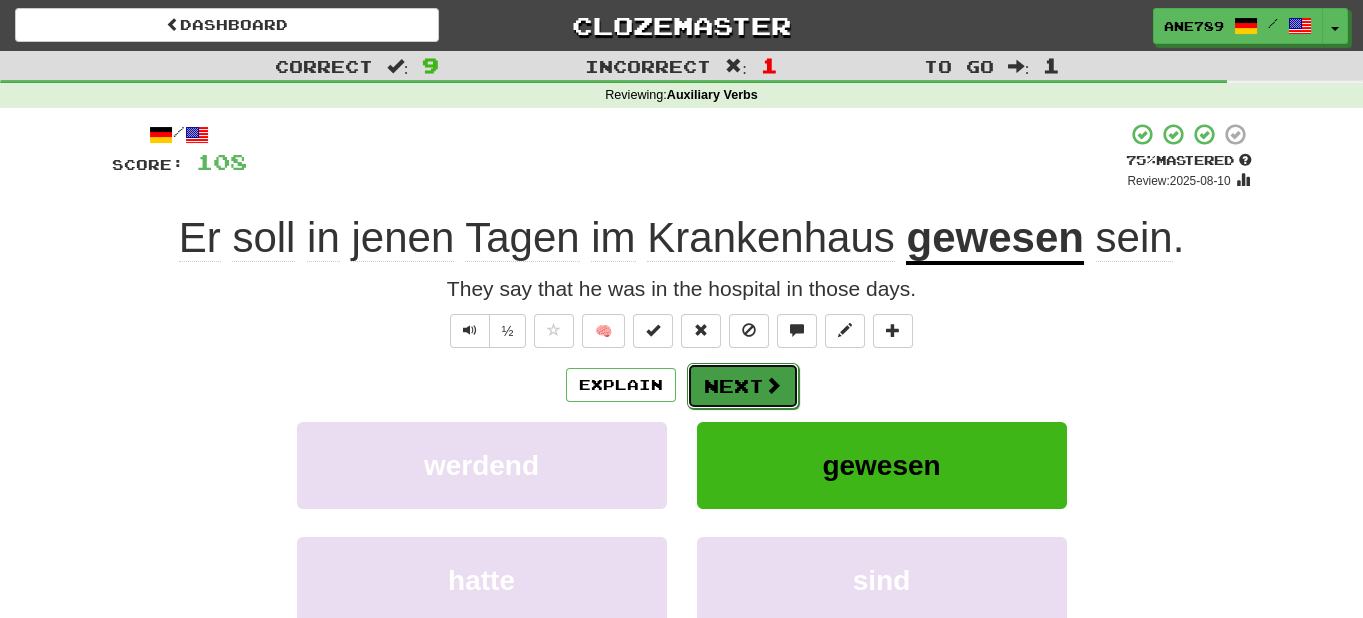 click at bounding box center (773, 385) 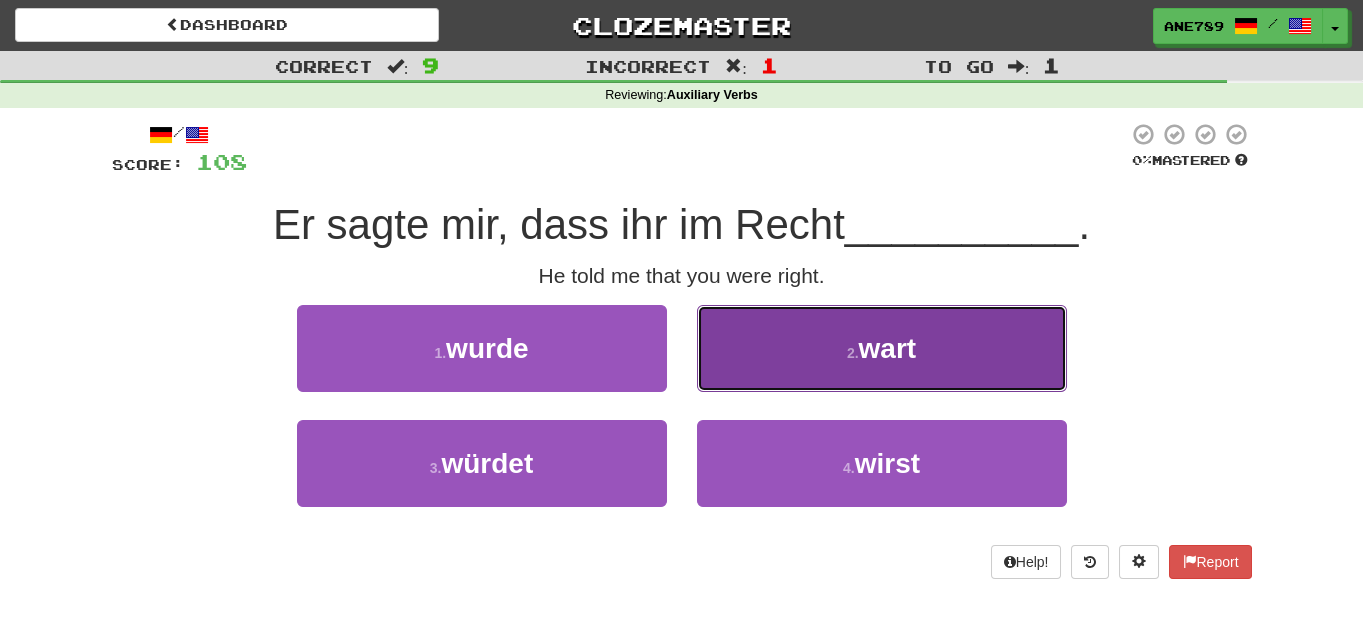 click on "2 .  wart" at bounding box center [882, 348] 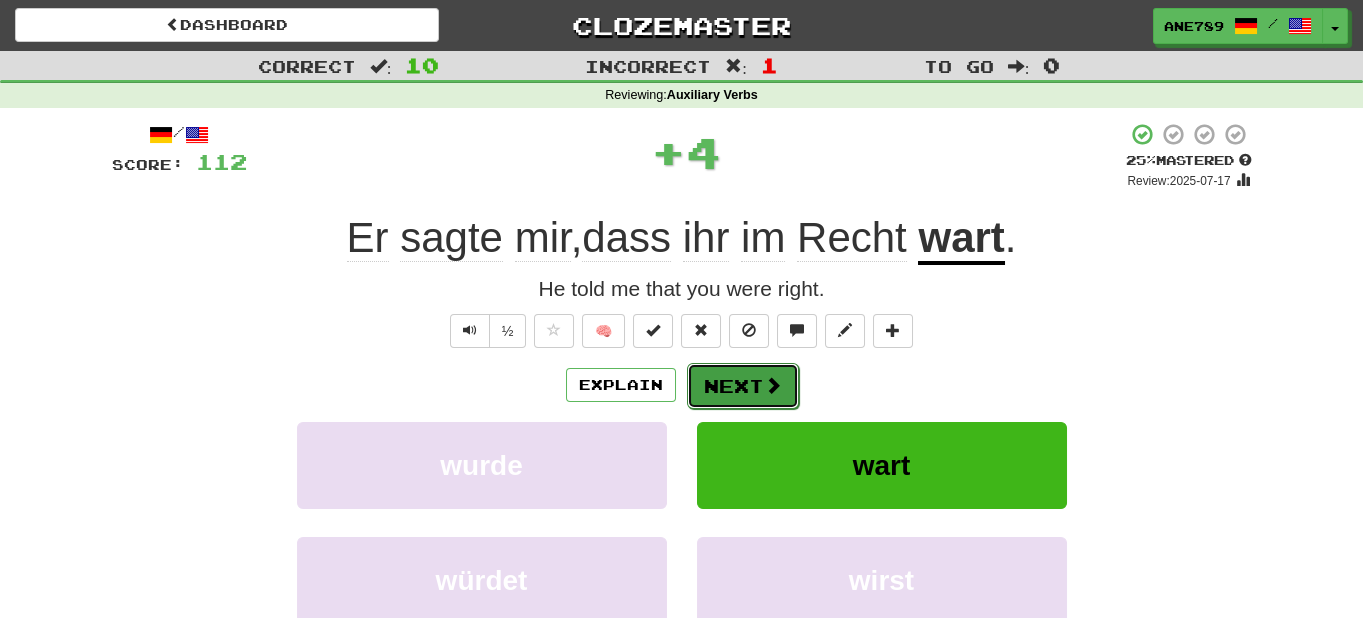 click on "Next" at bounding box center [743, 386] 